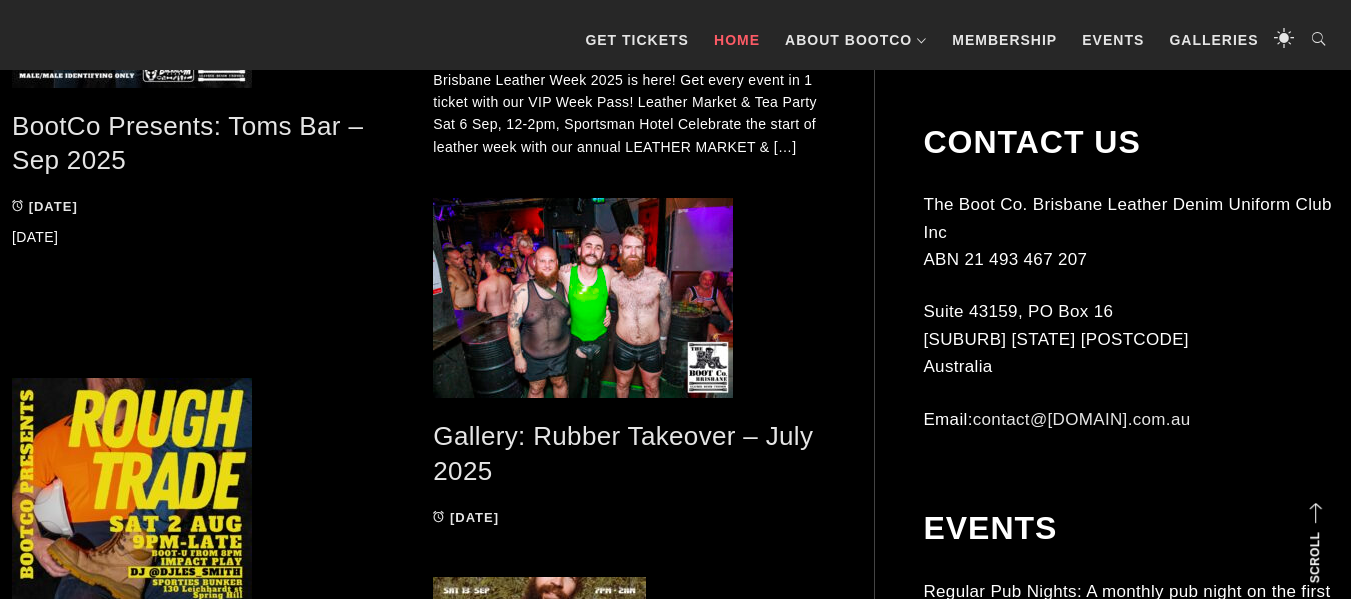 scroll, scrollTop: 1320, scrollLeft: 0, axis: vertical 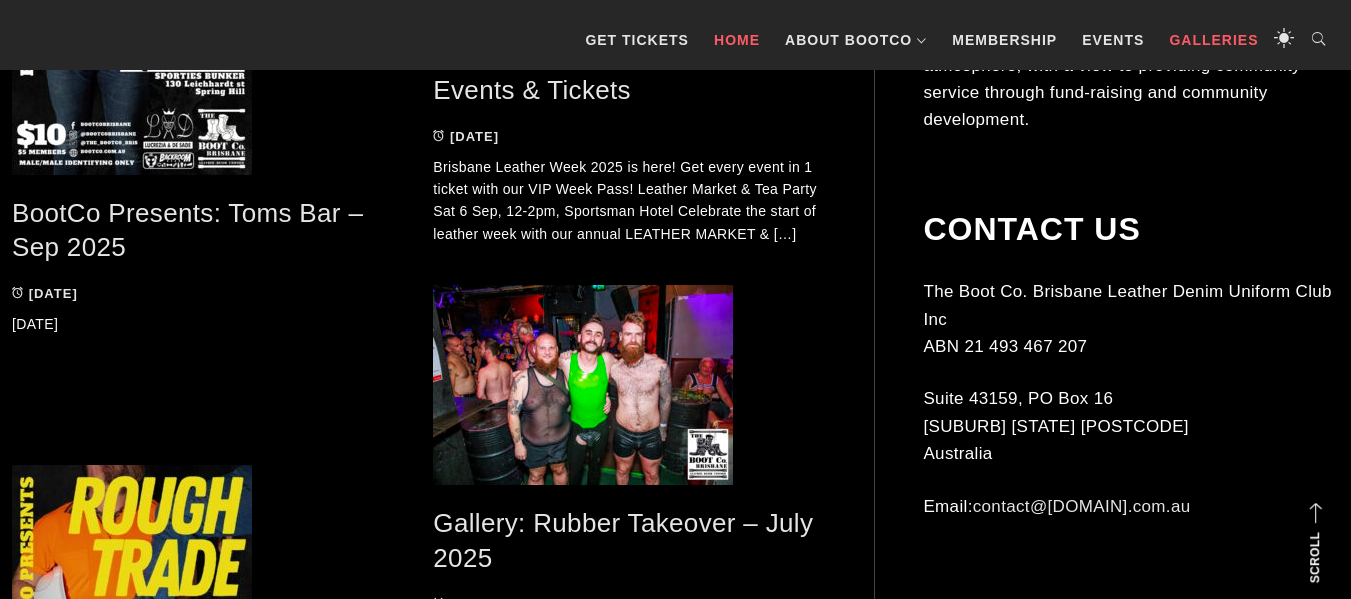 click on "Galleries" at bounding box center [1213, 40] 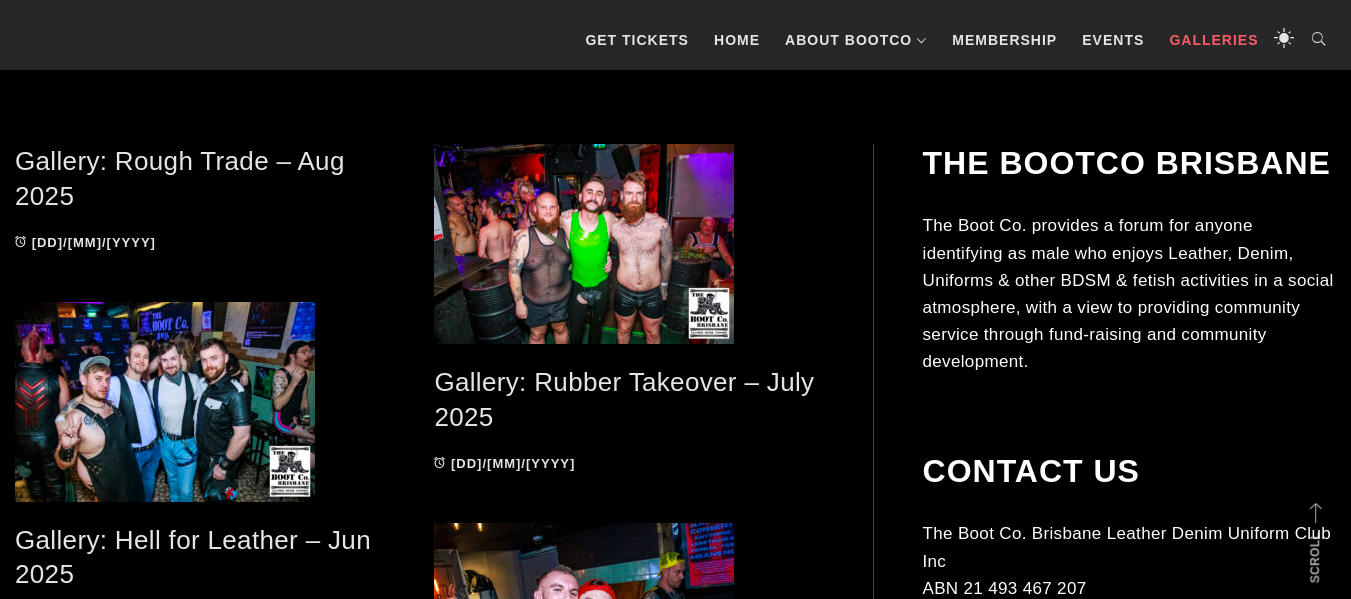 scroll, scrollTop: 400, scrollLeft: 0, axis: vertical 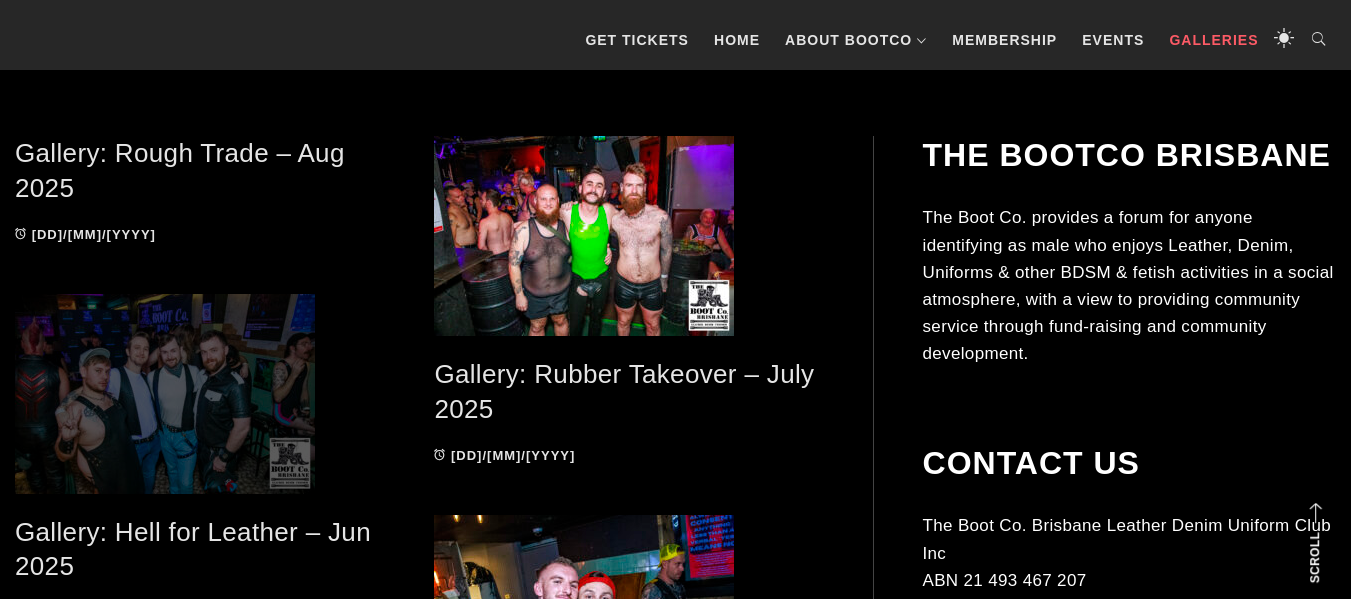 click at bounding box center (209, 394) 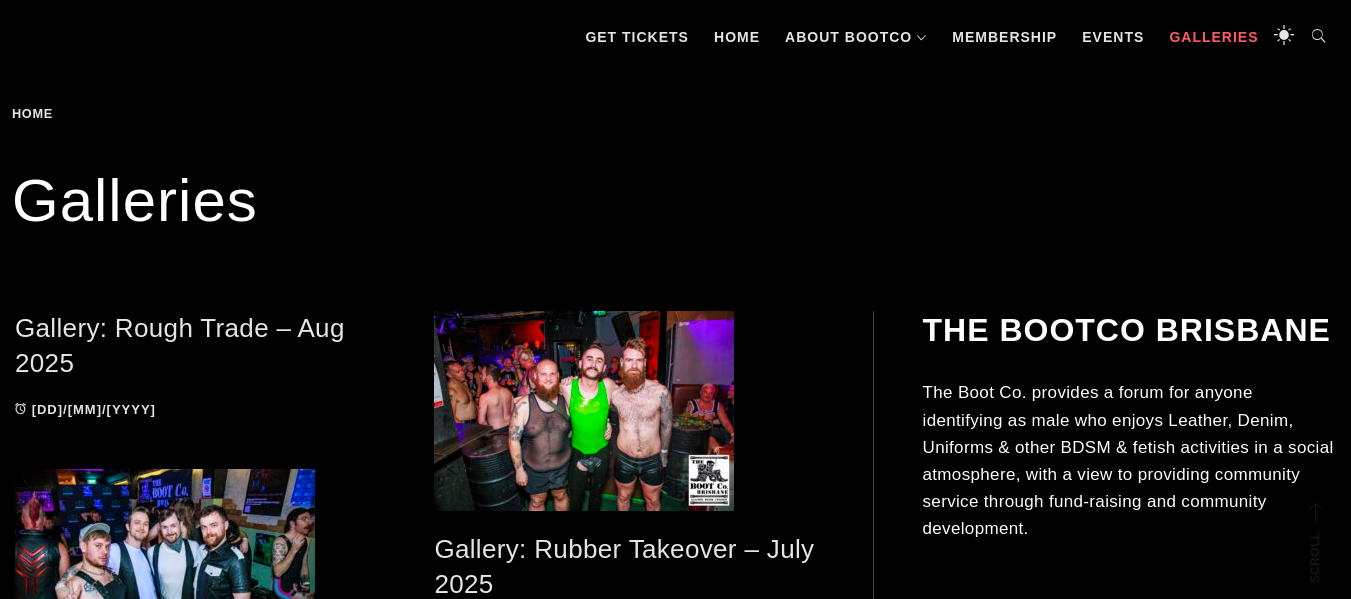 scroll, scrollTop: 357, scrollLeft: 0, axis: vertical 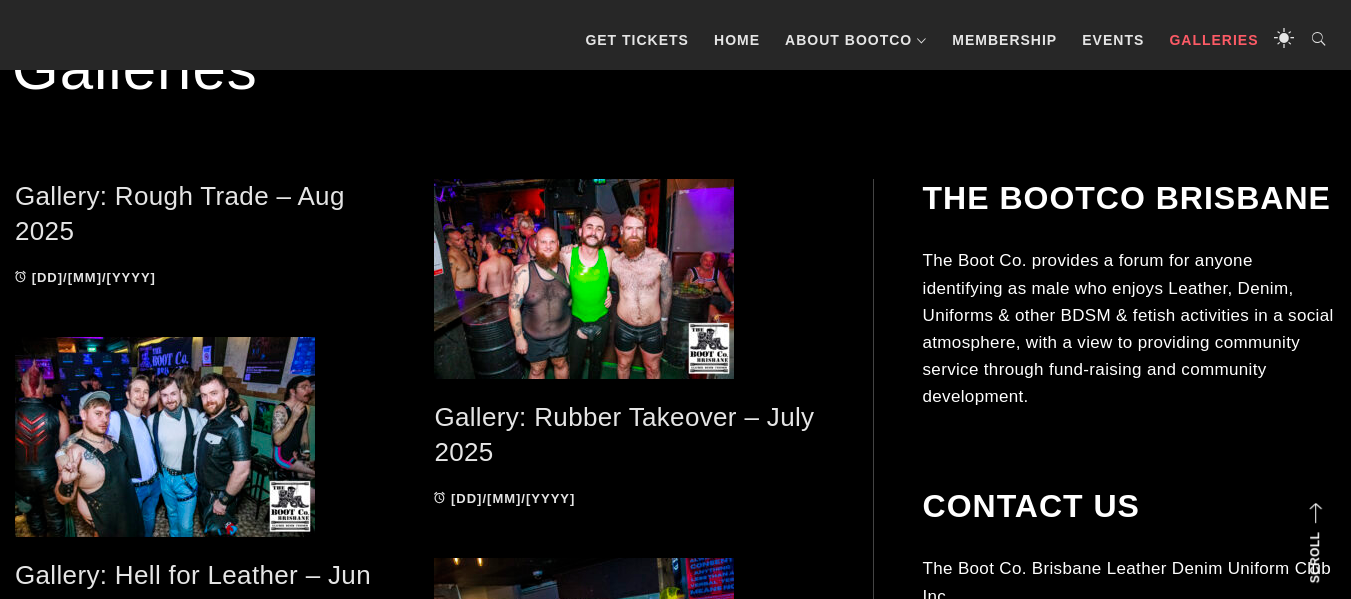 click on "Gallery: Rough Trade – Aug 2025" at bounding box center [180, 213] 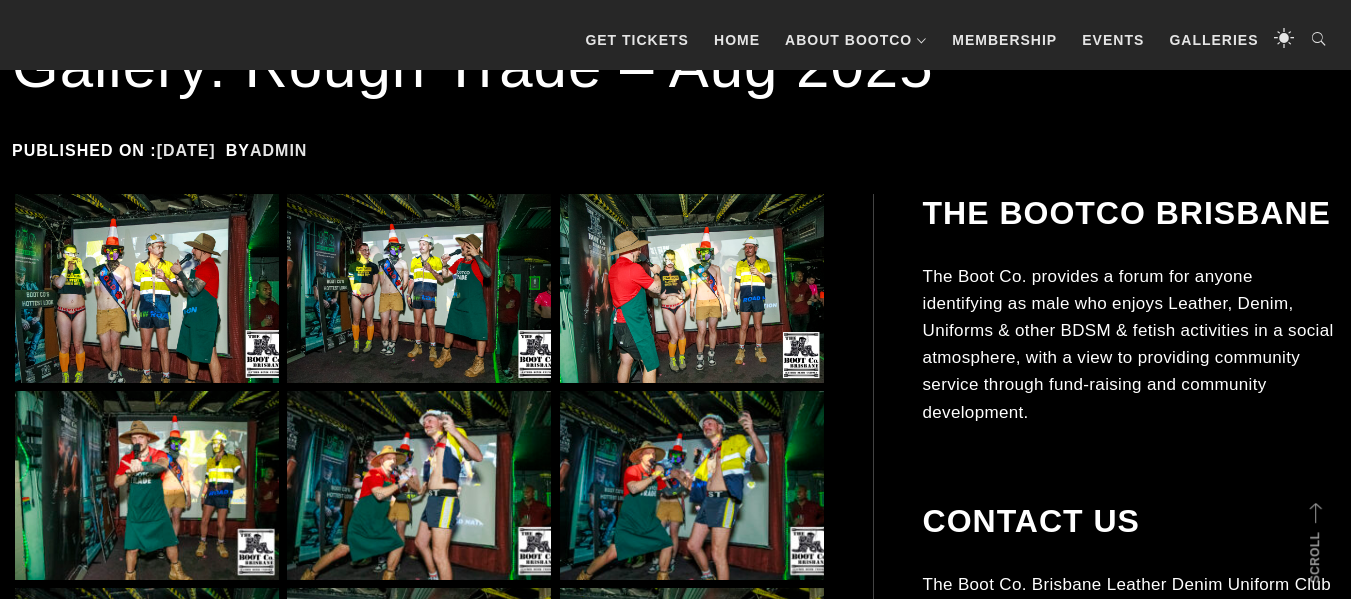 scroll, scrollTop: 357, scrollLeft: 0, axis: vertical 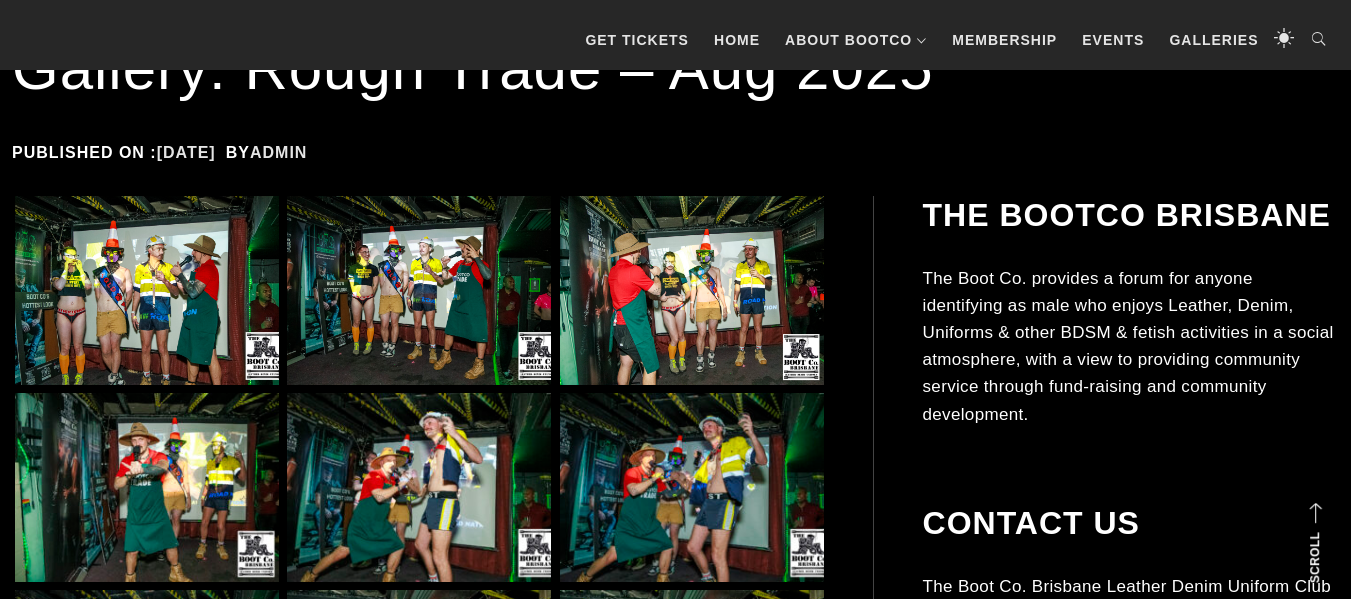 click at bounding box center (147, 290) 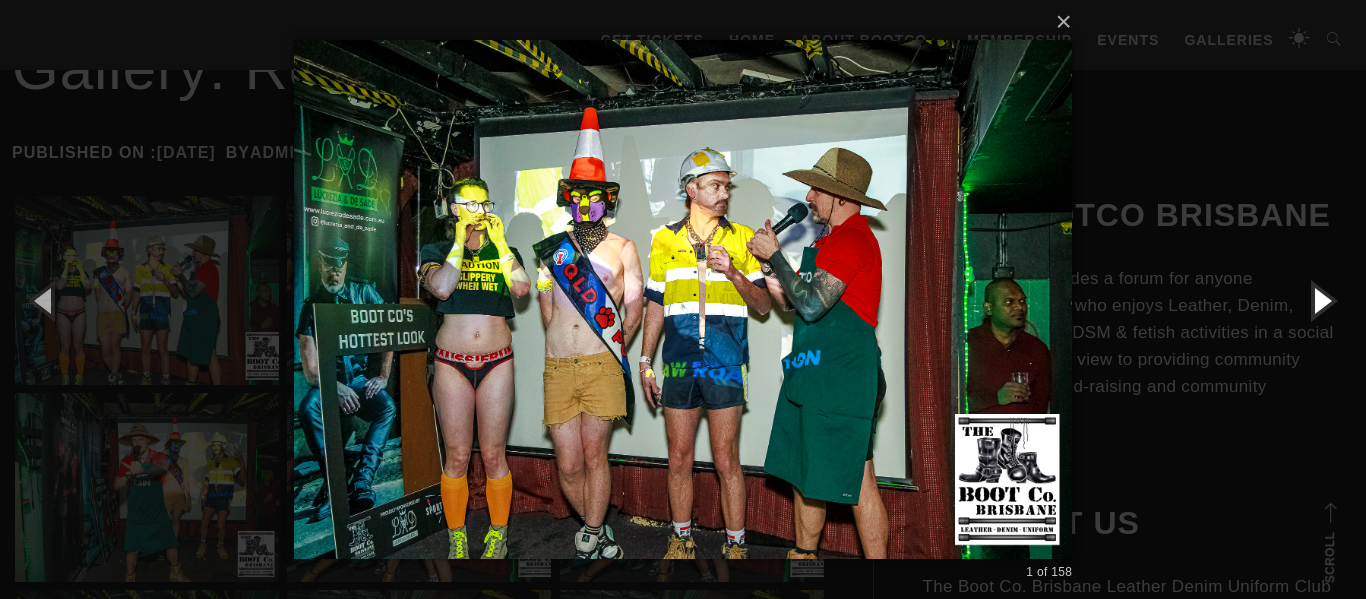 click at bounding box center (1321, 300) 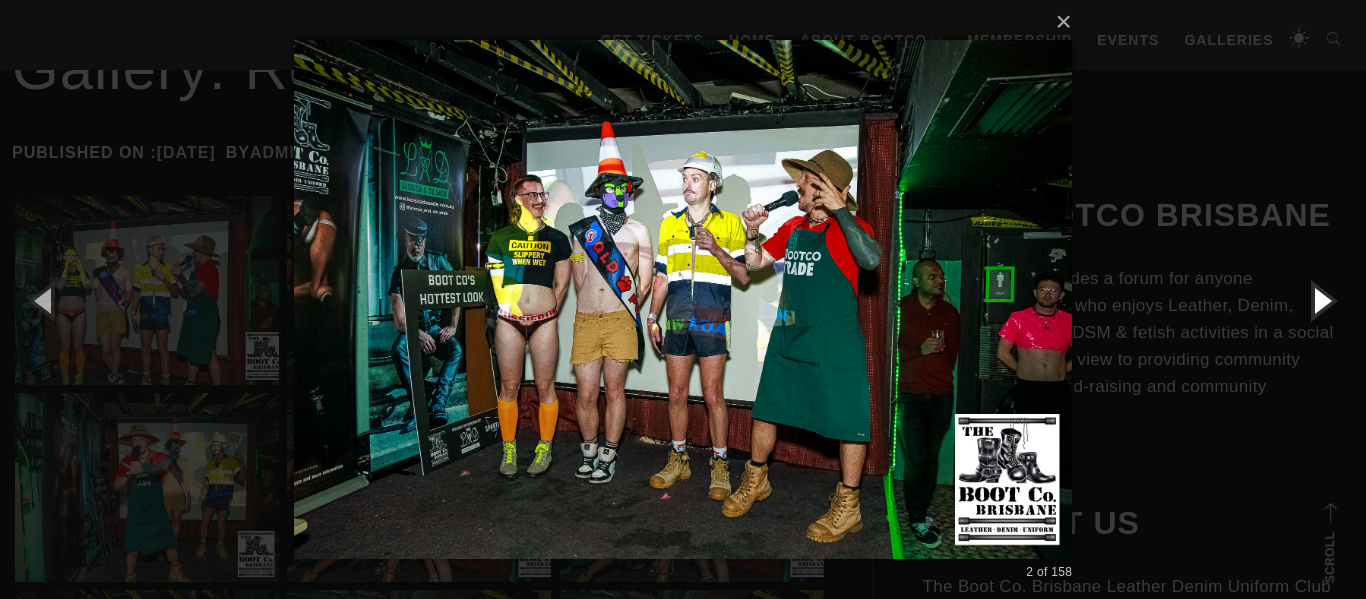 click at bounding box center (1321, 300) 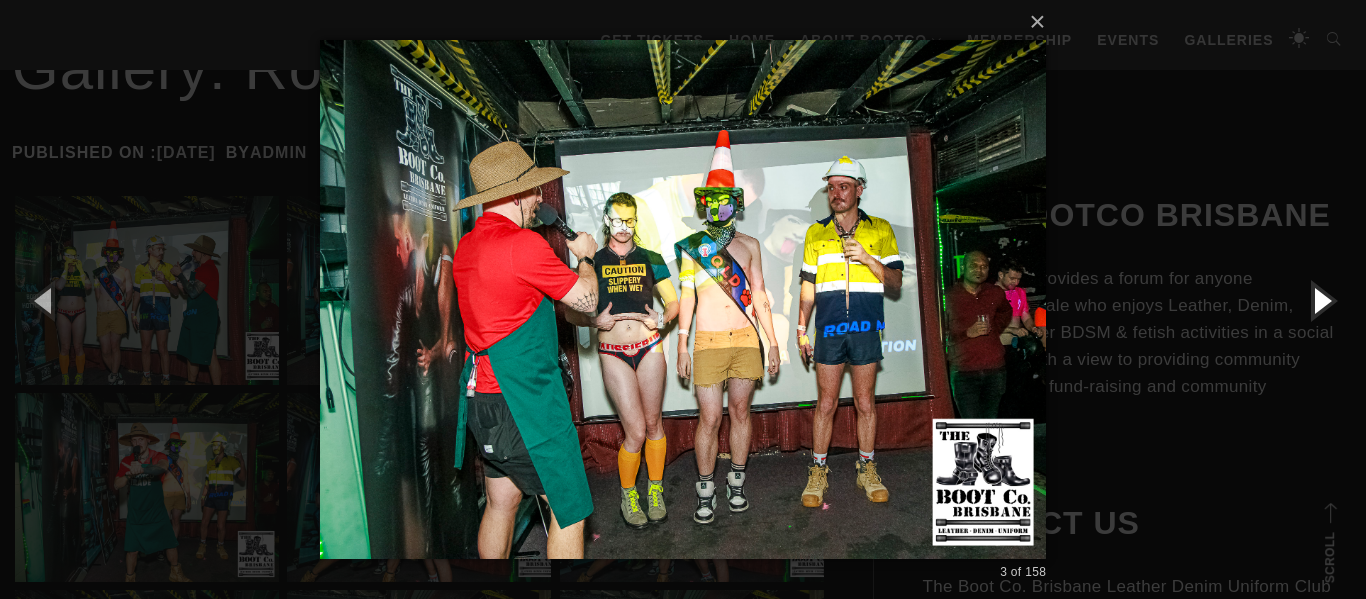 click at bounding box center (1321, 300) 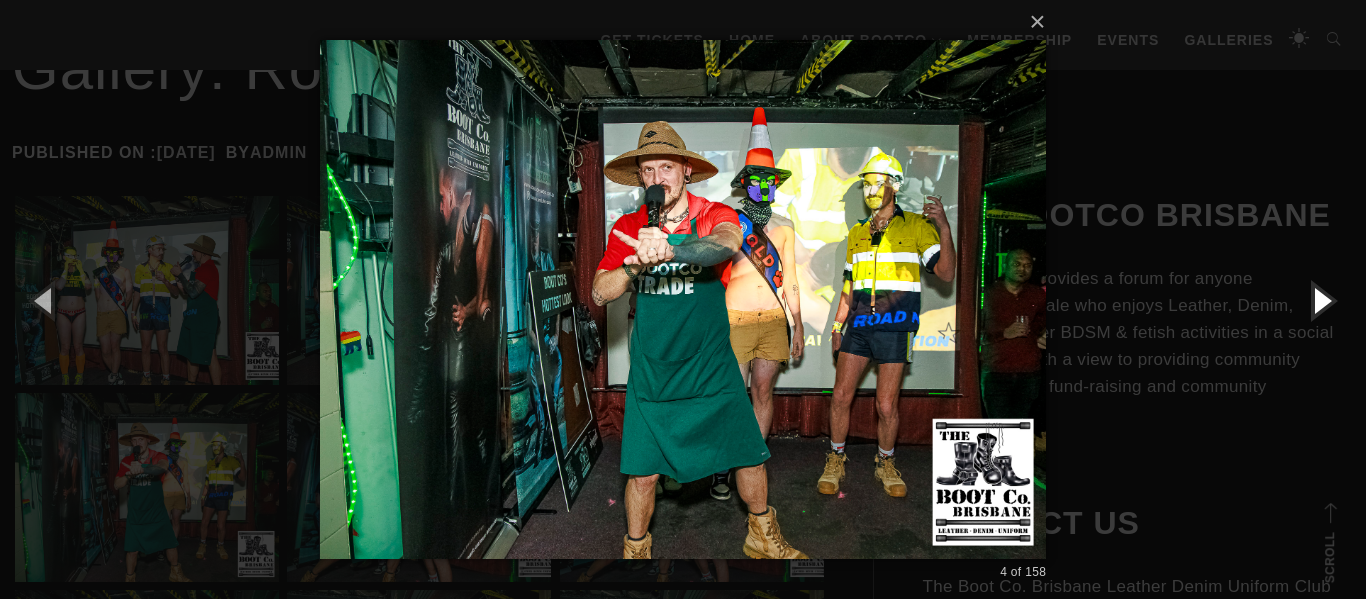 click at bounding box center [1321, 300] 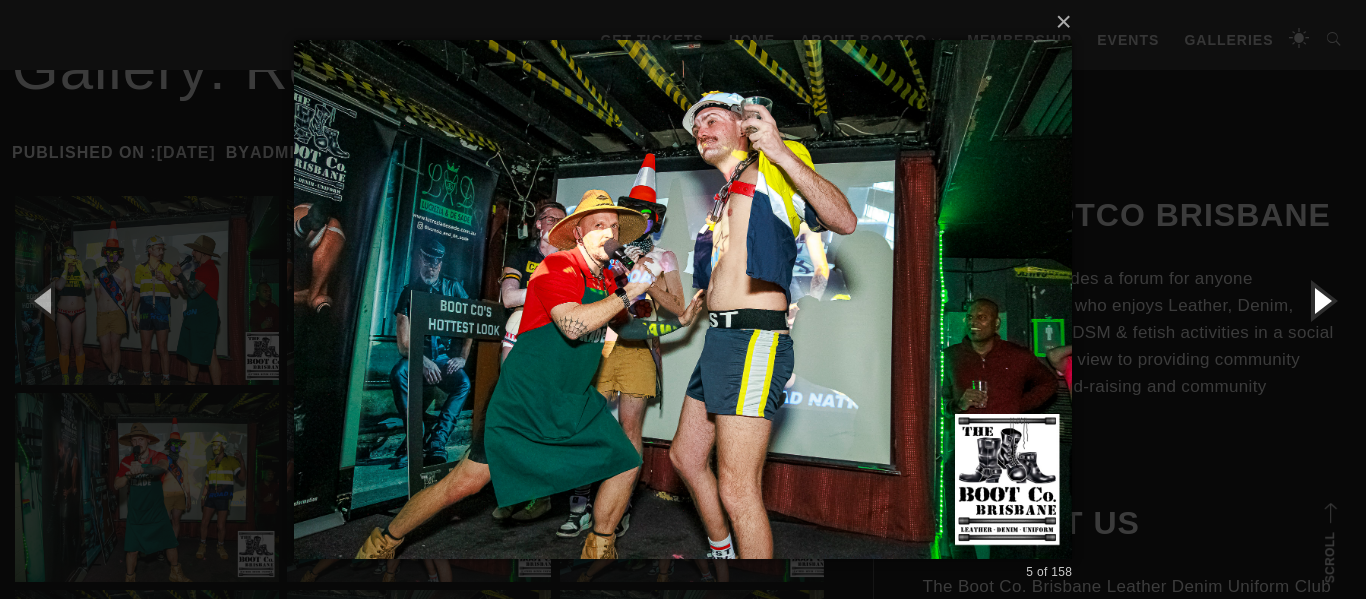 click at bounding box center (1321, 300) 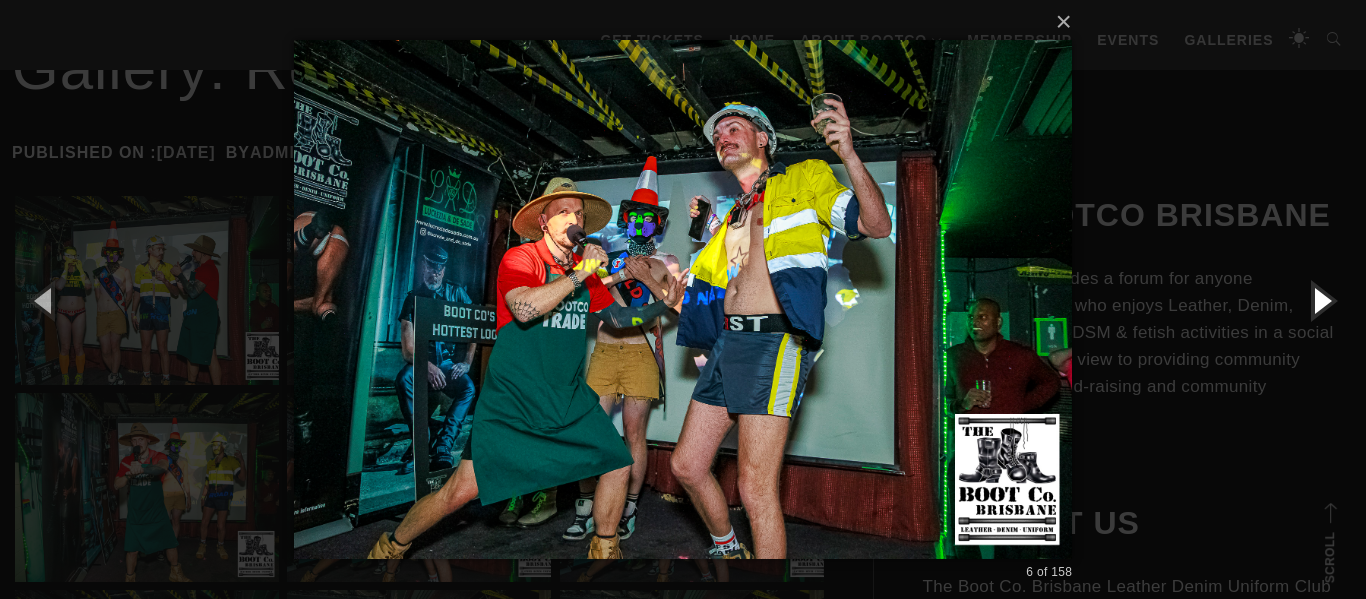 click at bounding box center (1321, 300) 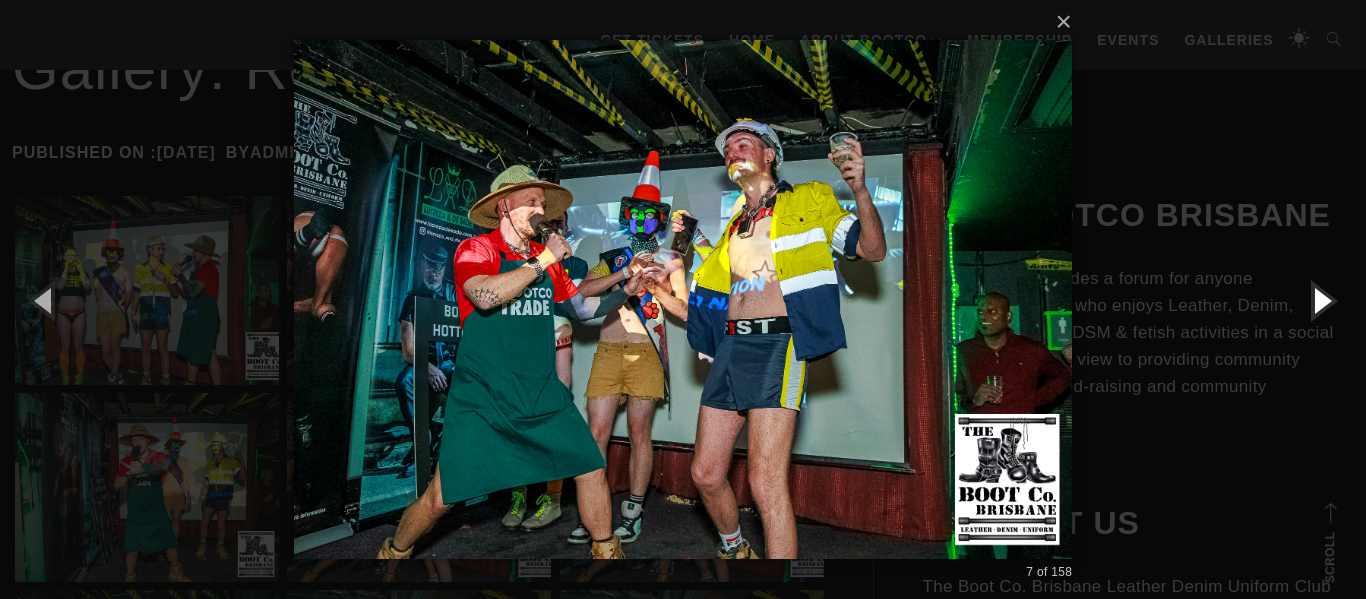 click at bounding box center (1321, 300) 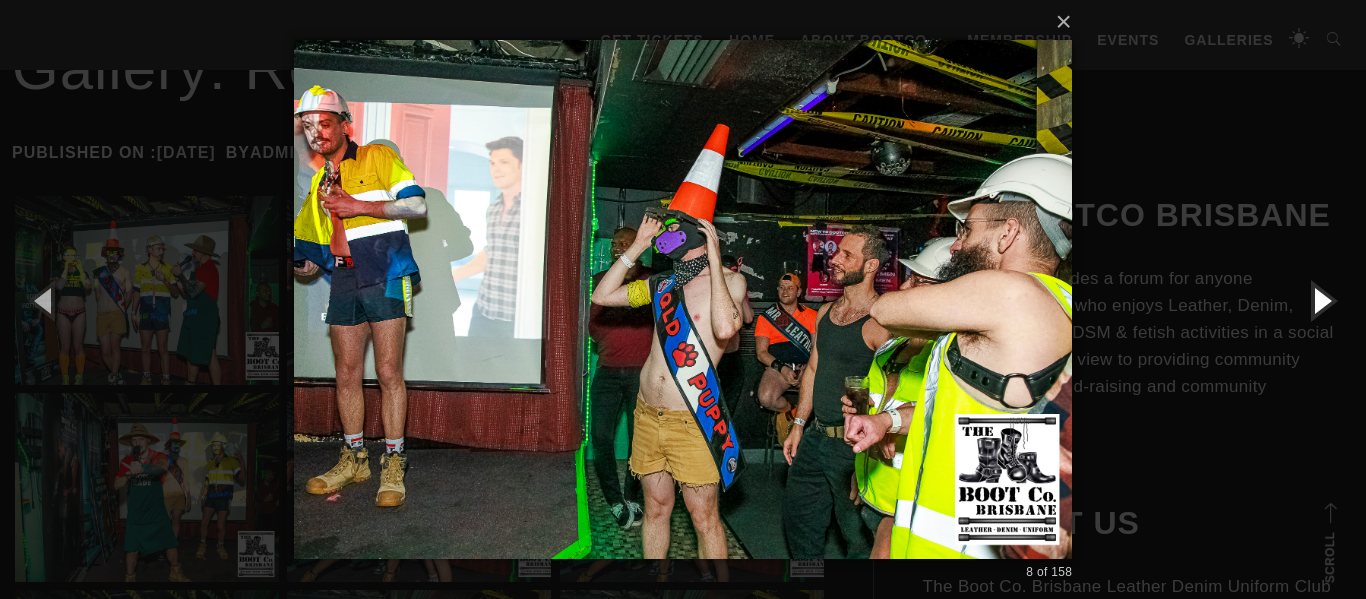 click at bounding box center [1321, 300] 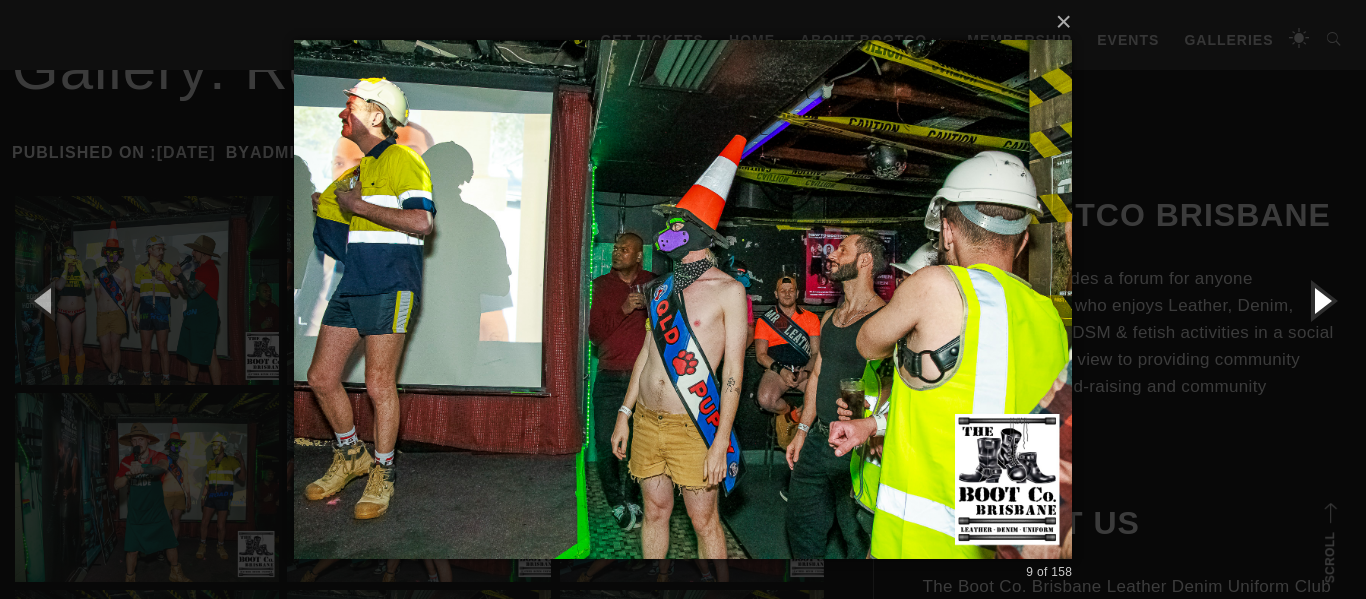 click at bounding box center [1321, 300] 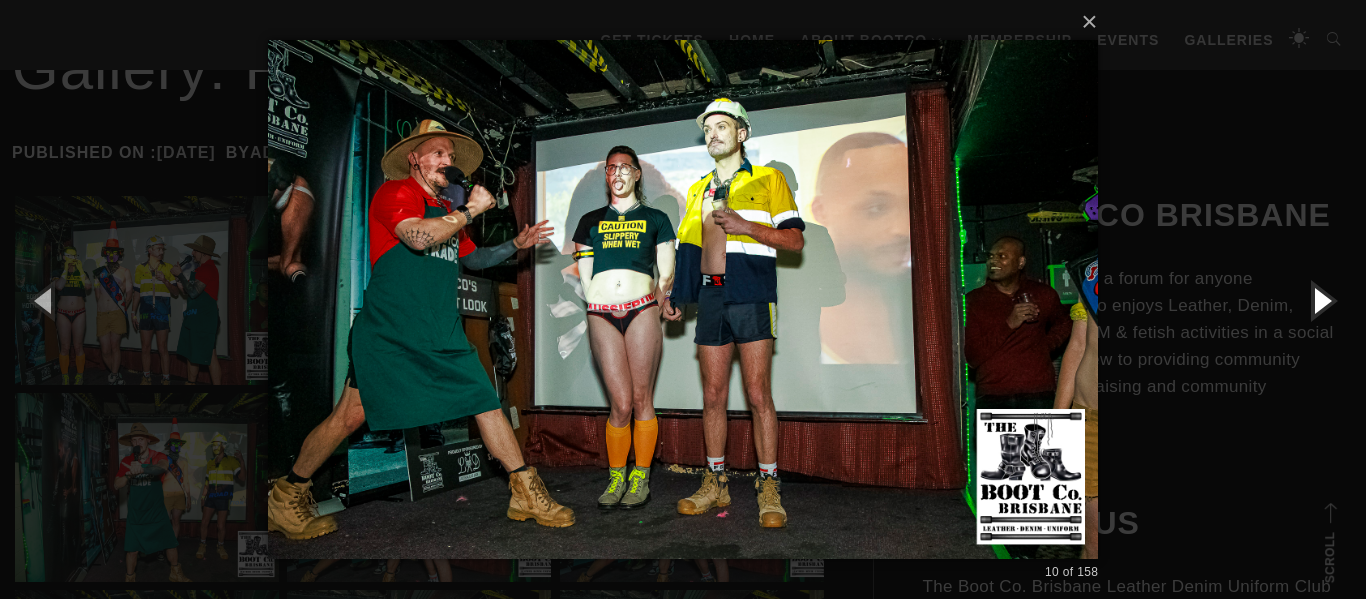 click at bounding box center (1321, 300) 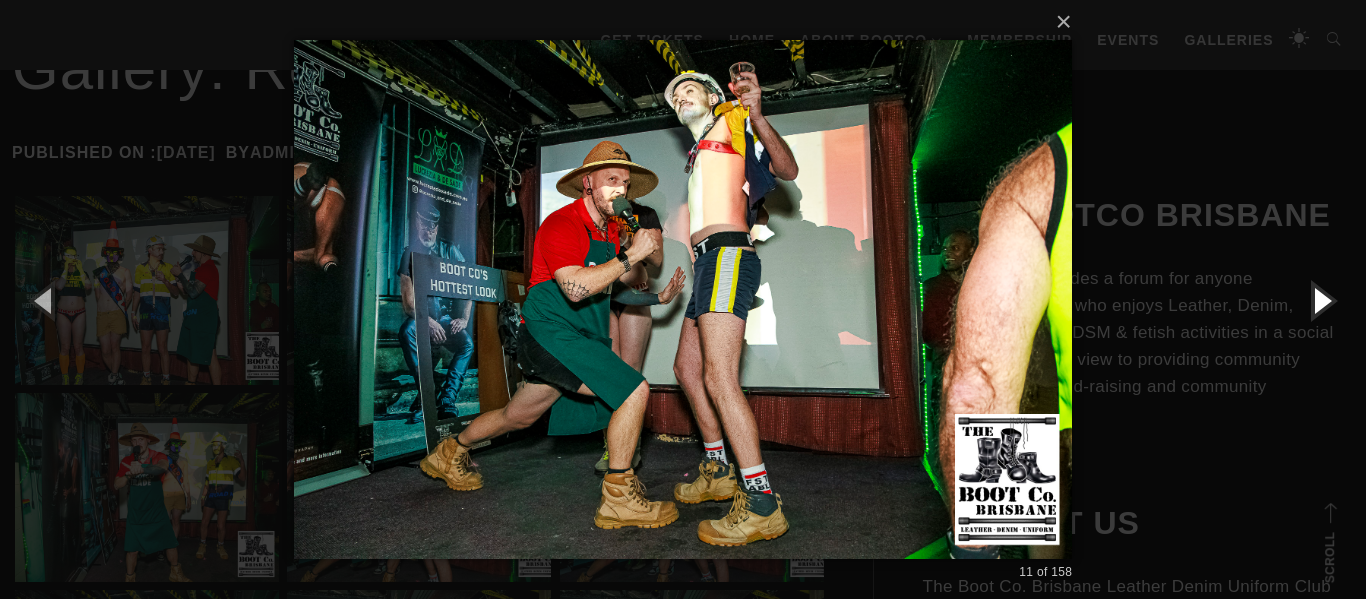 click at bounding box center [1321, 300] 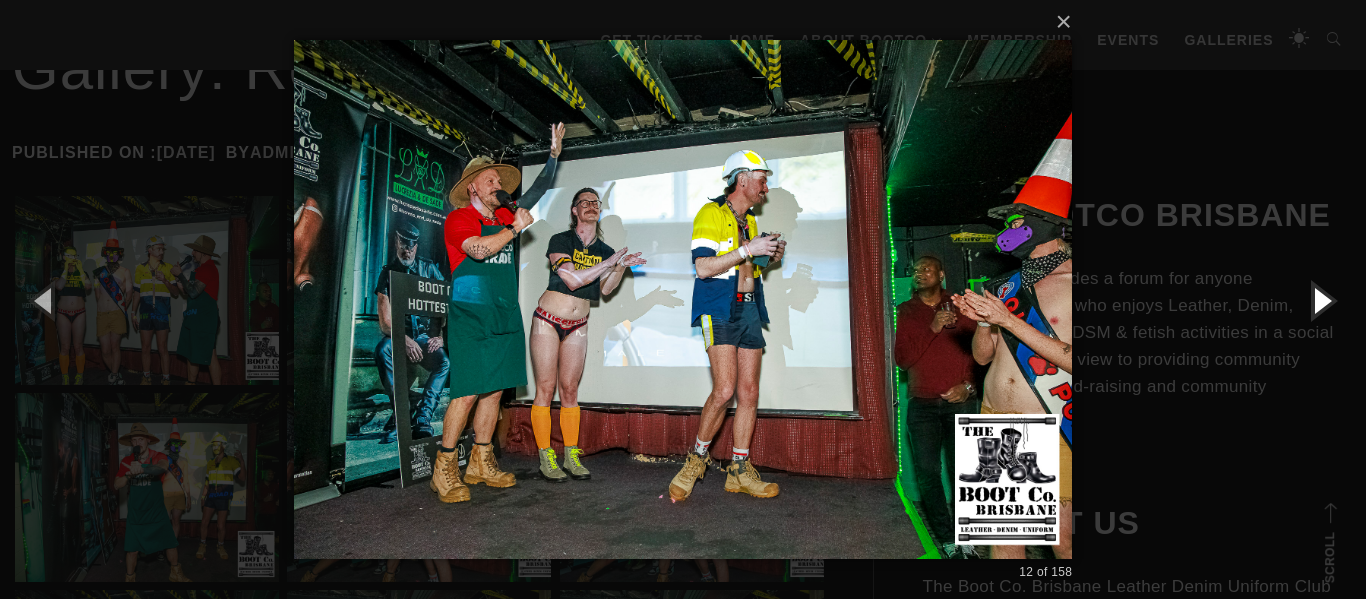 click at bounding box center (1321, 300) 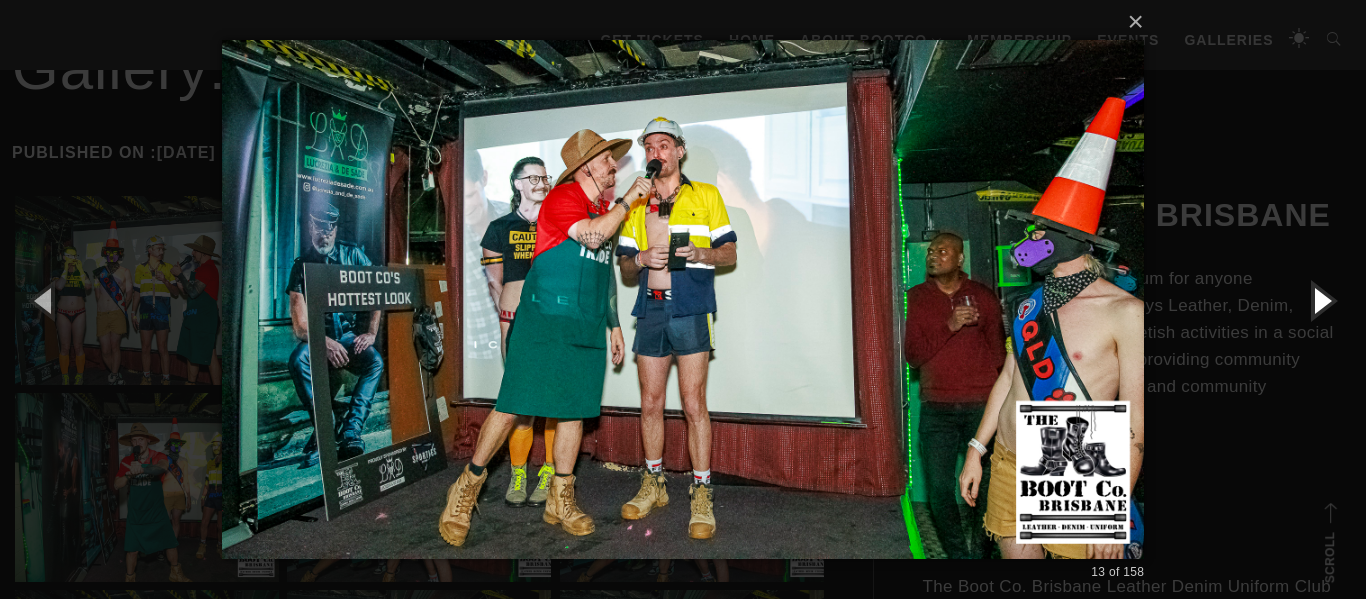 click at bounding box center [1321, 300] 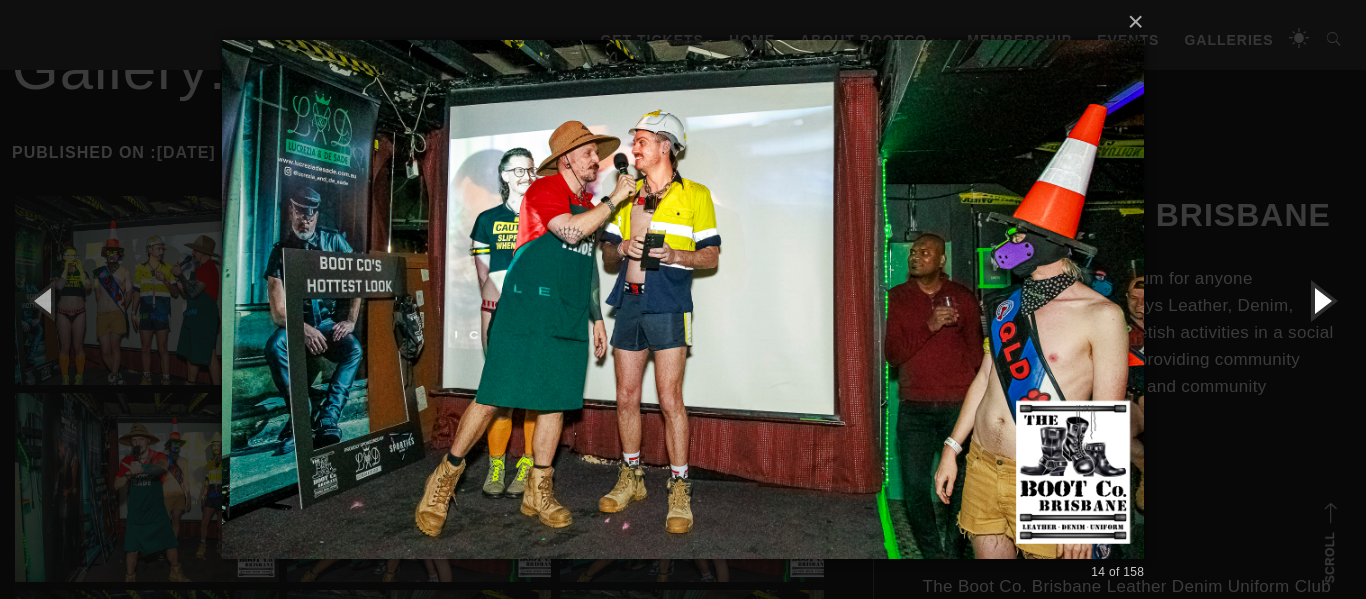 click at bounding box center (1321, 300) 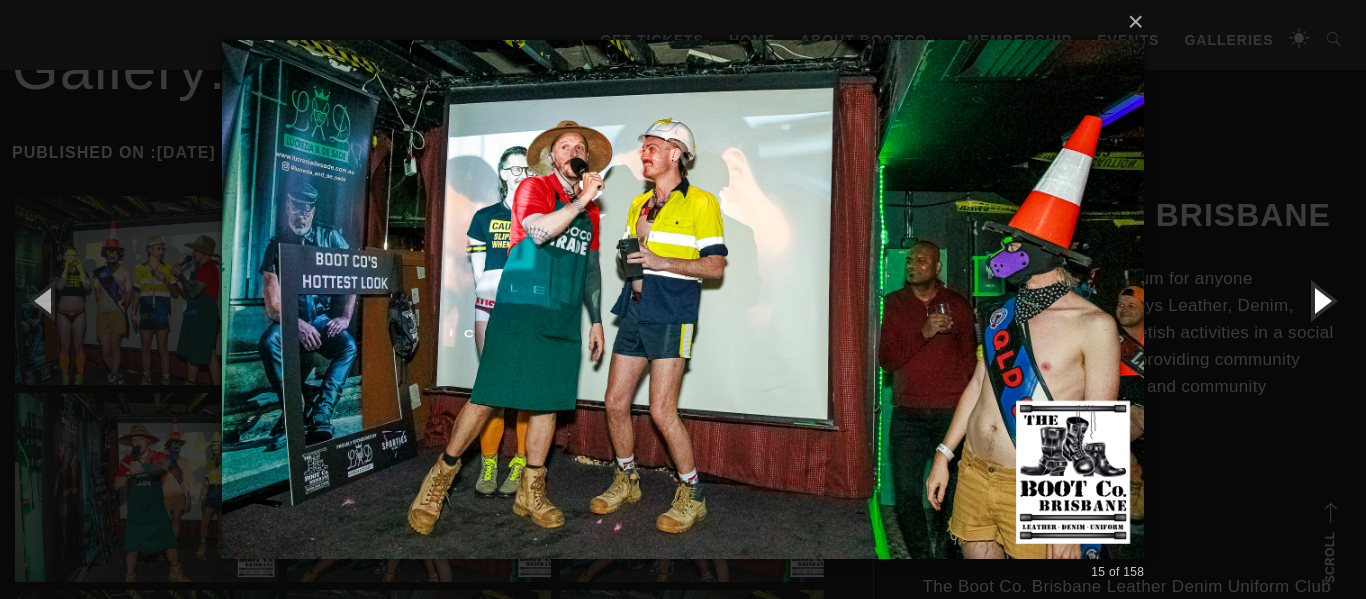 click at bounding box center [1321, 300] 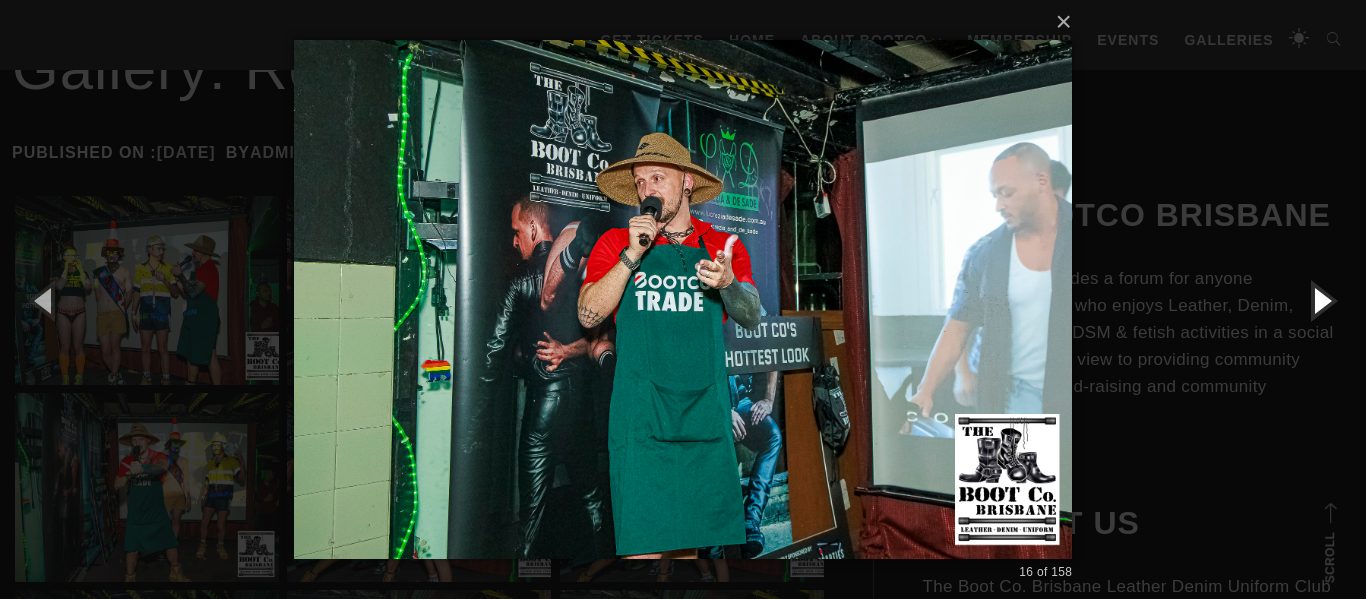 click at bounding box center [1321, 300] 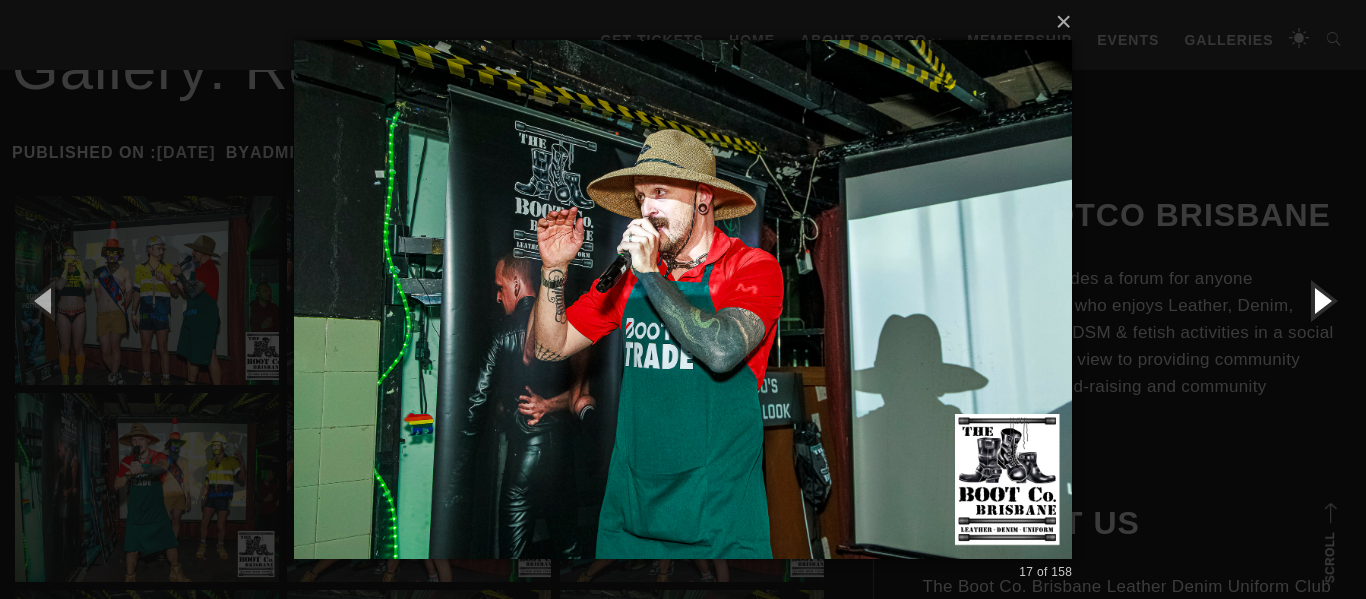 click at bounding box center [1321, 300] 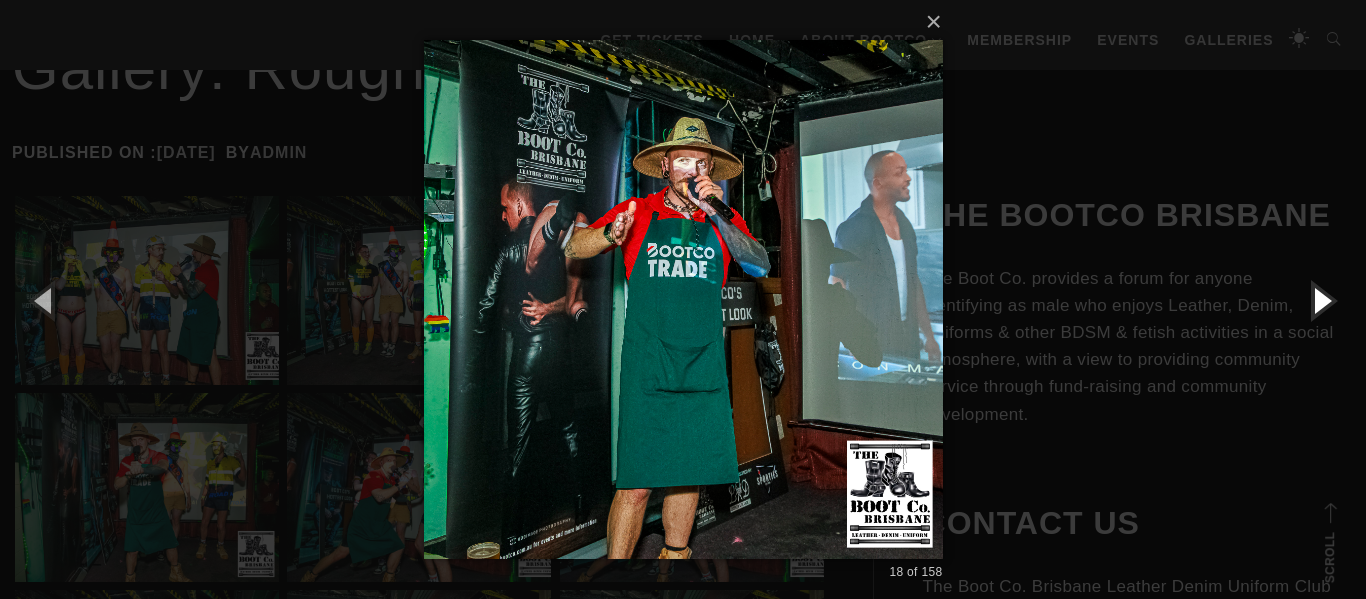click at bounding box center [1321, 300] 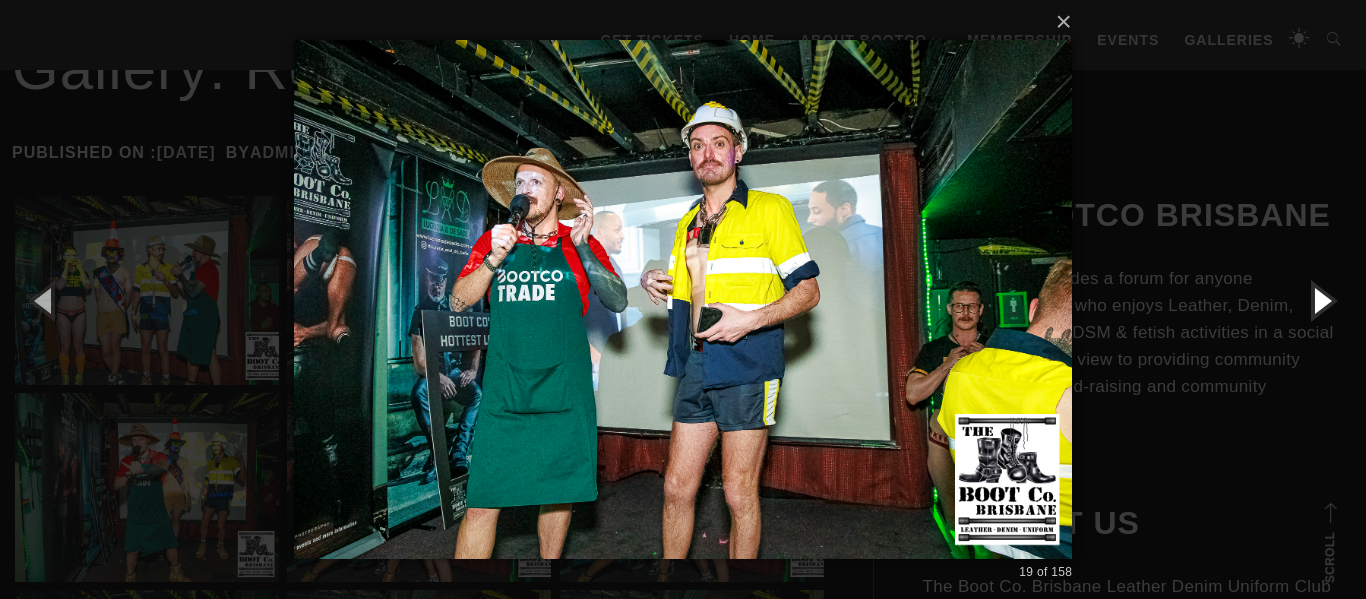 click at bounding box center (1321, 300) 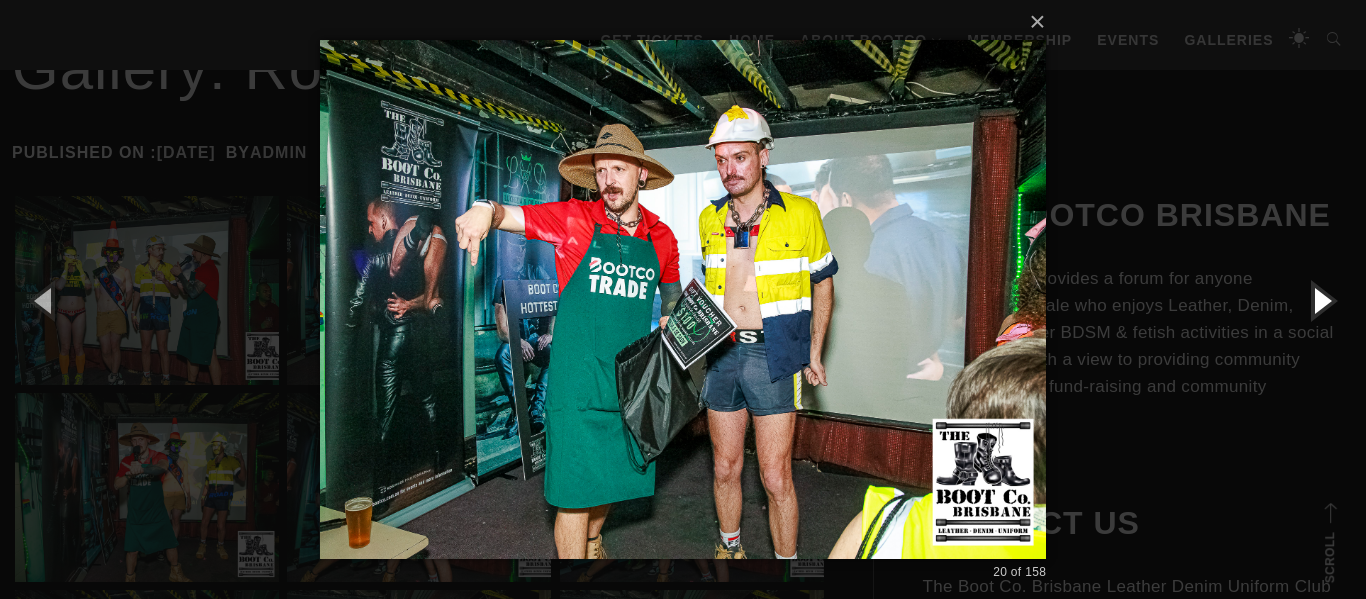 click at bounding box center [1321, 300] 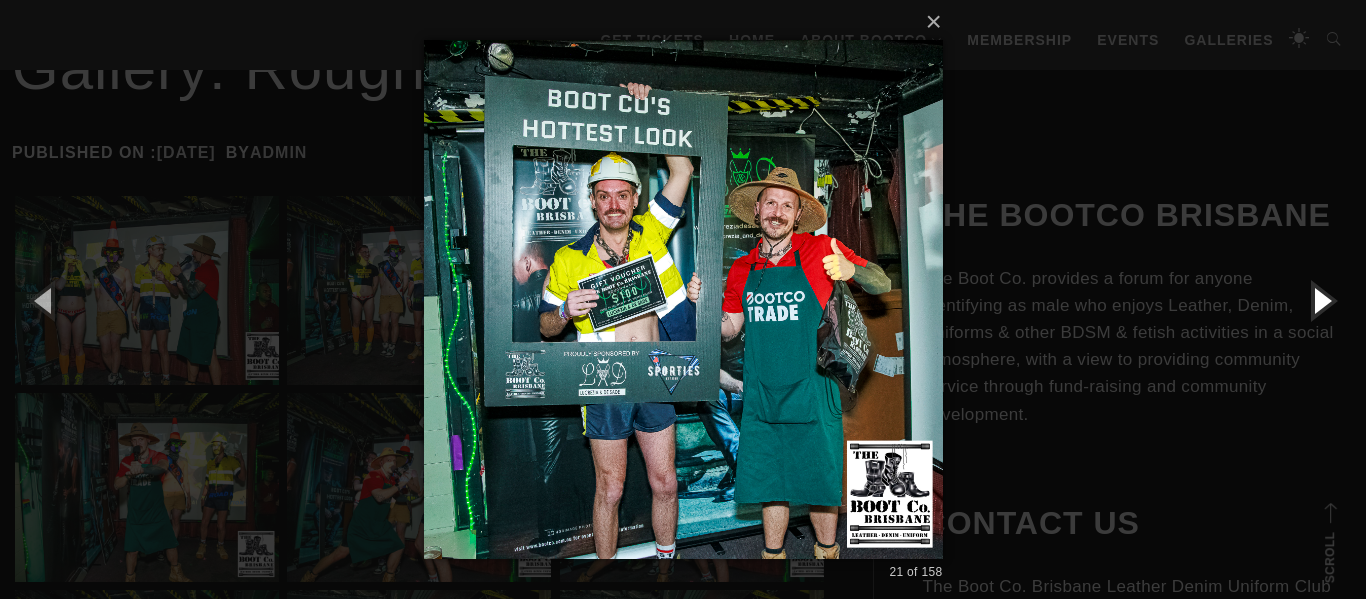 click at bounding box center [1321, 300] 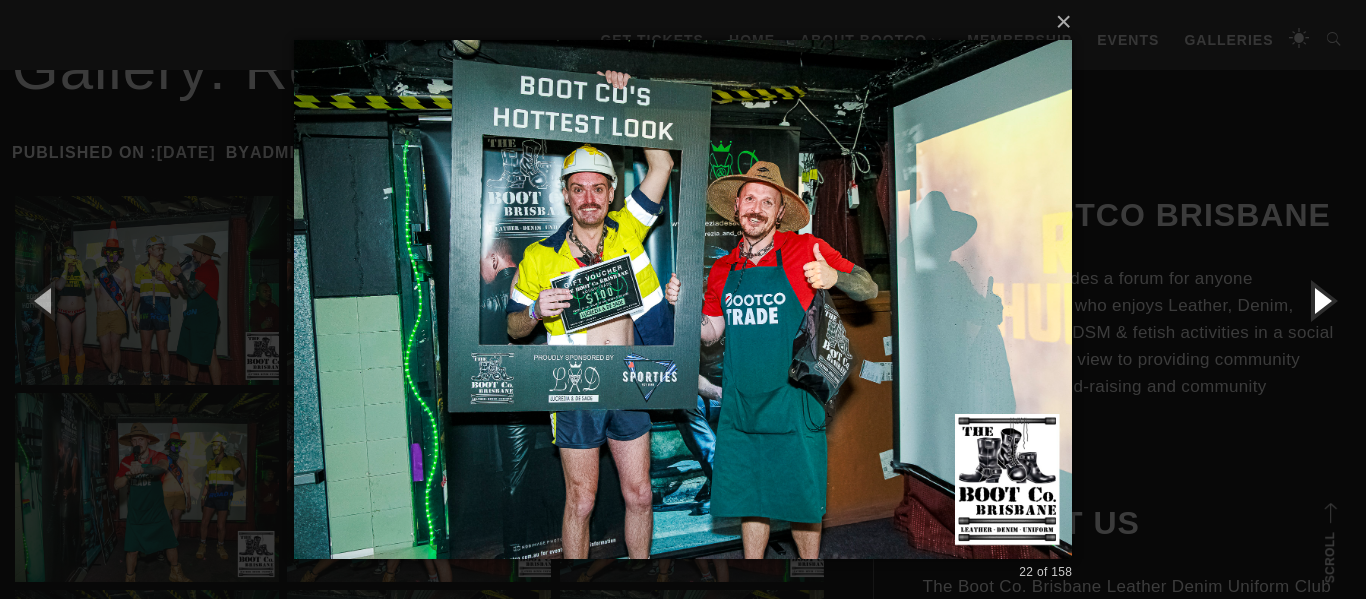 click at bounding box center (1321, 300) 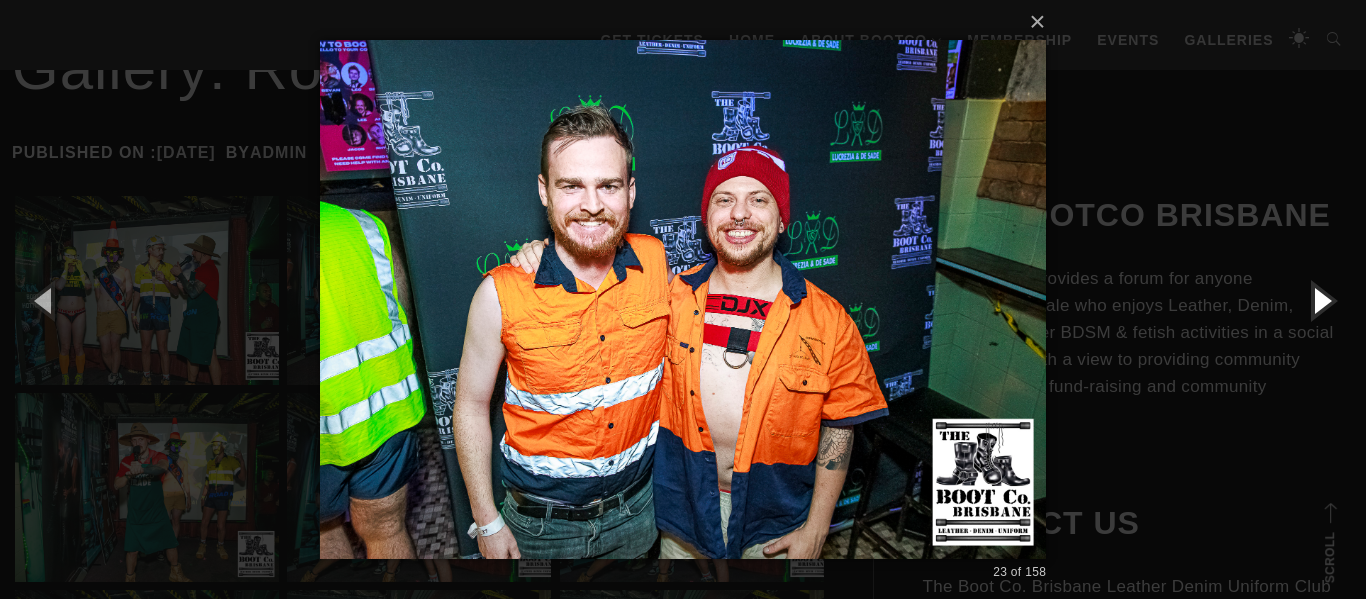 click at bounding box center [1321, 300] 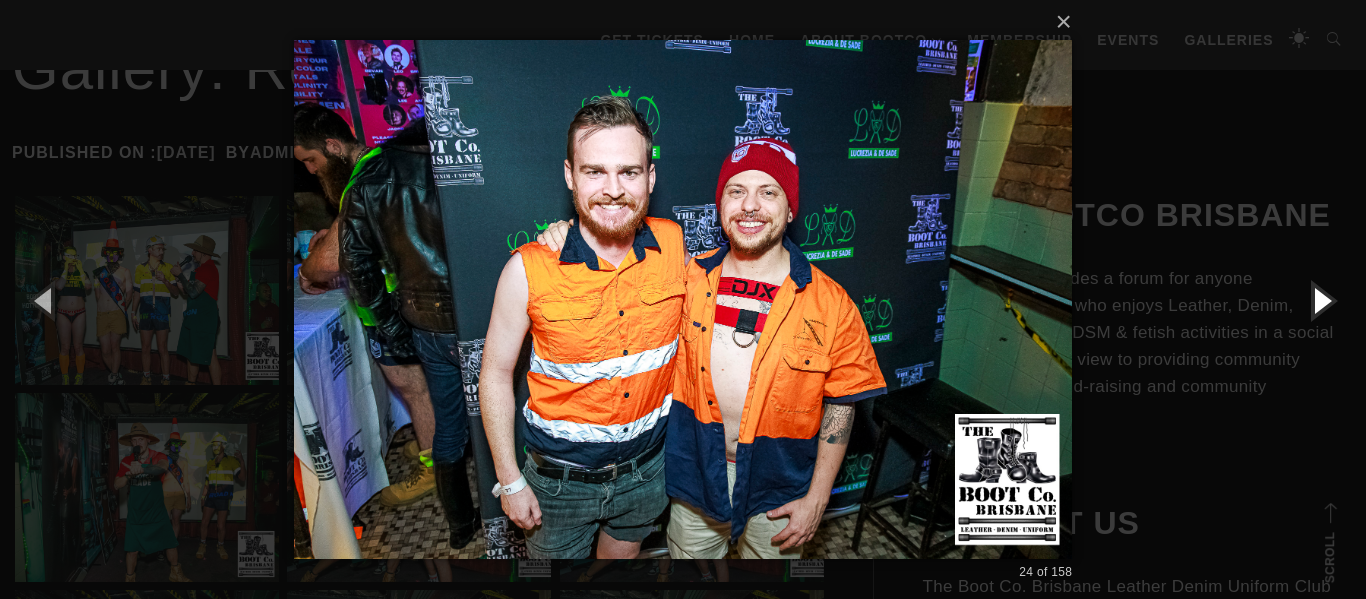 click at bounding box center [1321, 300] 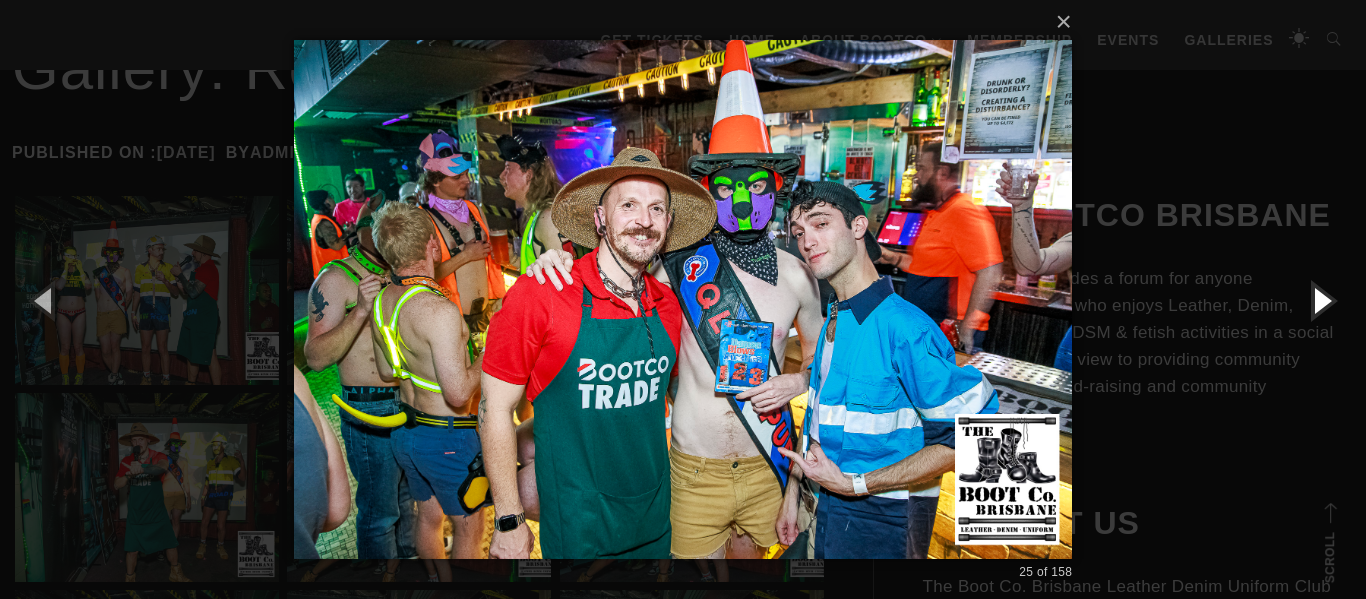 click at bounding box center (1321, 300) 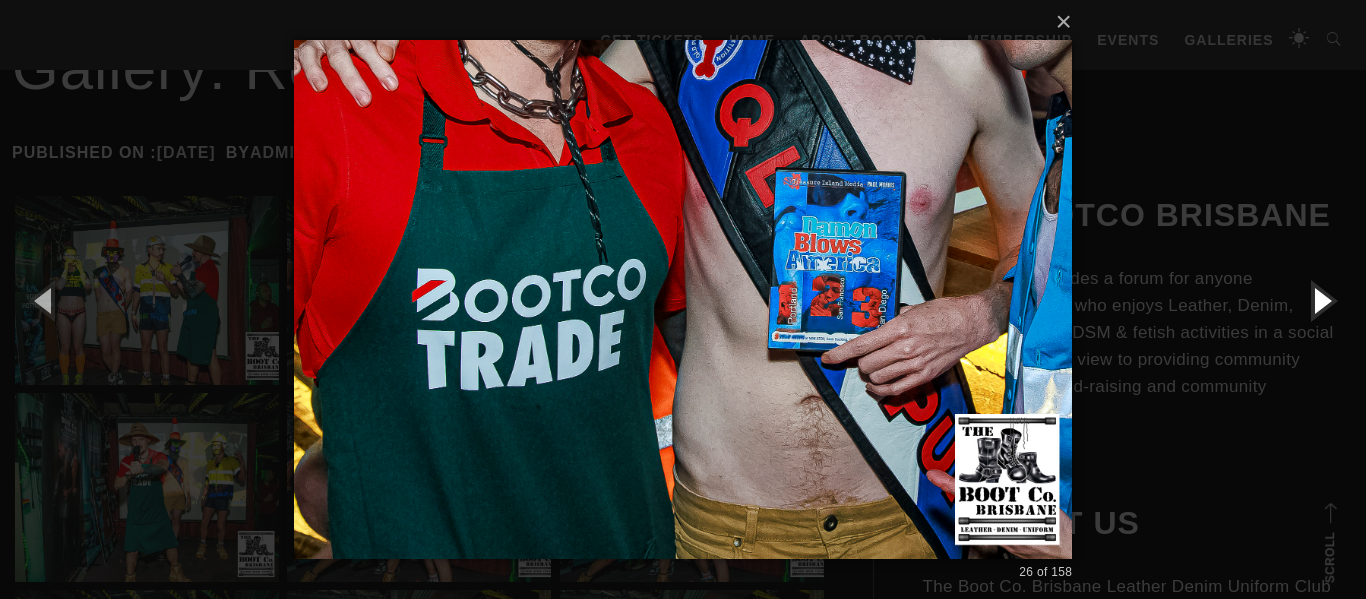 click at bounding box center [1321, 300] 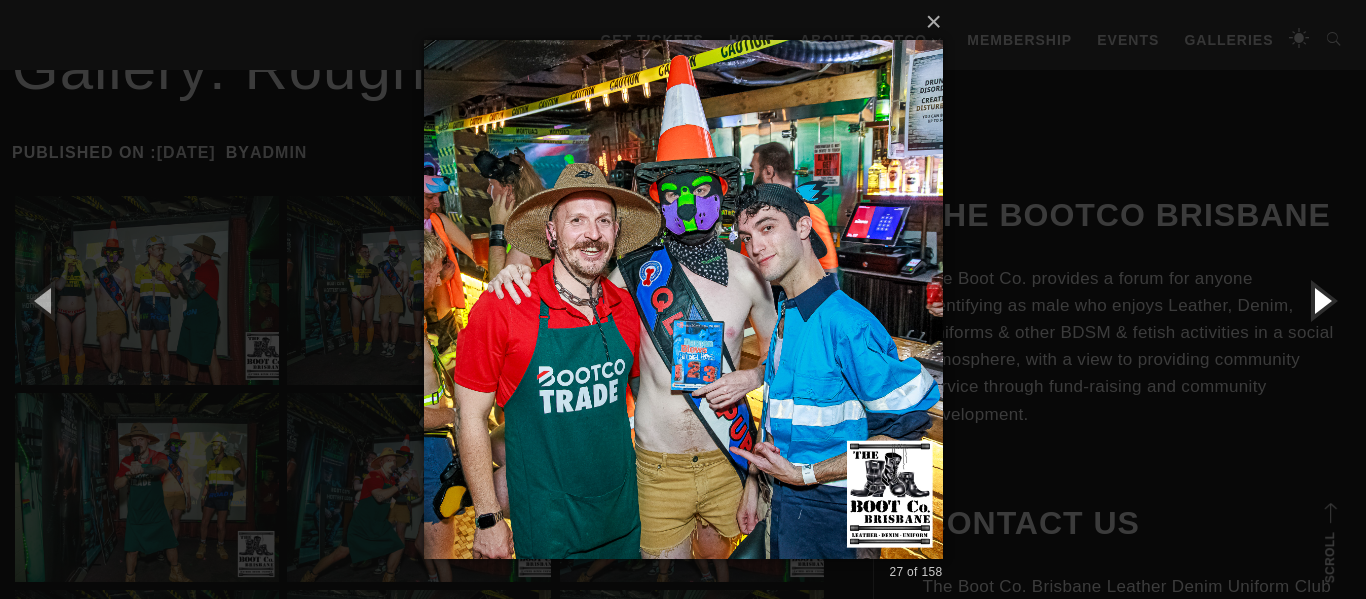 click at bounding box center (1321, 300) 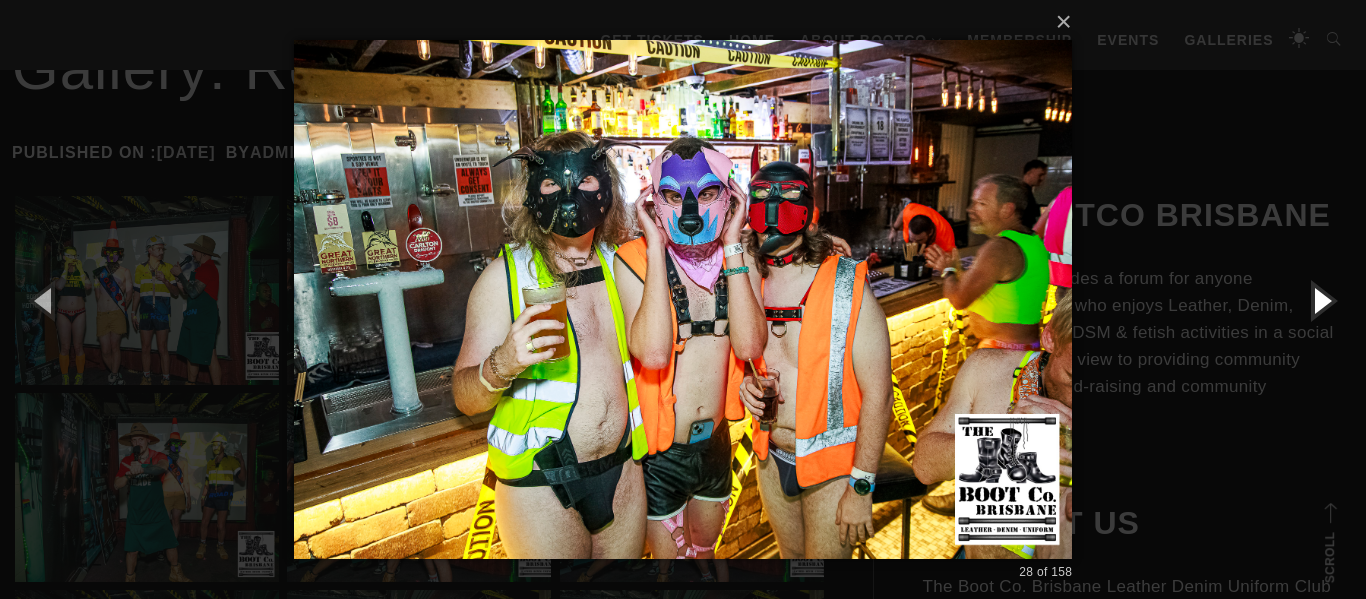 click at bounding box center (1321, 300) 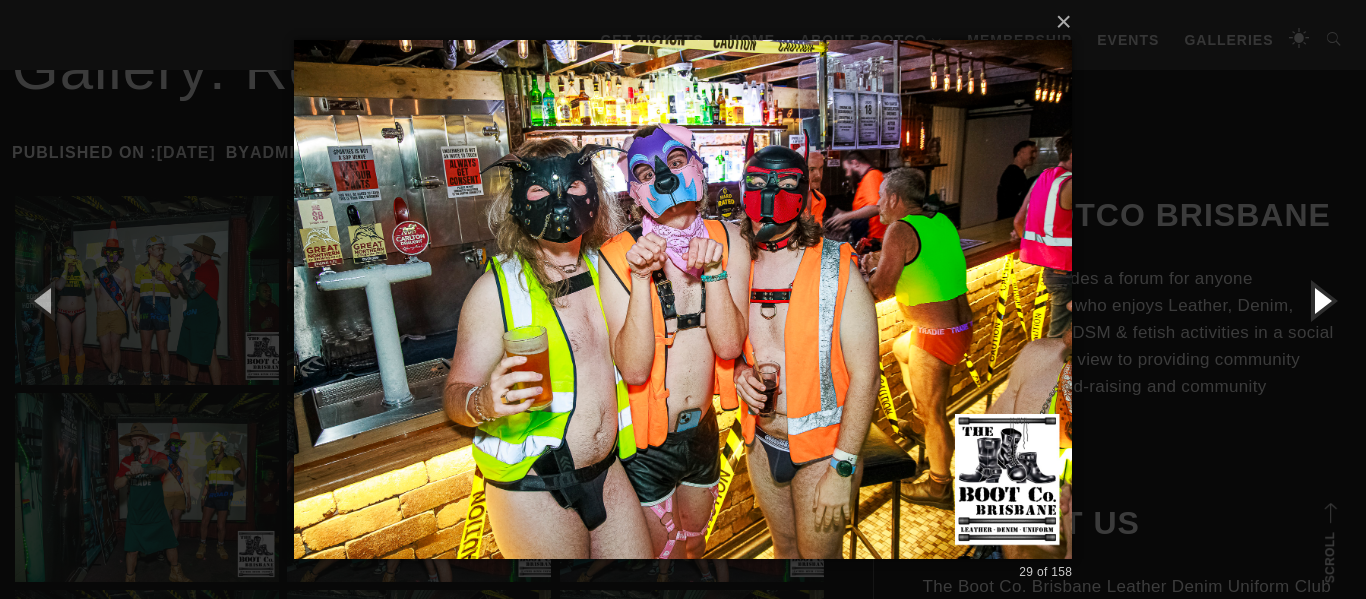 click at bounding box center [1321, 300] 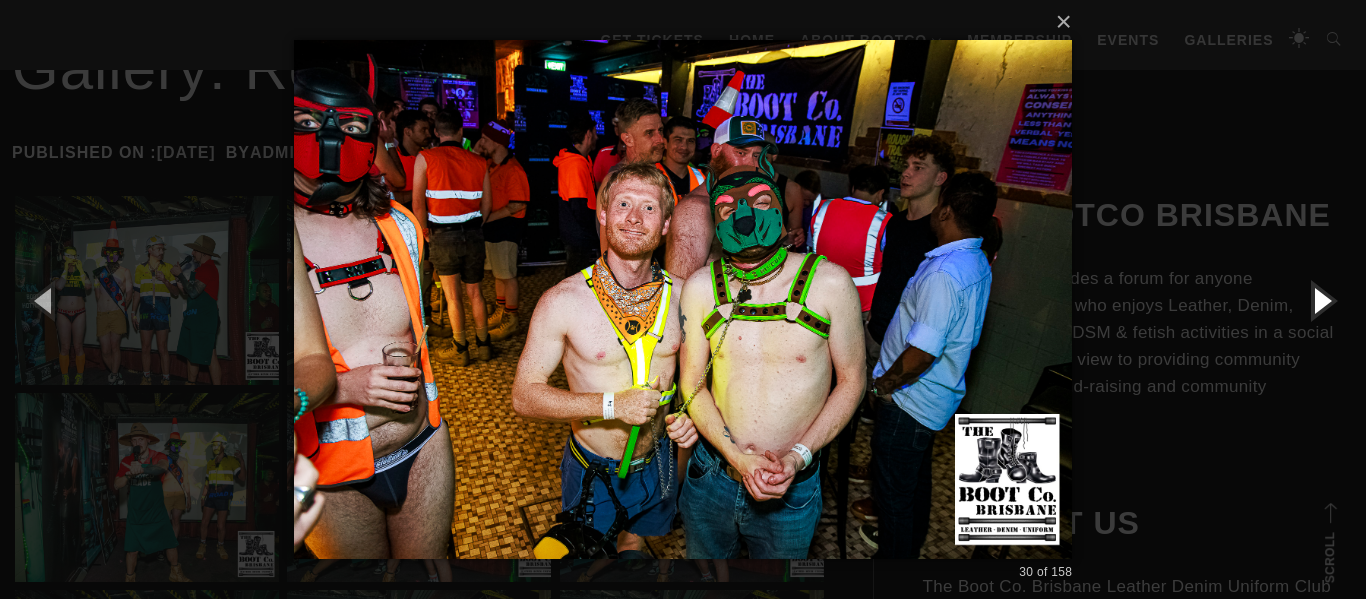 click at bounding box center (1321, 300) 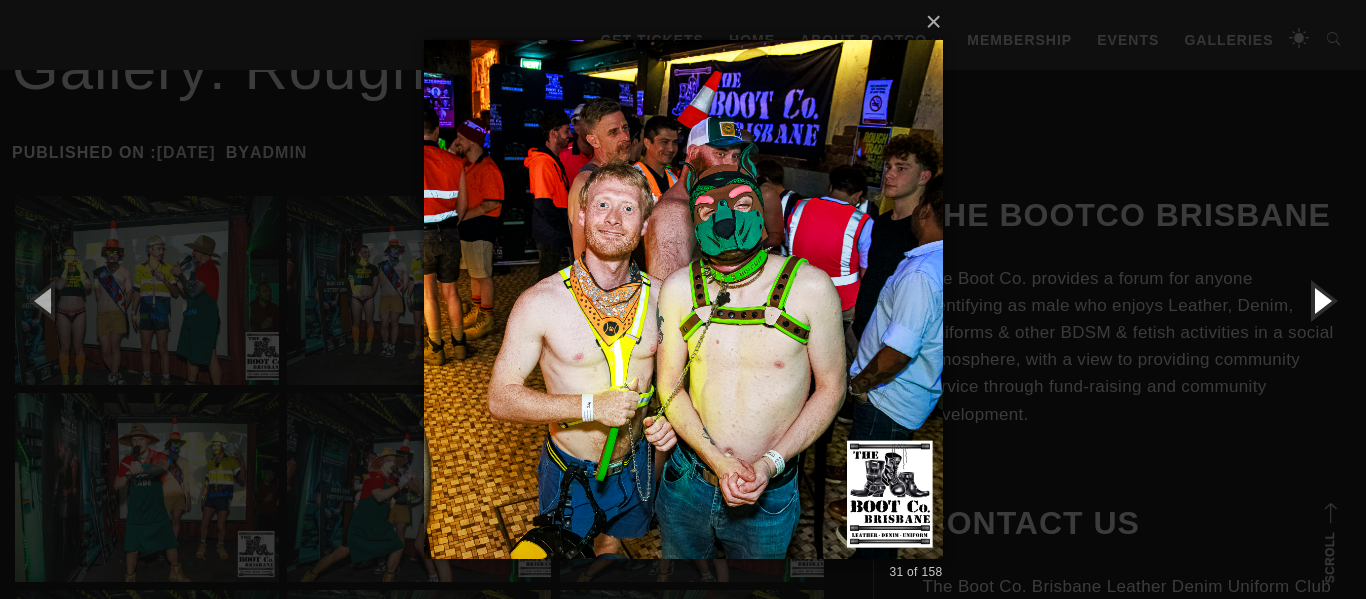 click at bounding box center (1321, 300) 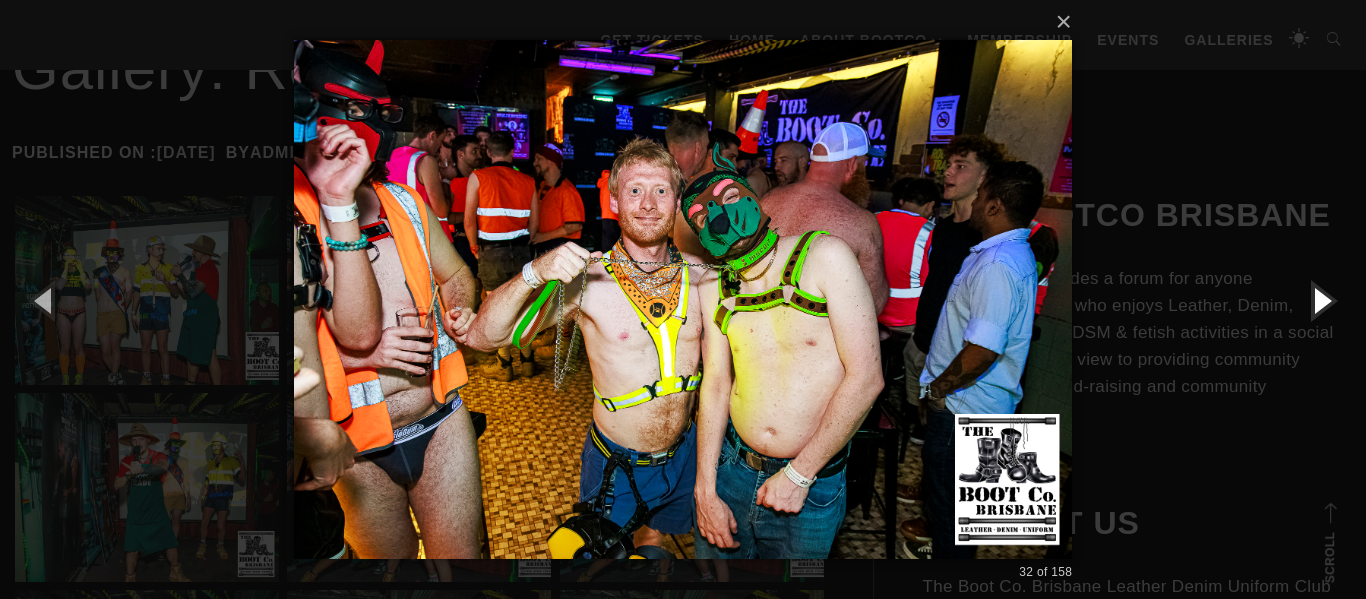 click at bounding box center (1321, 300) 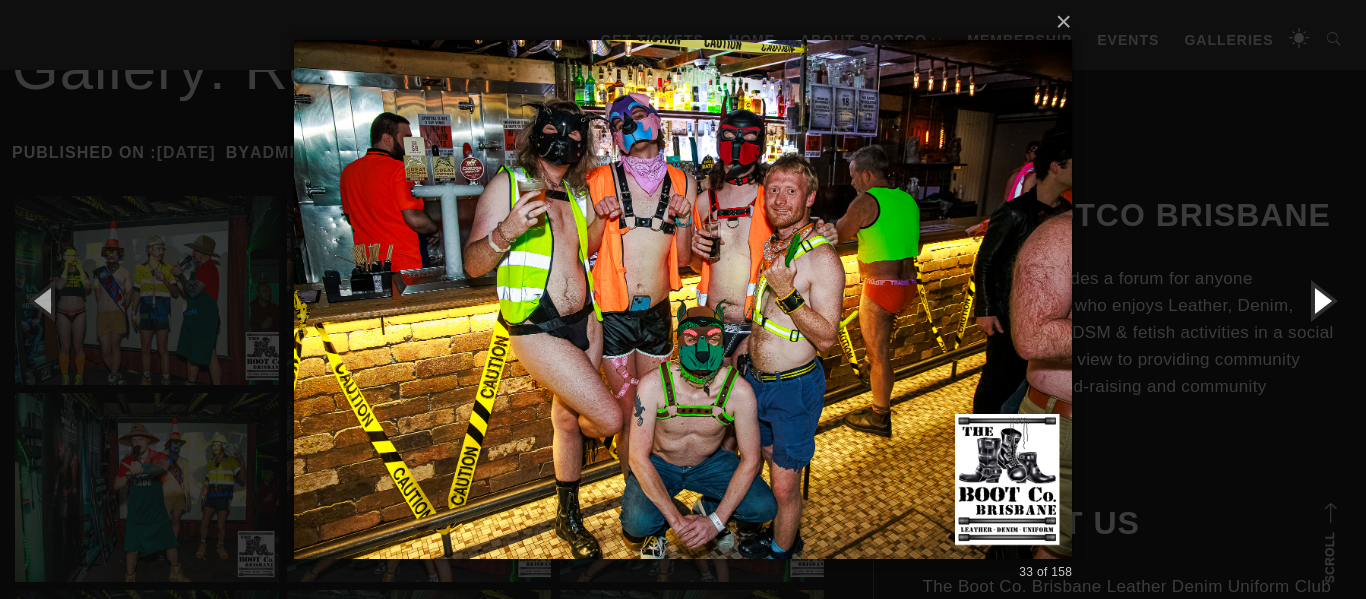 click at bounding box center (1321, 300) 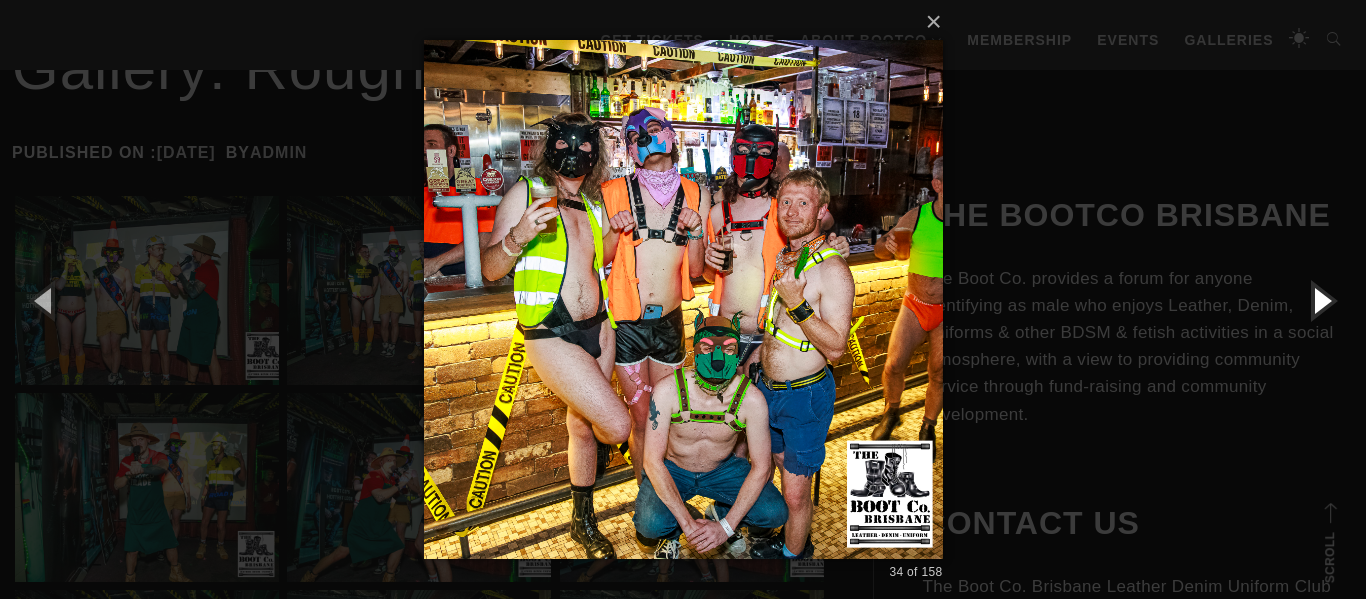 click at bounding box center (1321, 300) 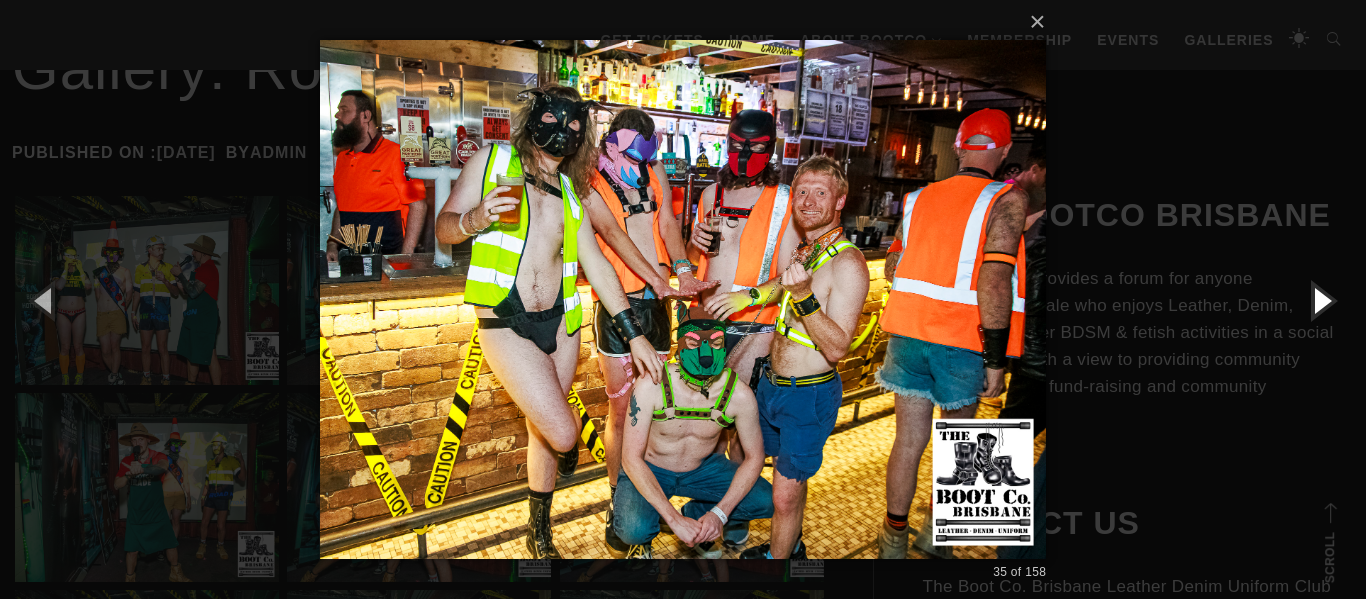 click at bounding box center [1321, 300] 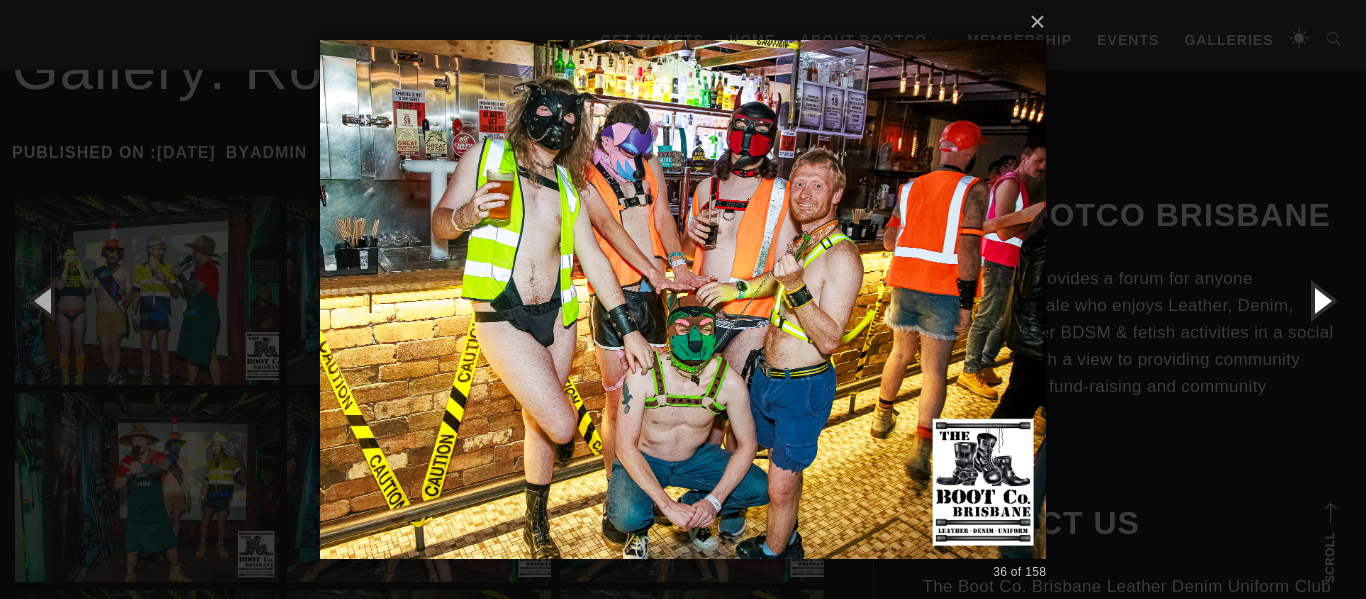click at bounding box center (1321, 300) 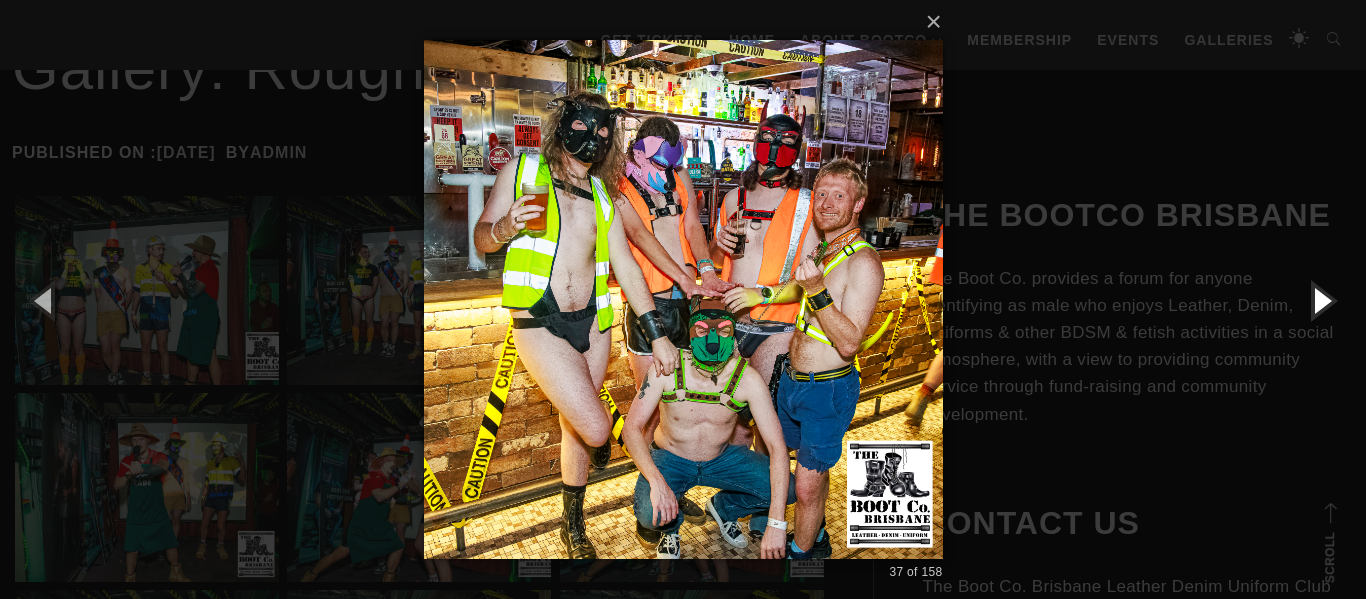 click at bounding box center (1321, 300) 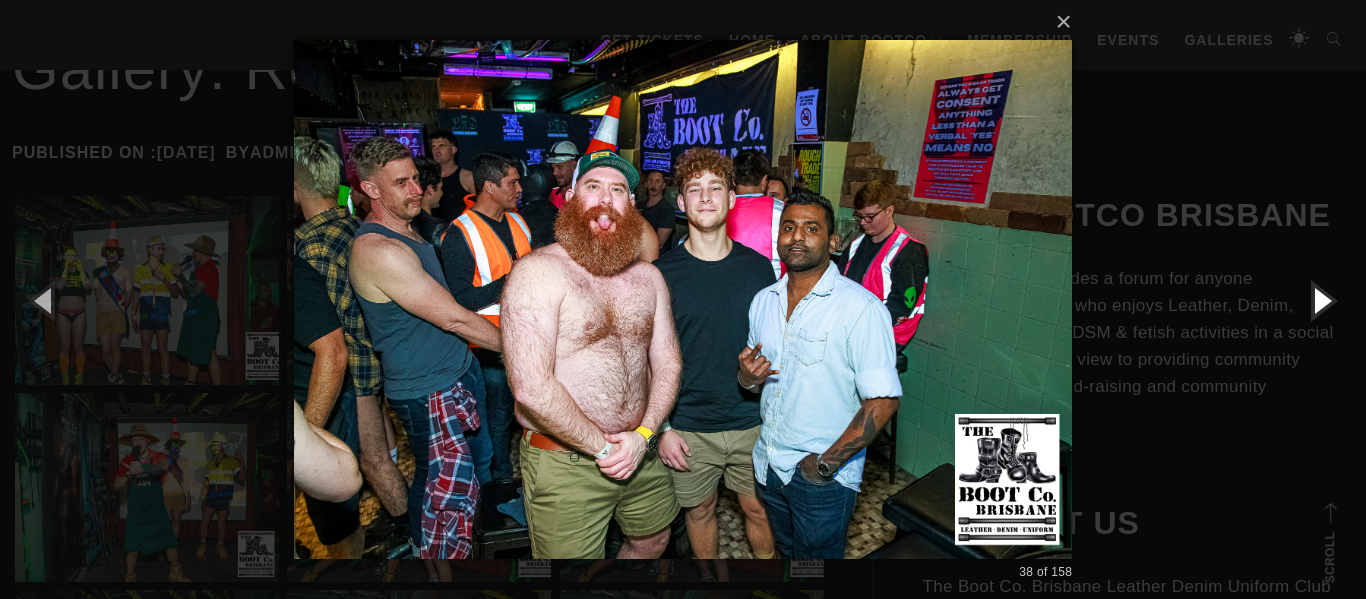 click at bounding box center (1321, 300) 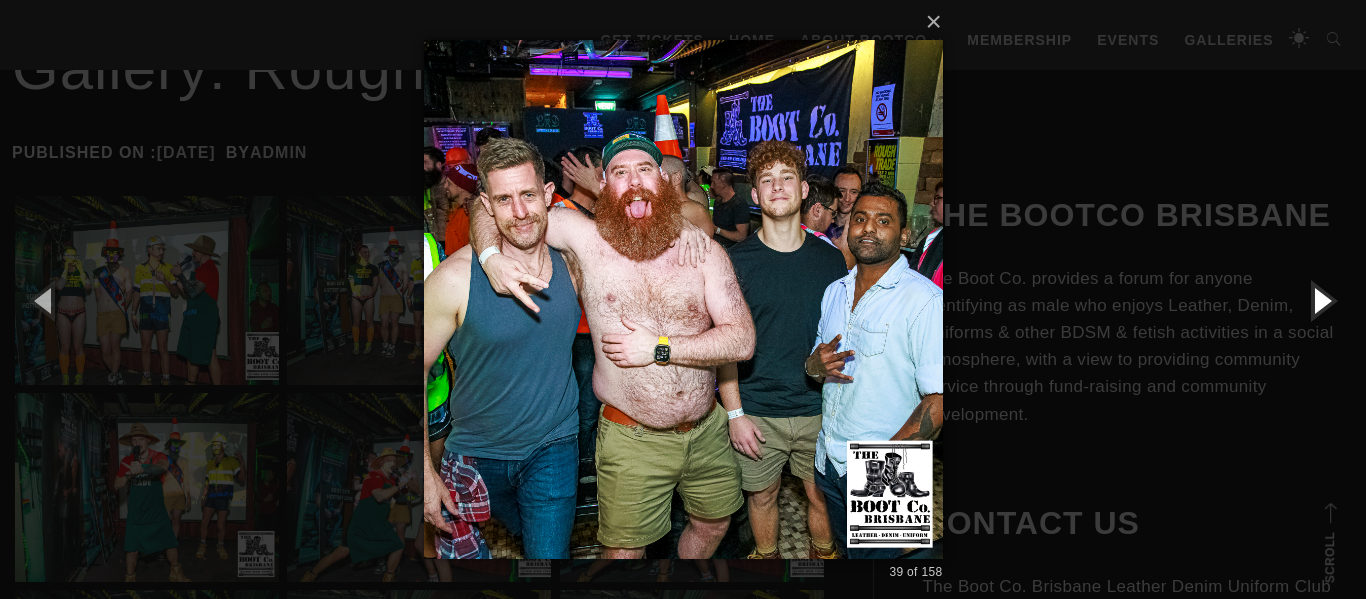 click at bounding box center (1321, 300) 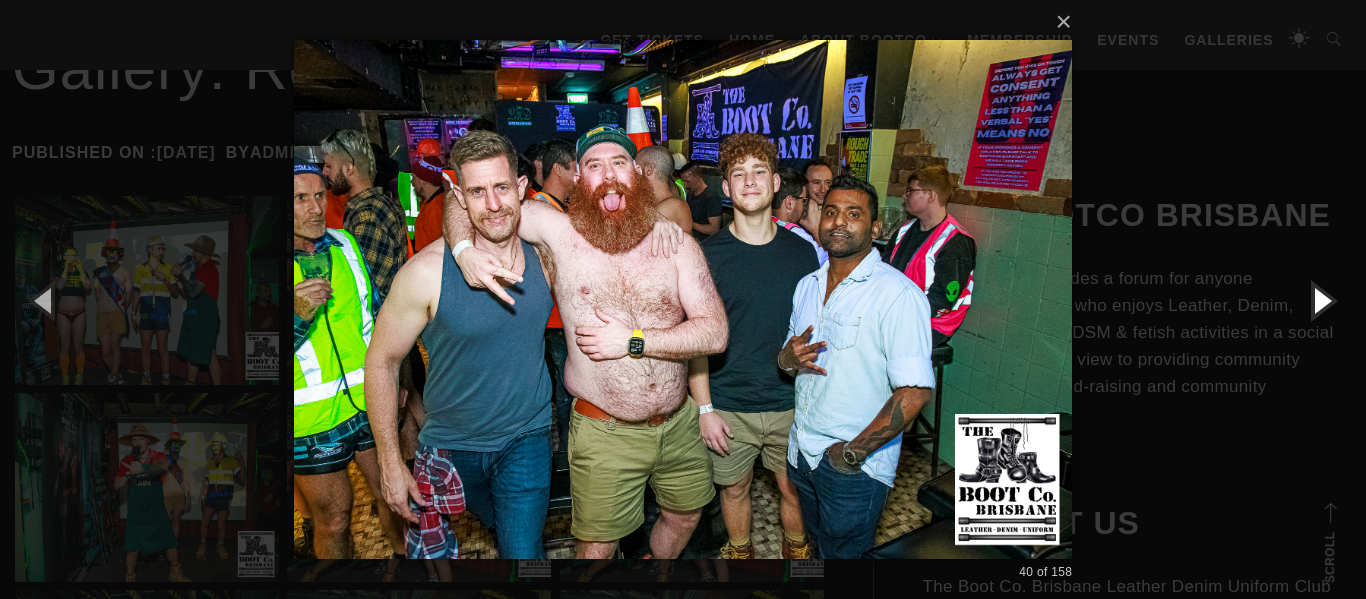 click at bounding box center (1321, 300) 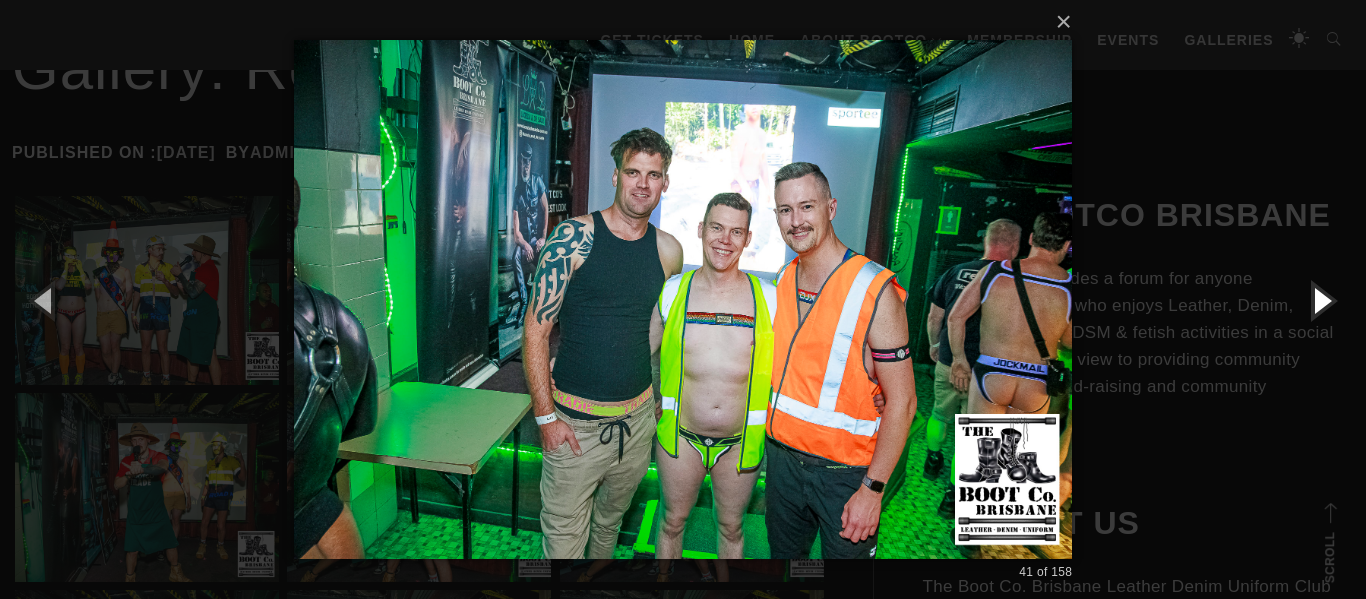 click at bounding box center [1321, 300] 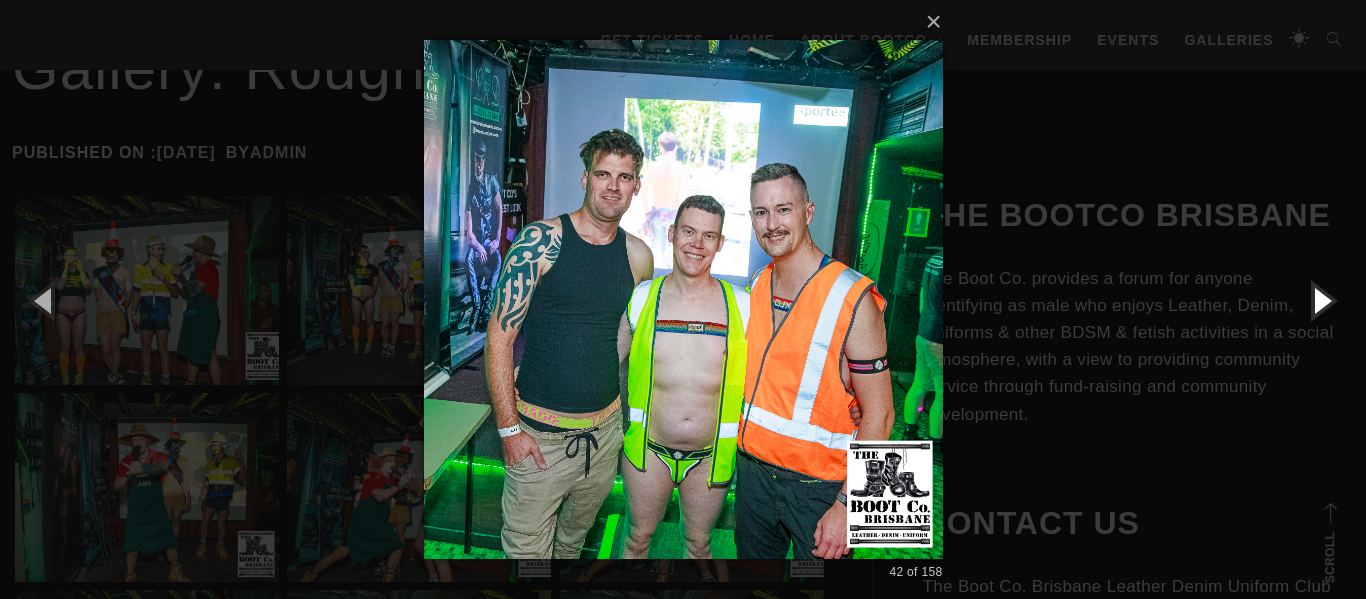 click at bounding box center (1321, 300) 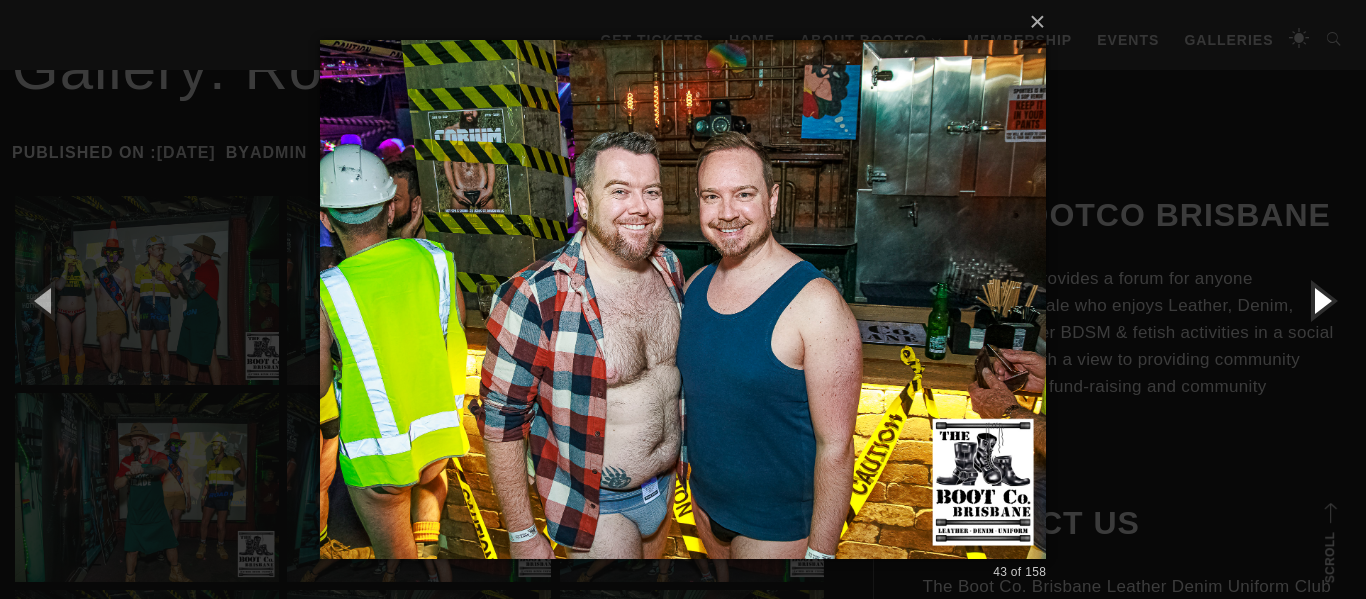 click at bounding box center (1321, 300) 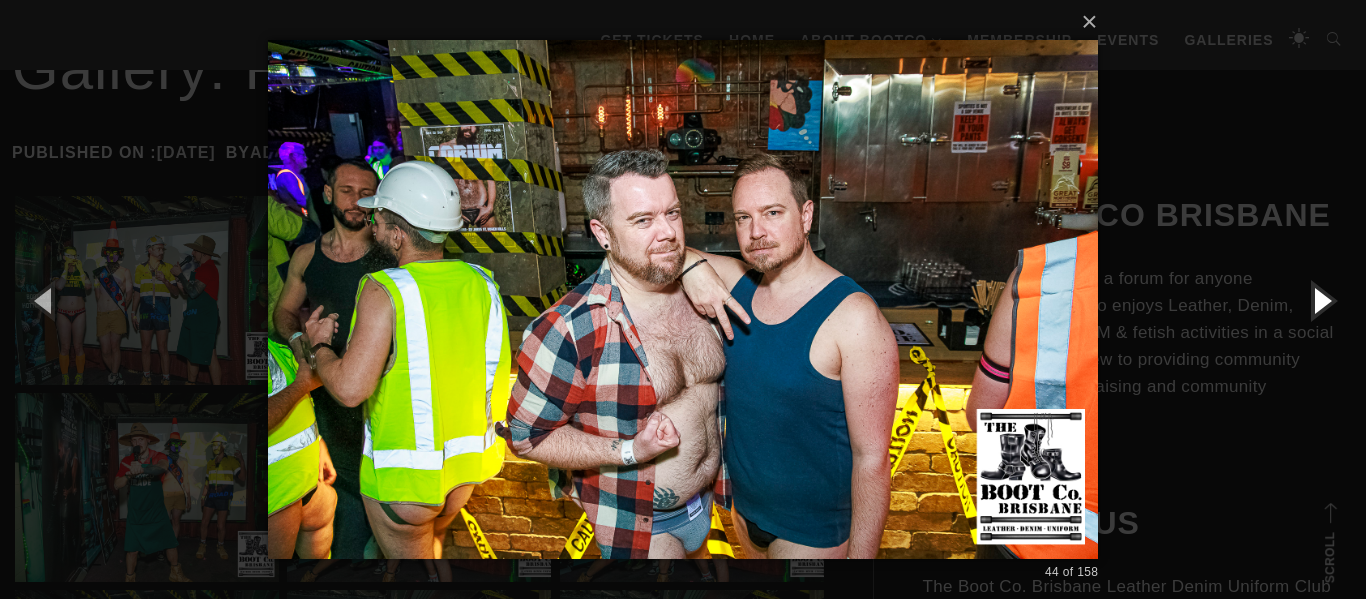 click at bounding box center (1321, 300) 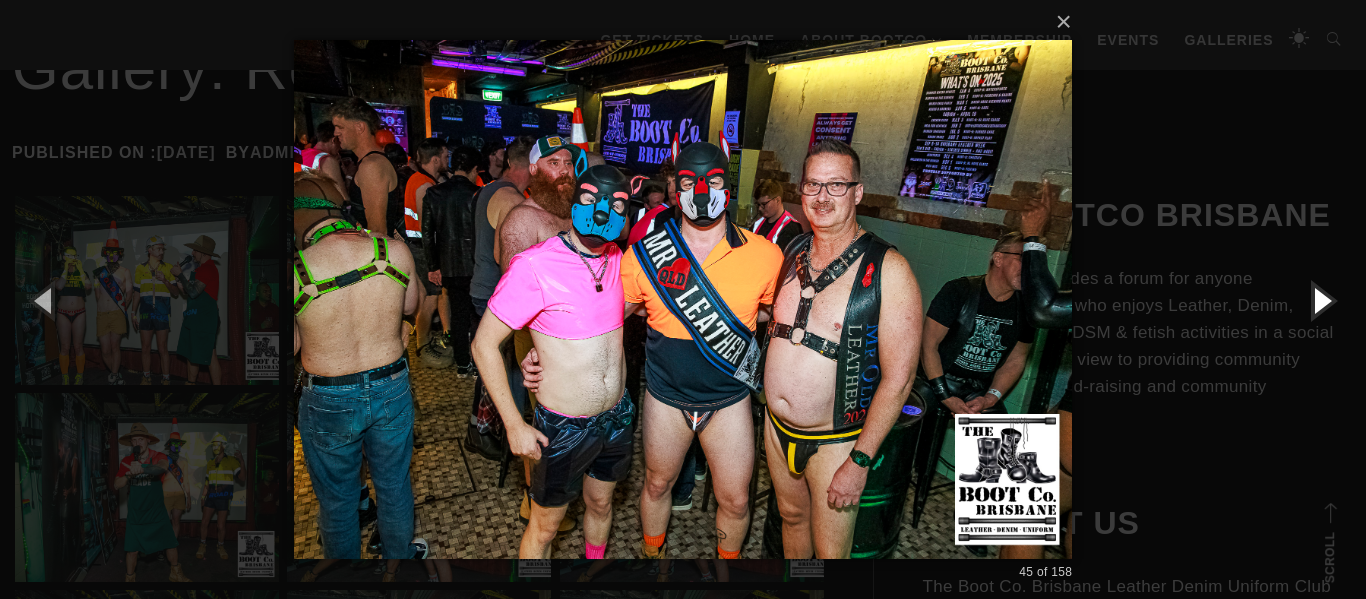 click at bounding box center [1321, 300] 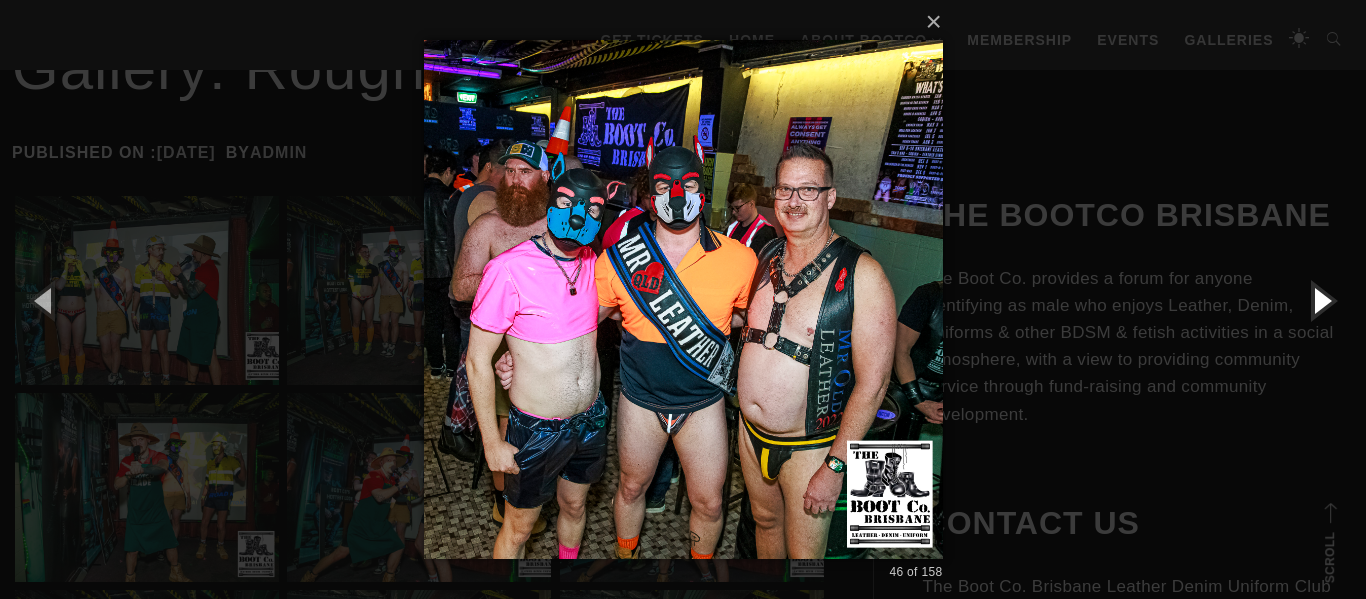 click at bounding box center [1321, 300] 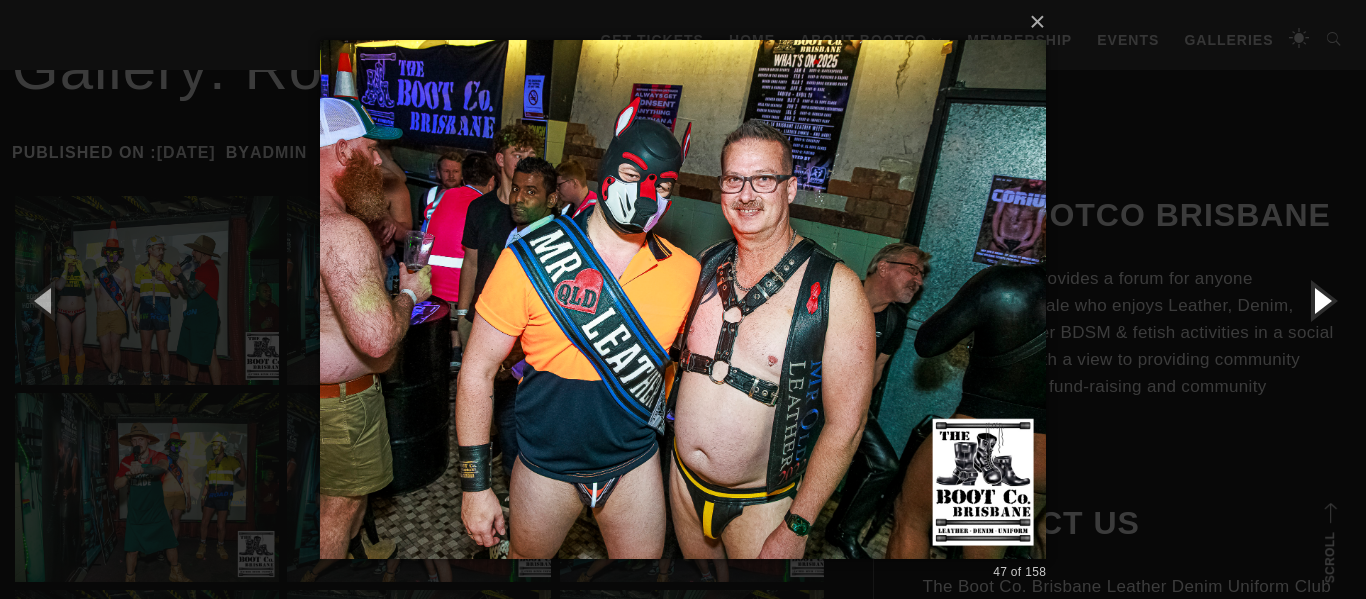 click at bounding box center [1321, 300] 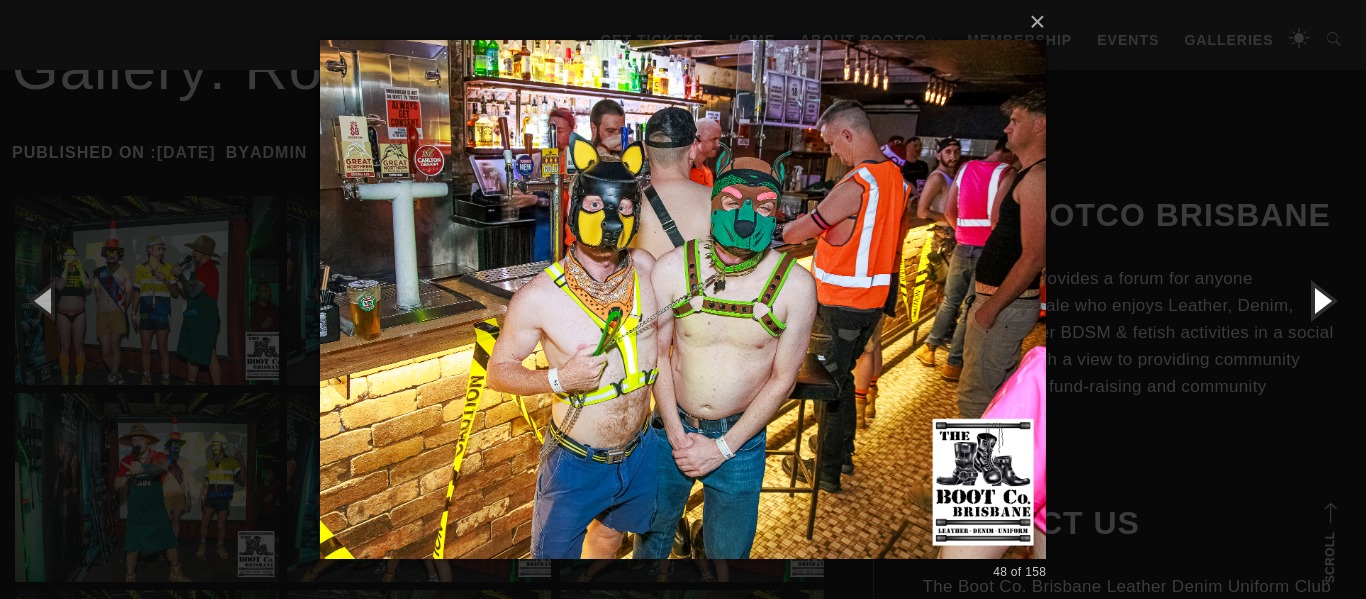 click at bounding box center (1321, 300) 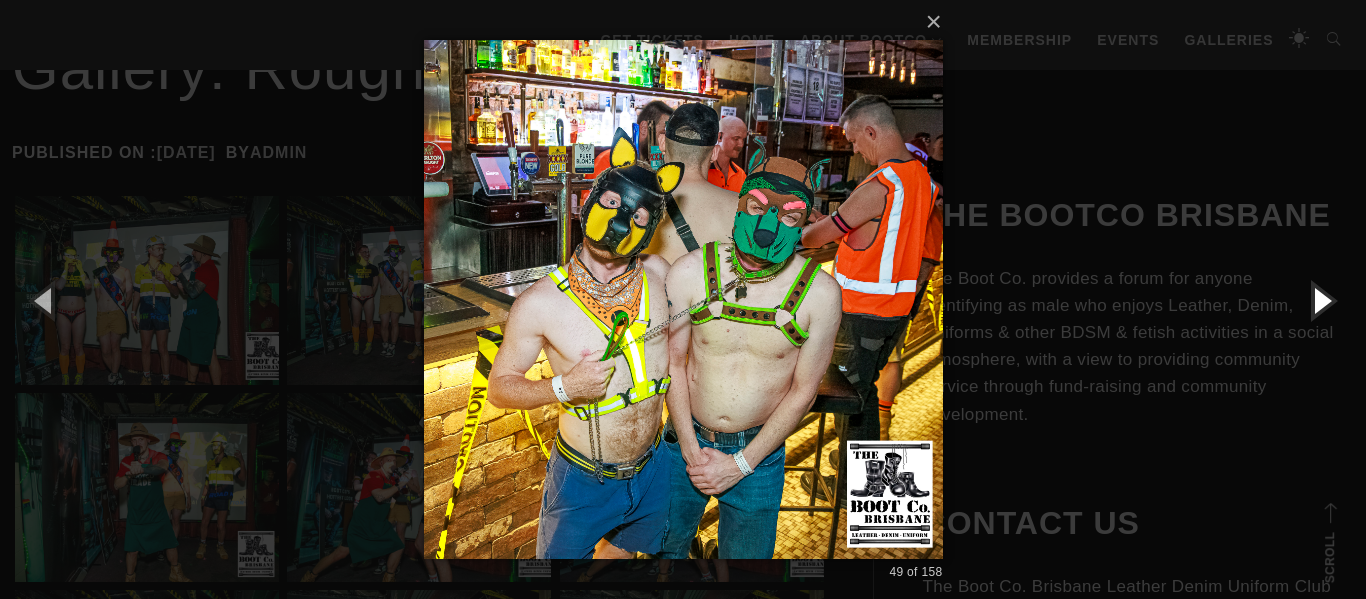 click at bounding box center (1321, 300) 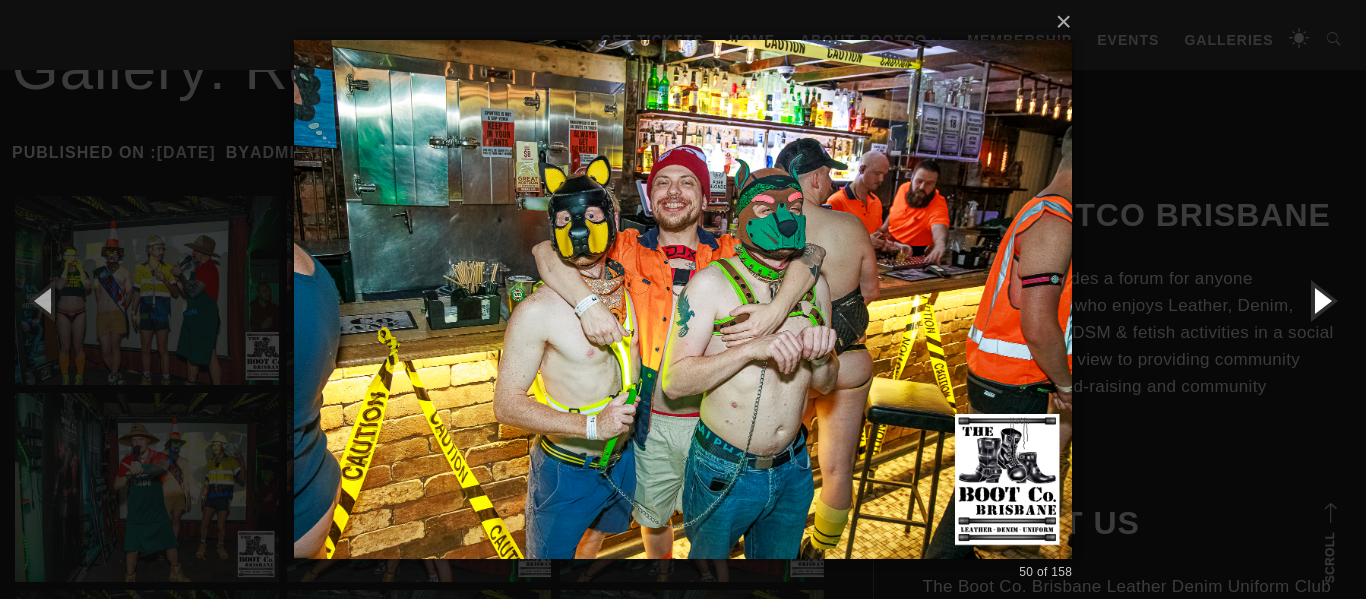 click at bounding box center (1321, 300) 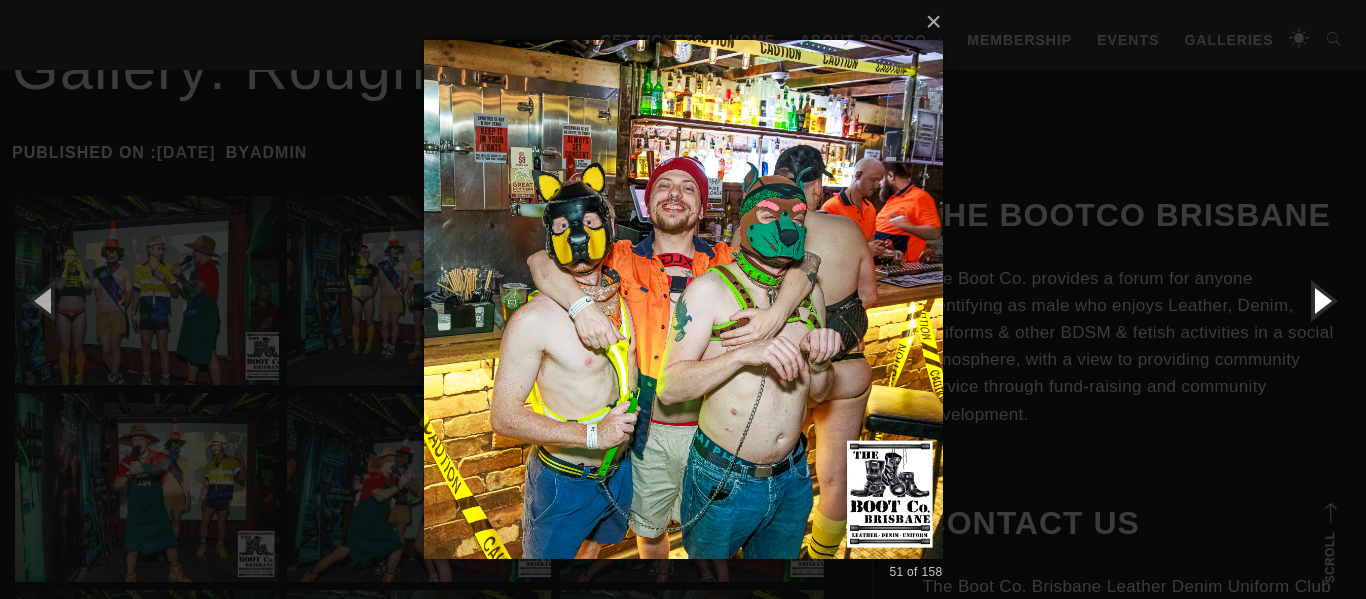 click at bounding box center (1321, 300) 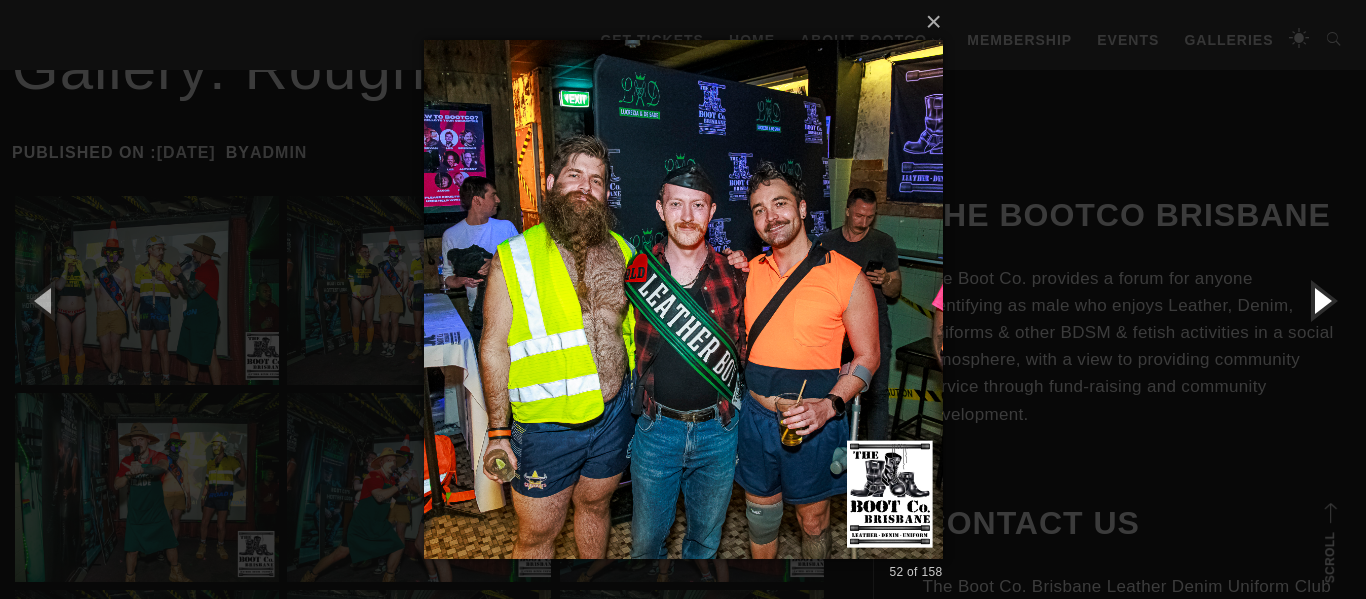 click at bounding box center [1321, 300] 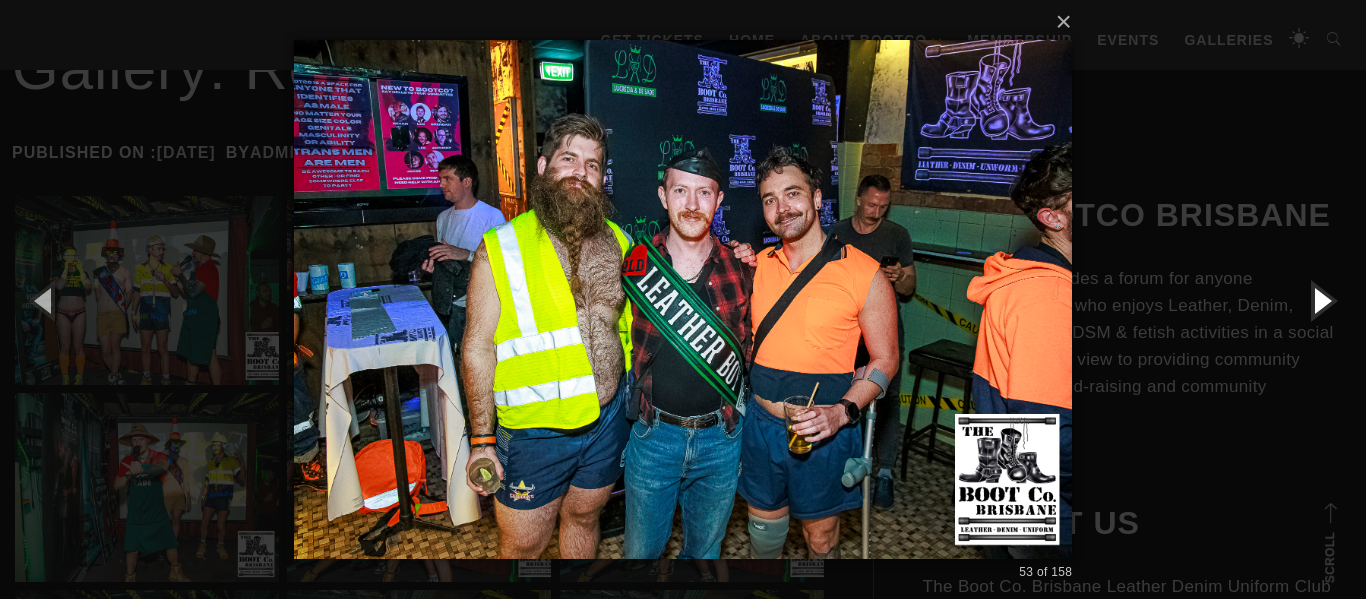 click at bounding box center (1321, 300) 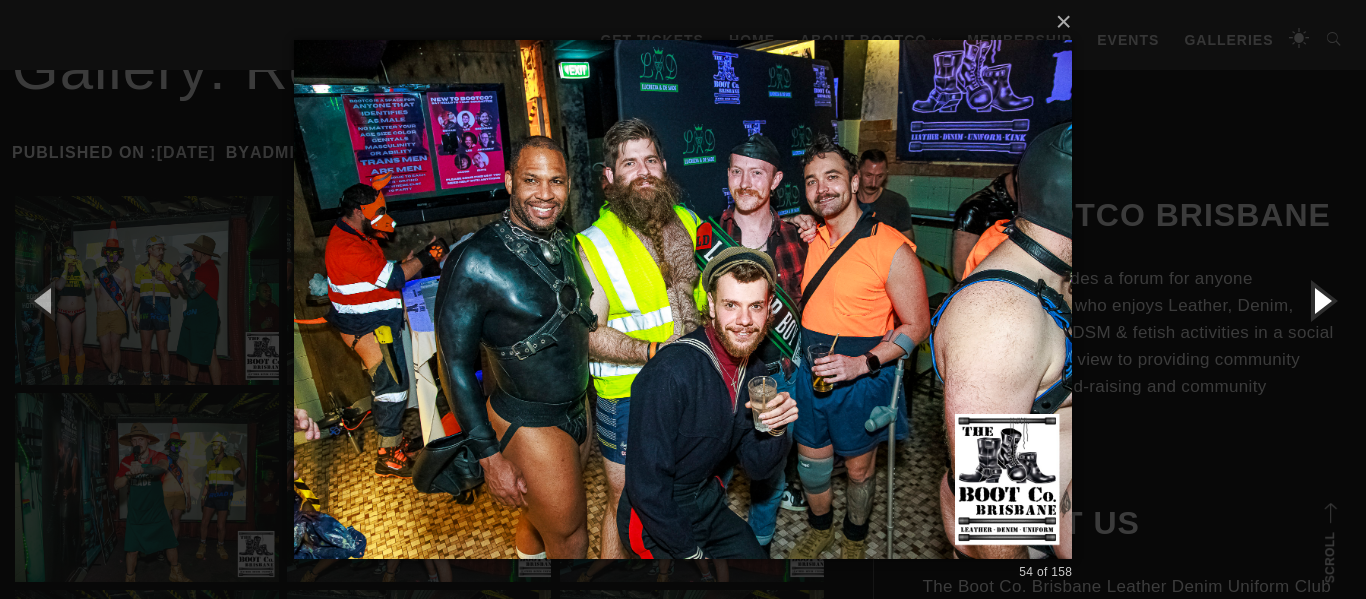 click at bounding box center [1321, 300] 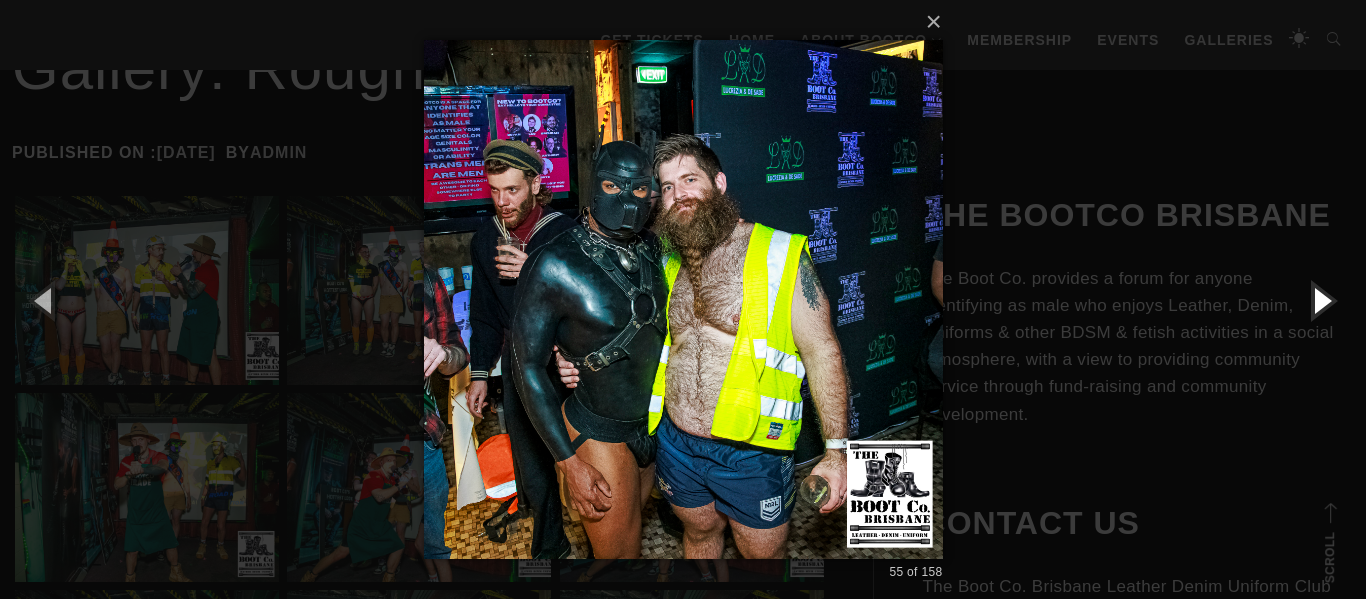 click at bounding box center (1321, 300) 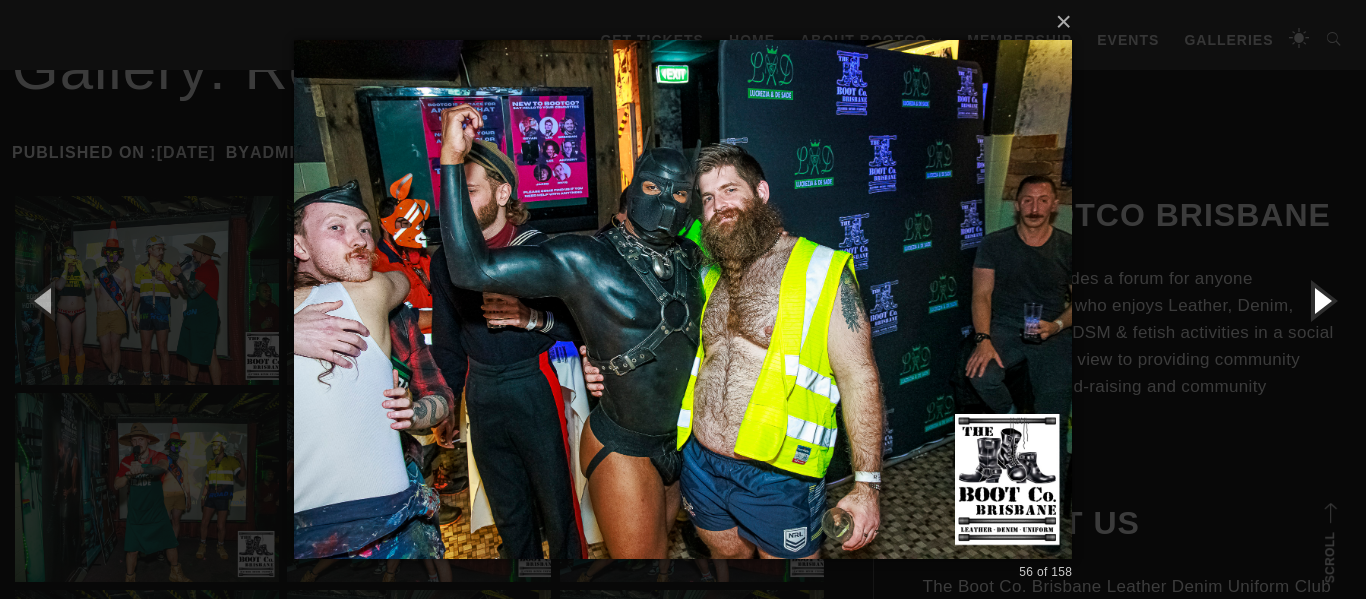 click at bounding box center (1321, 300) 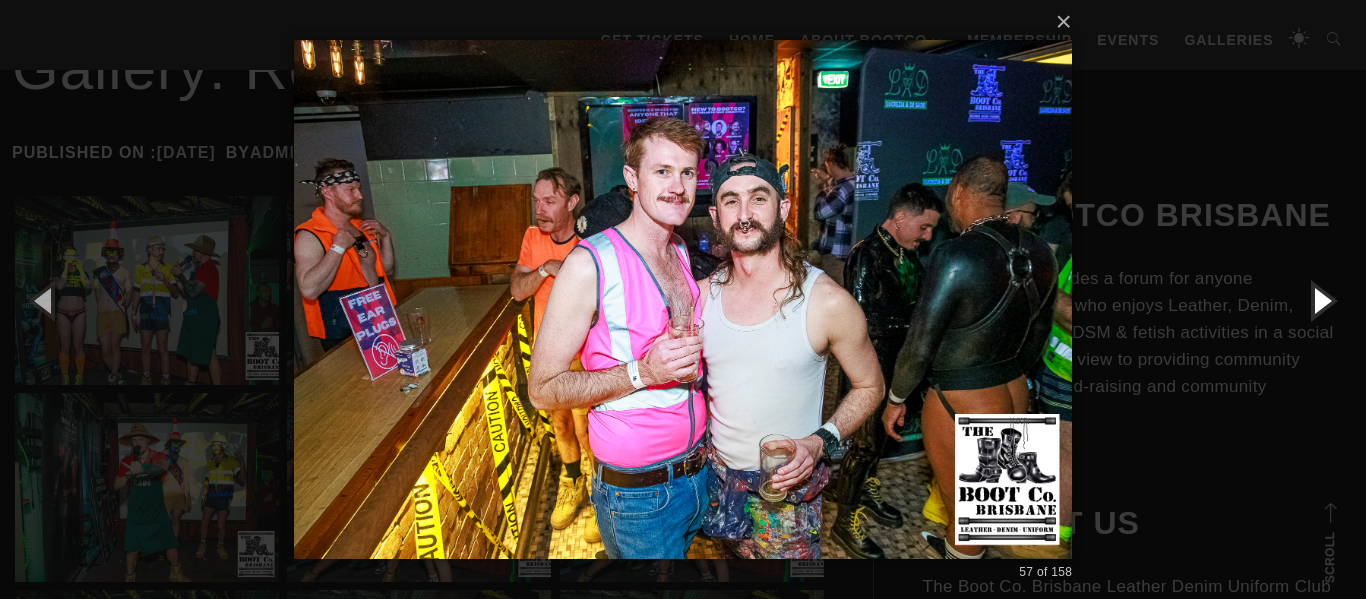 click at bounding box center [1321, 300] 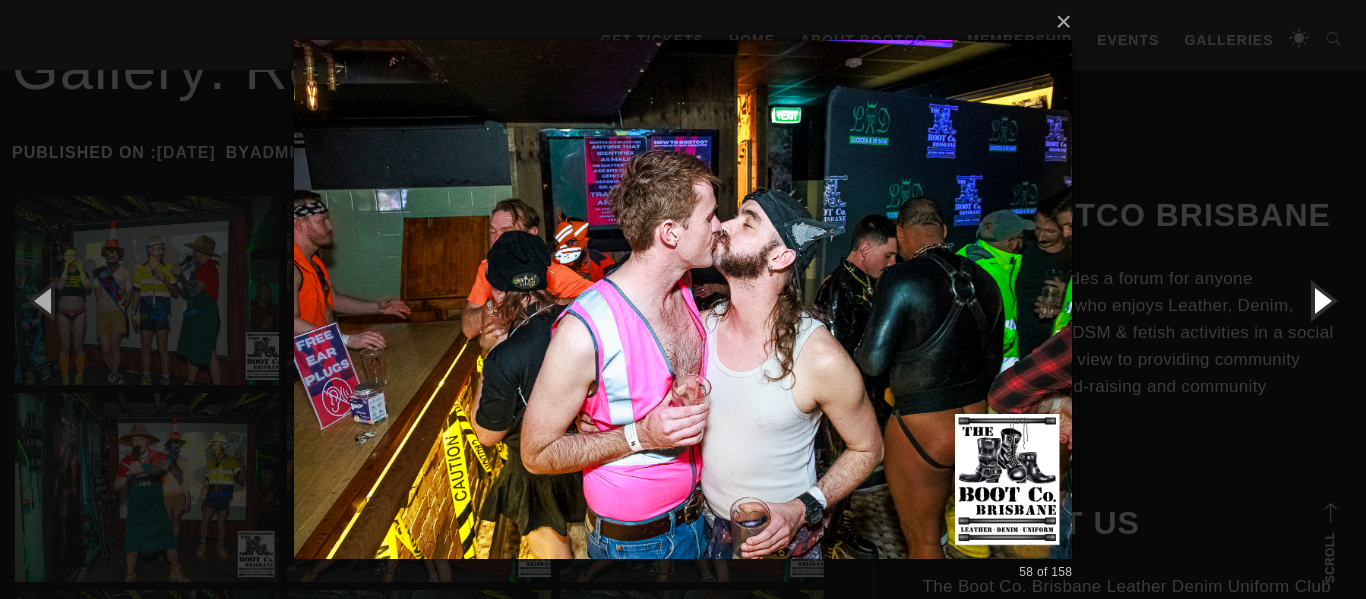 click at bounding box center (1321, 300) 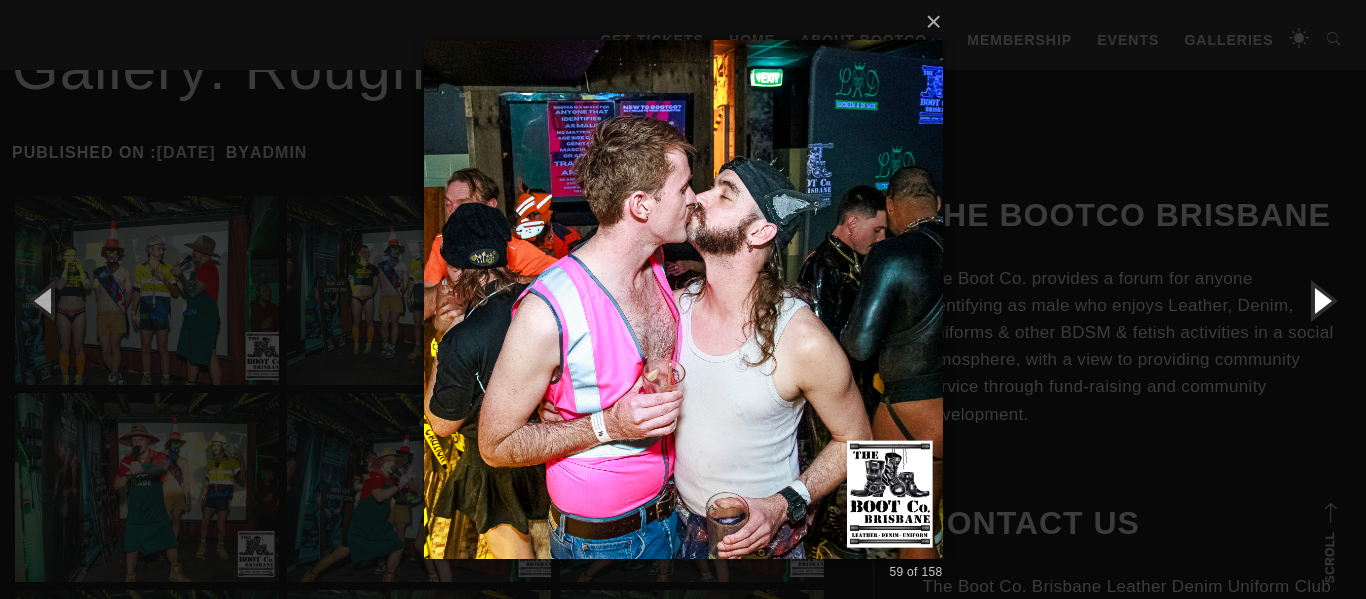 click at bounding box center (1321, 300) 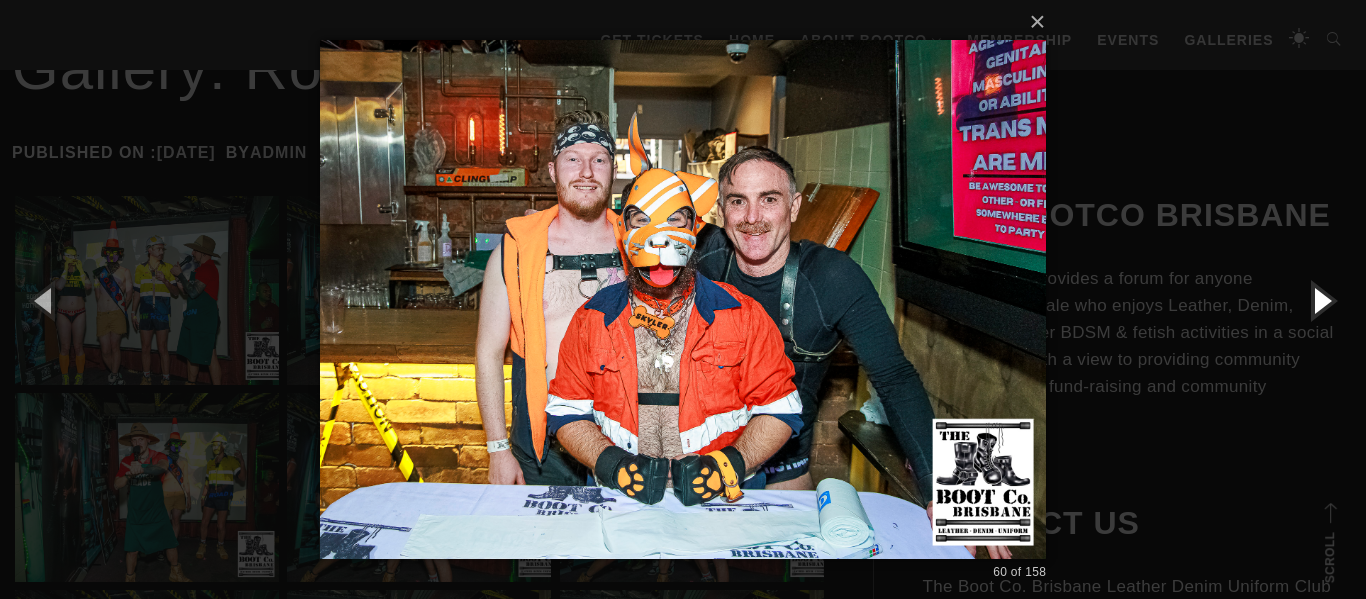 click at bounding box center [1321, 300] 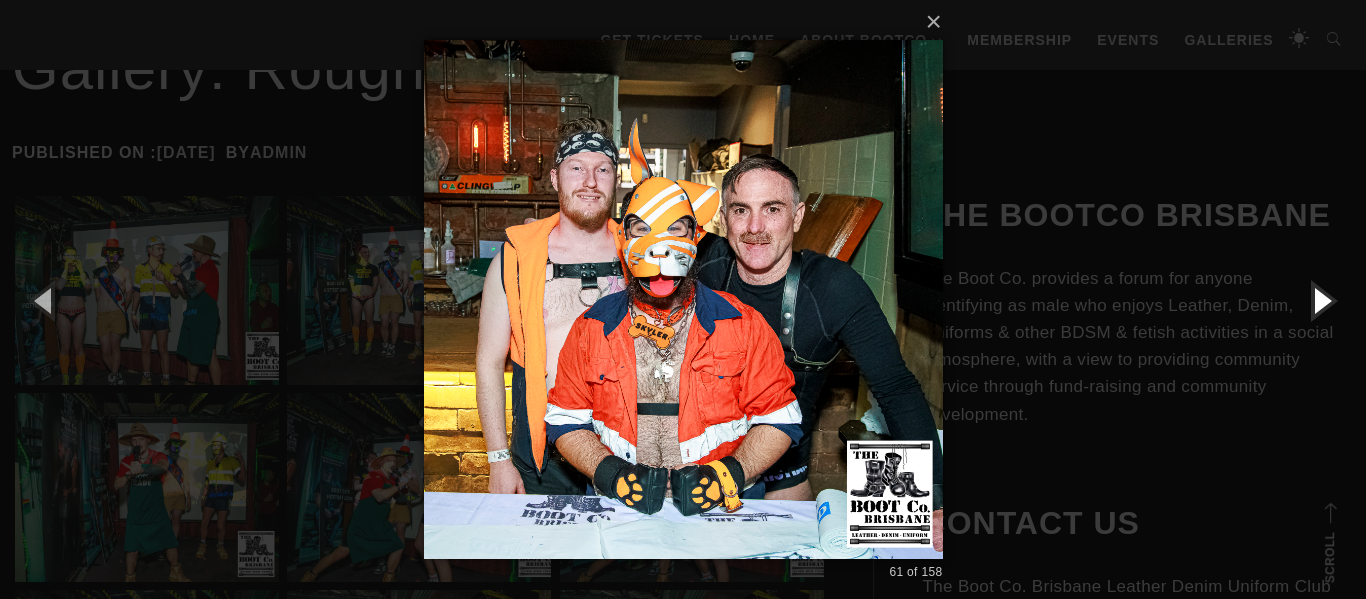 click at bounding box center [1321, 300] 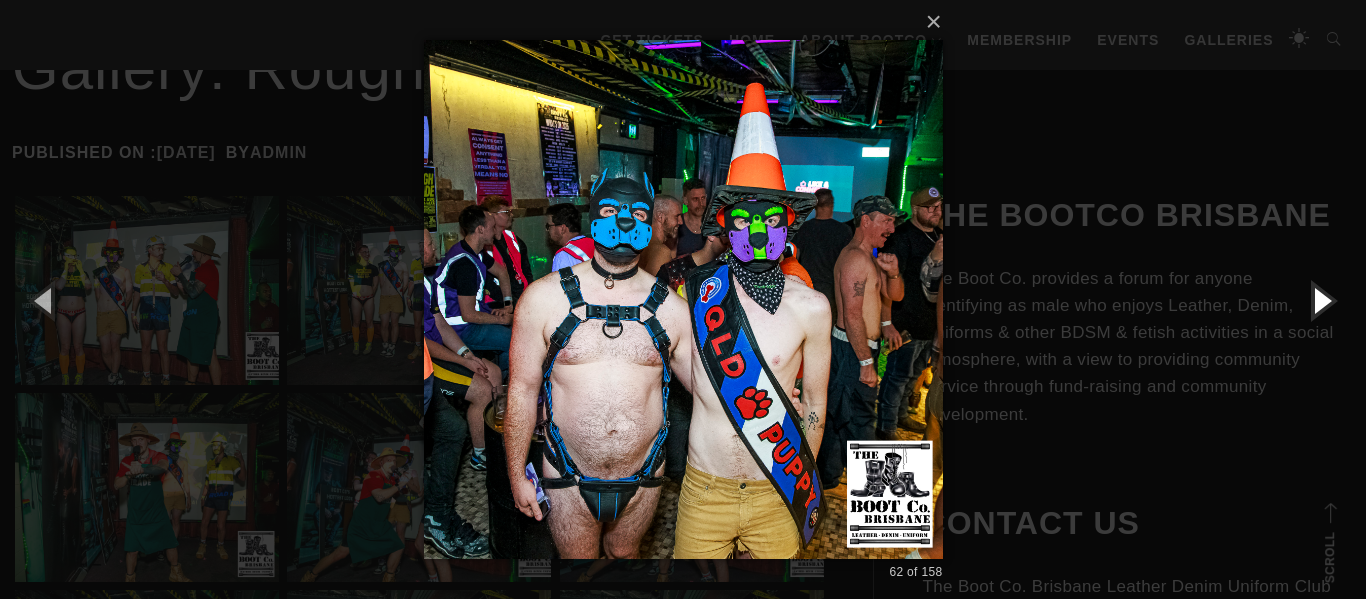 click at bounding box center (1321, 300) 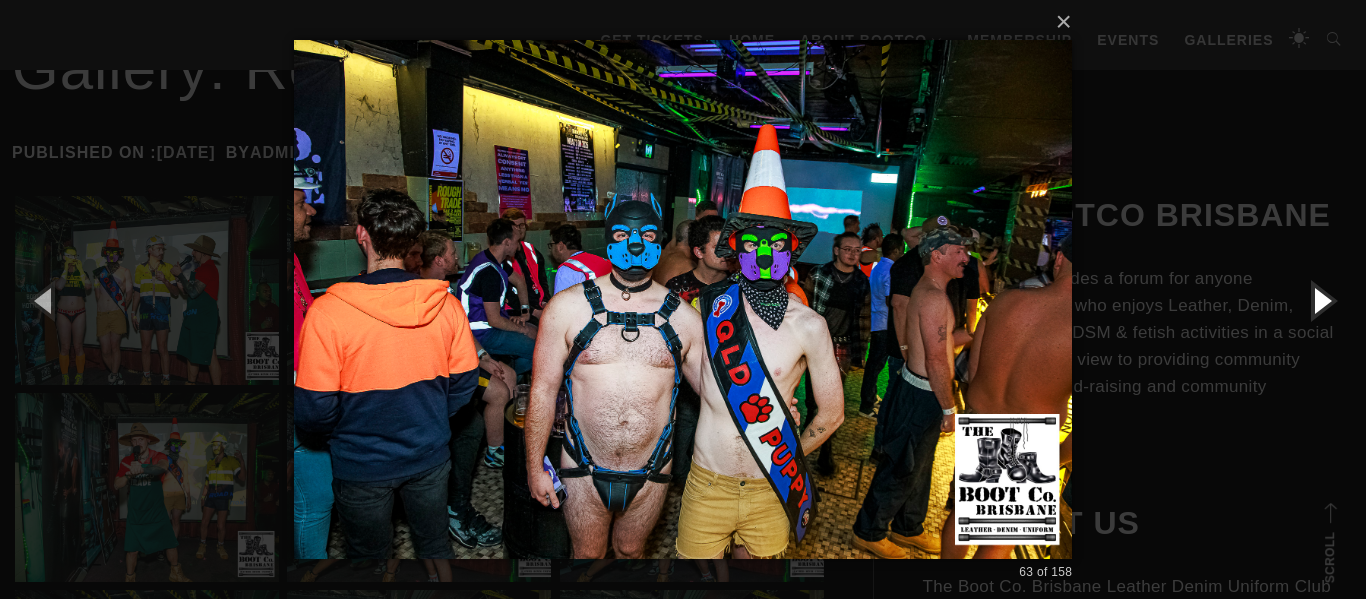 click at bounding box center [1321, 300] 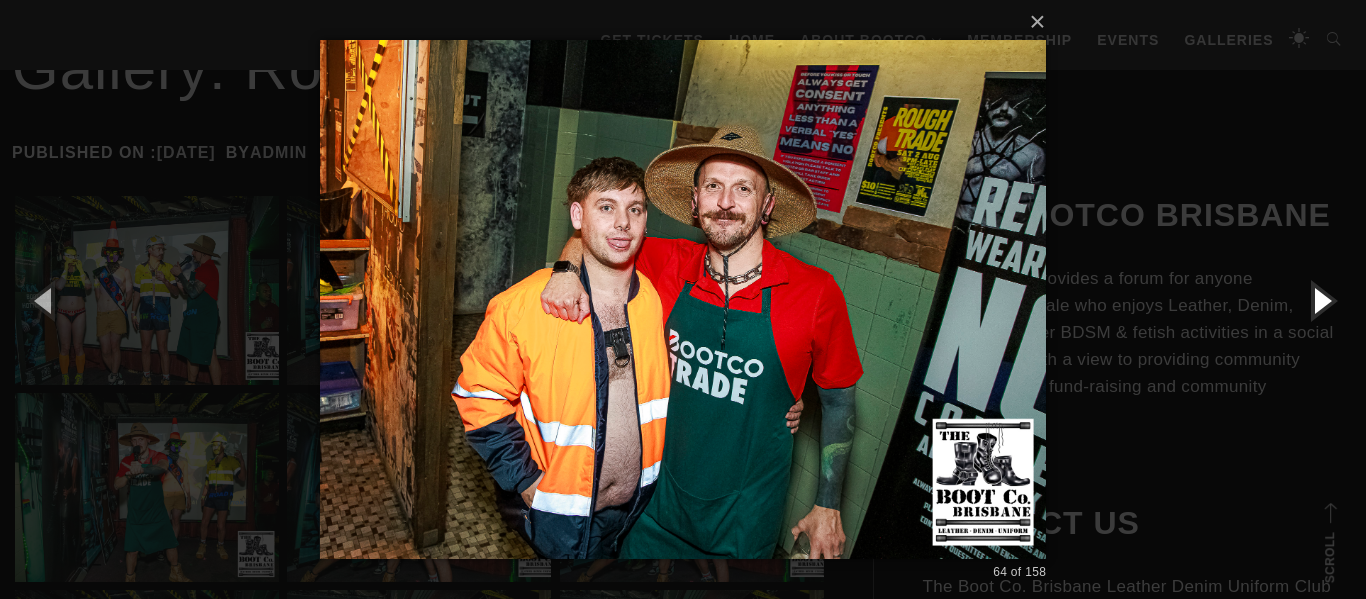 click at bounding box center (1321, 300) 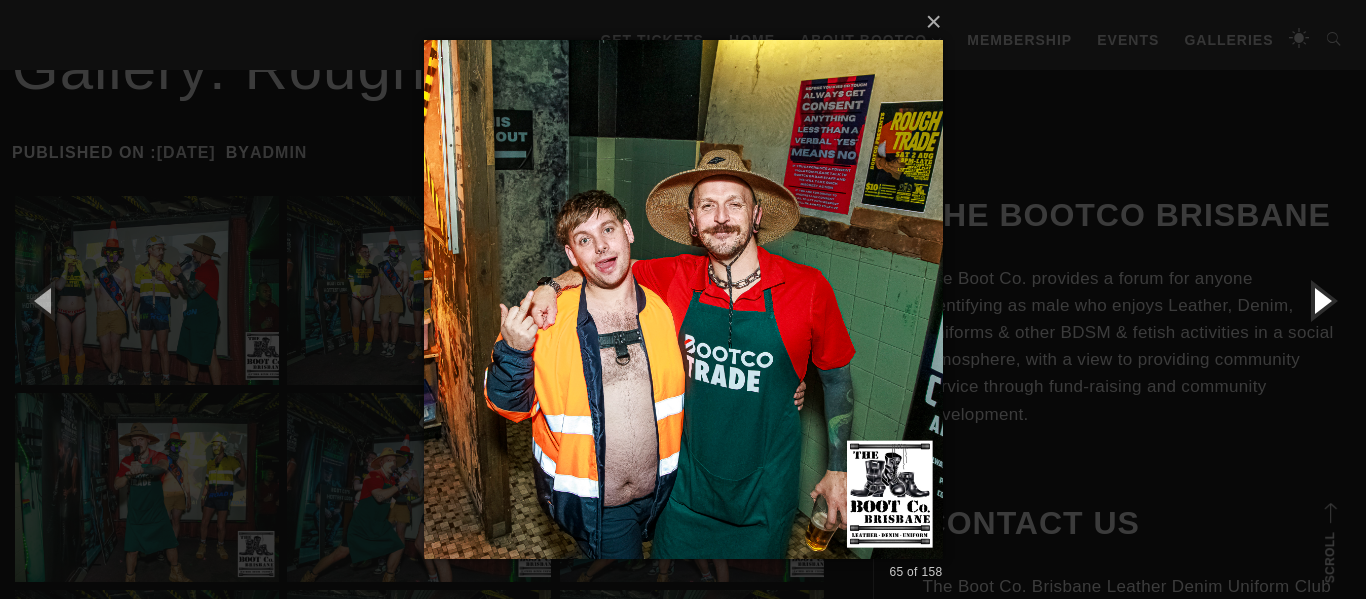 click at bounding box center [1321, 300] 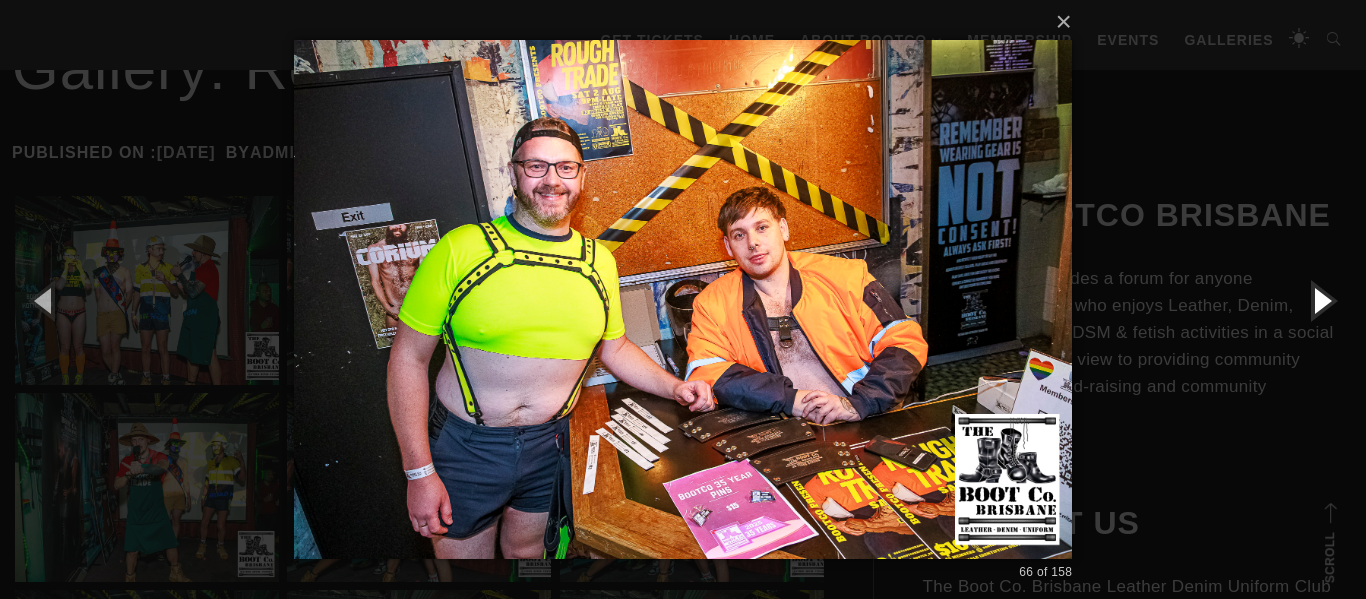 click at bounding box center [1321, 300] 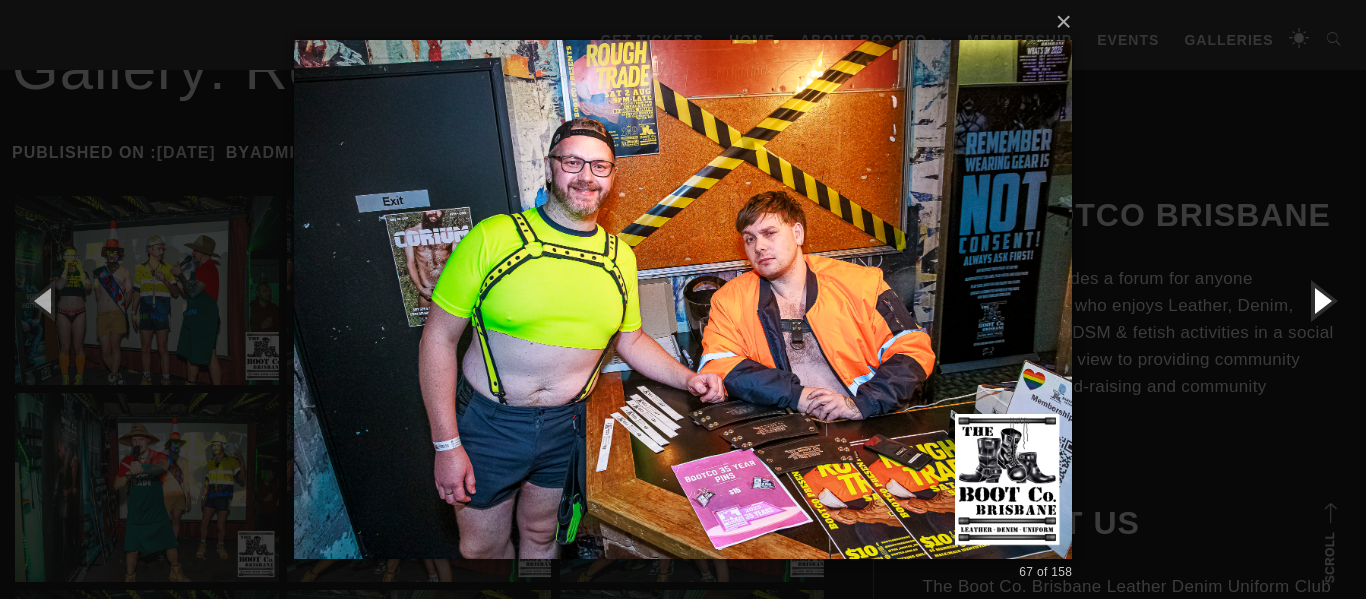 click at bounding box center [1321, 300] 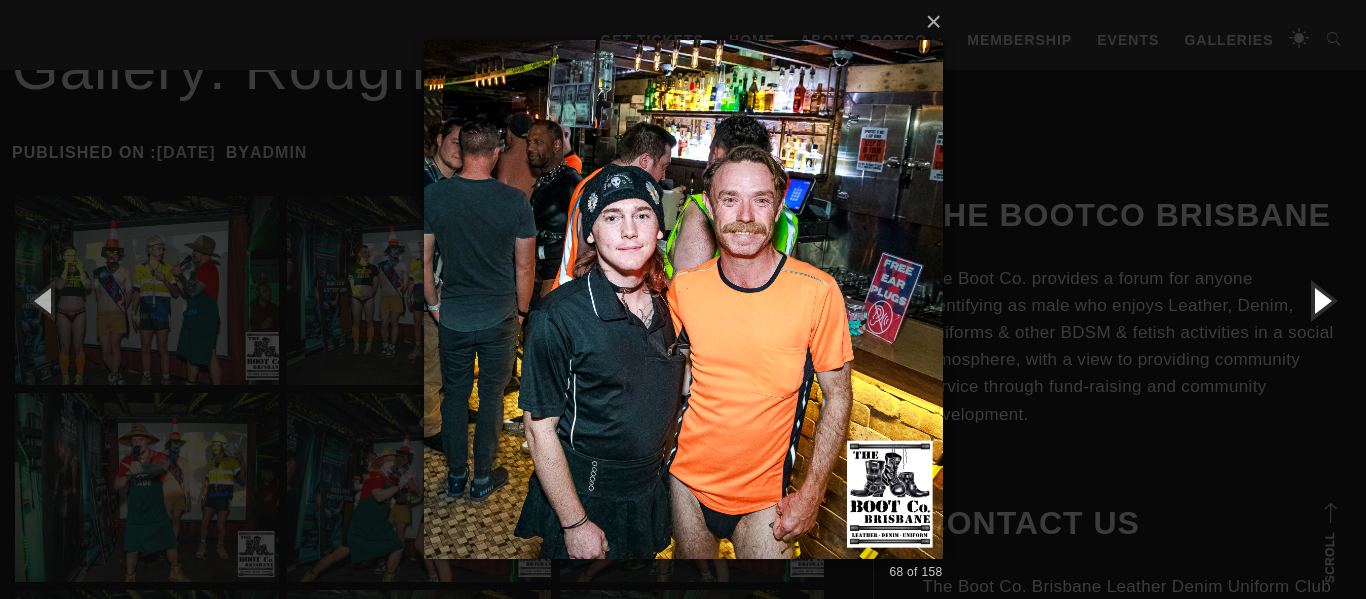 click at bounding box center [1321, 300] 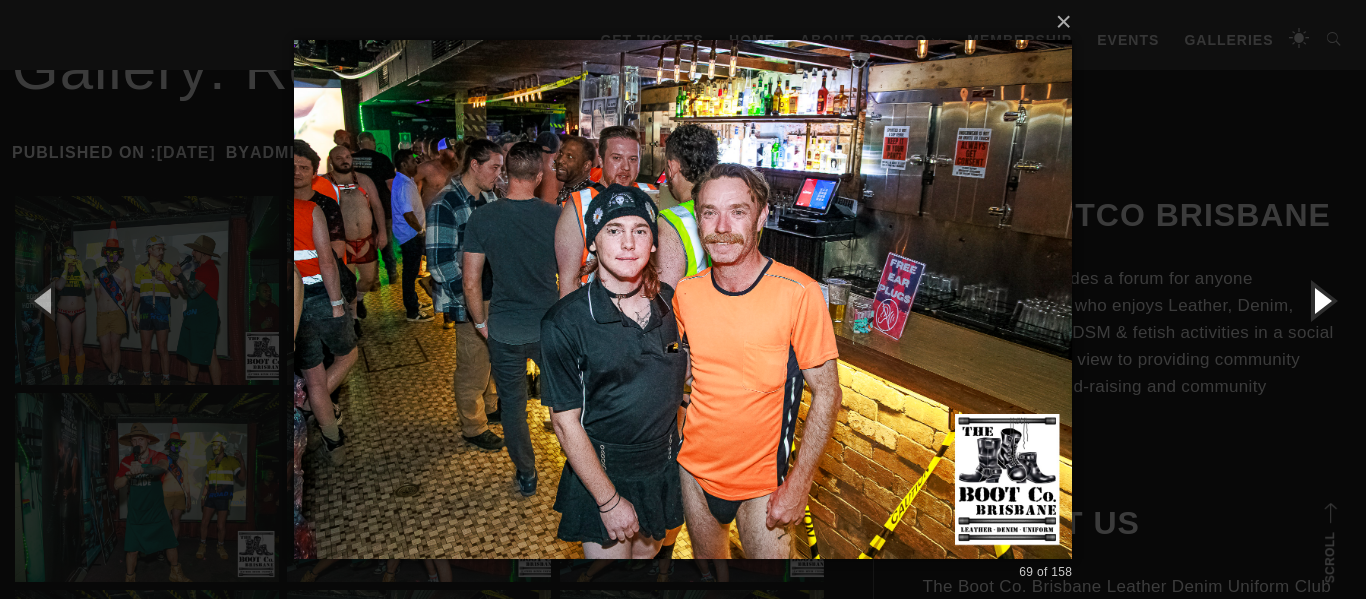click at bounding box center (1321, 300) 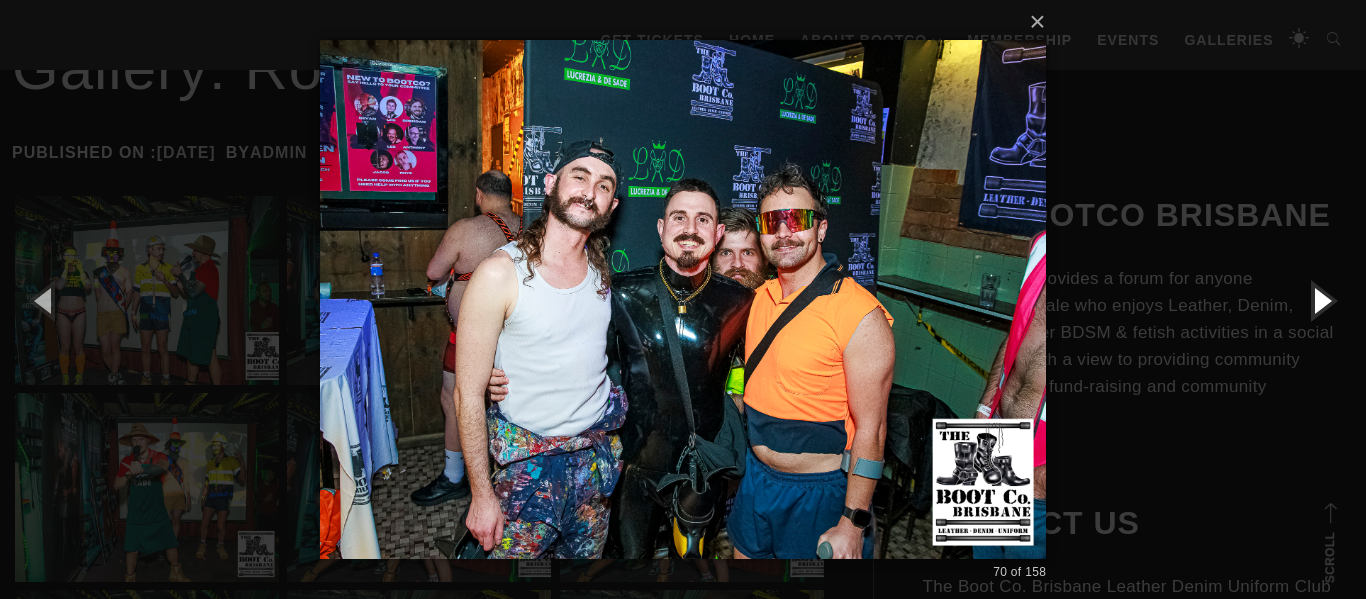 click at bounding box center [1321, 300] 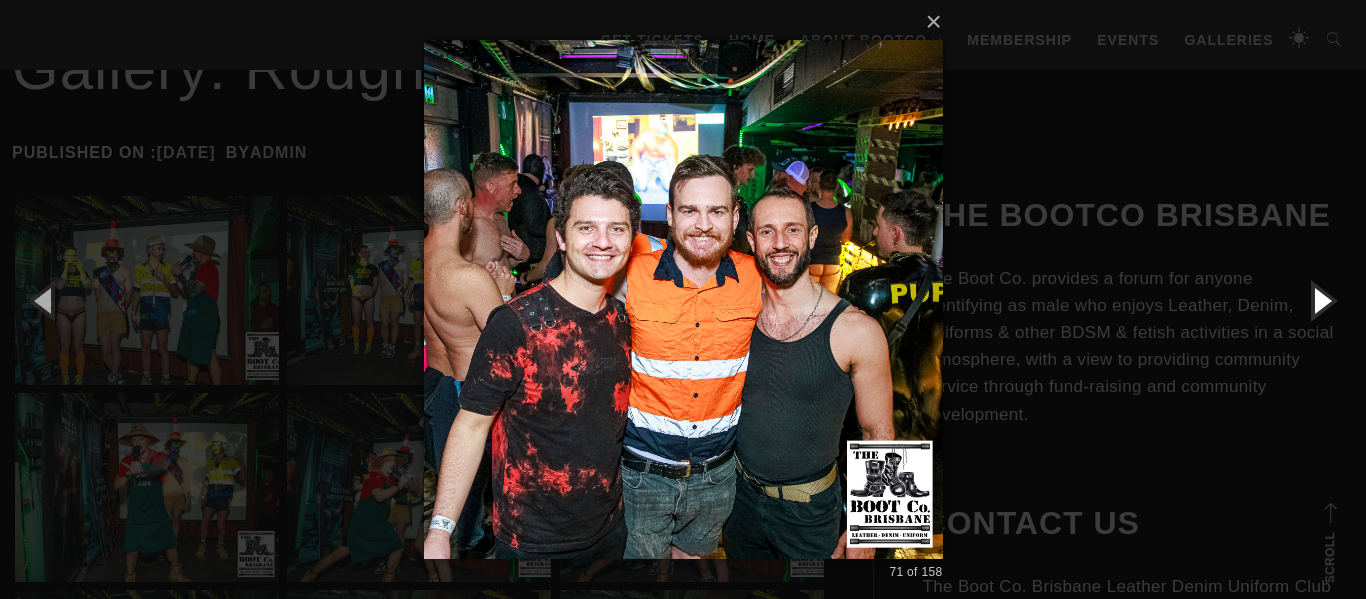 click at bounding box center [1321, 300] 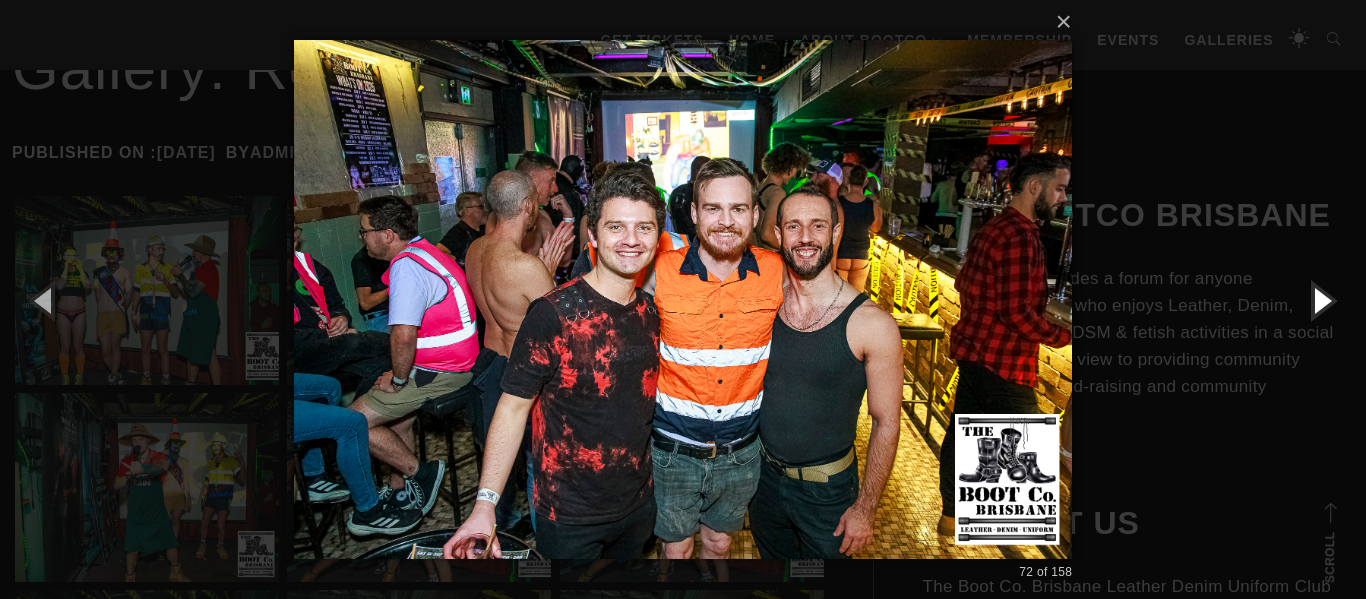 click at bounding box center (1321, 300) 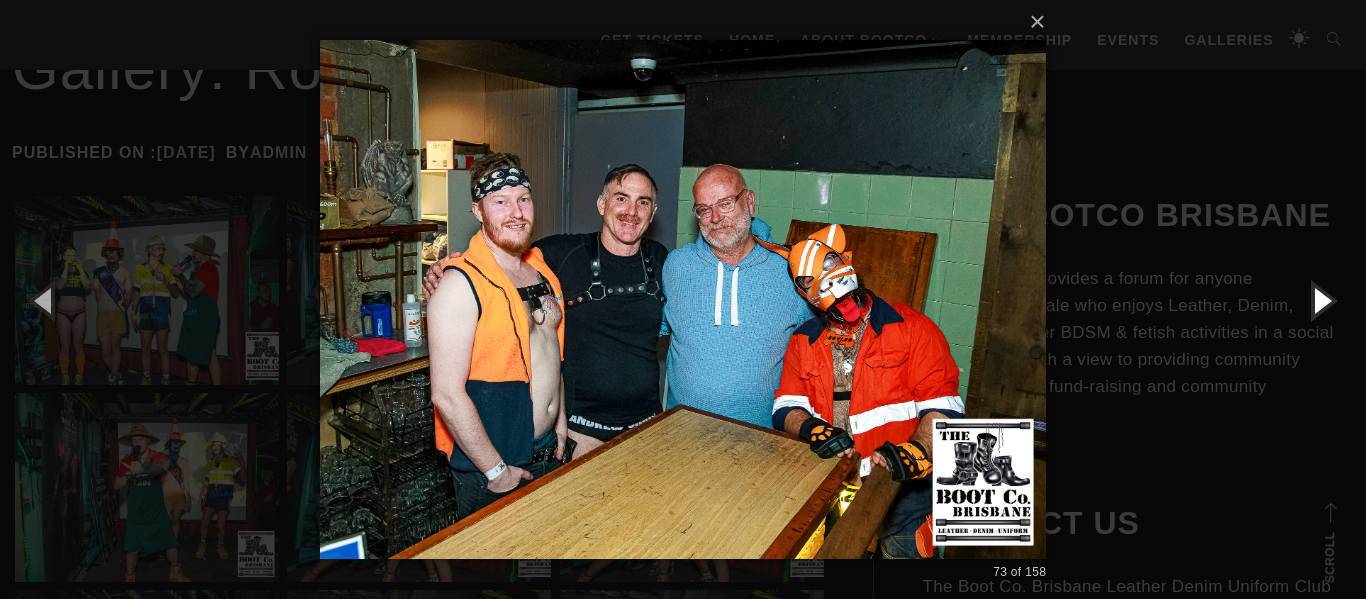 click at bounding box center (1321, 300) 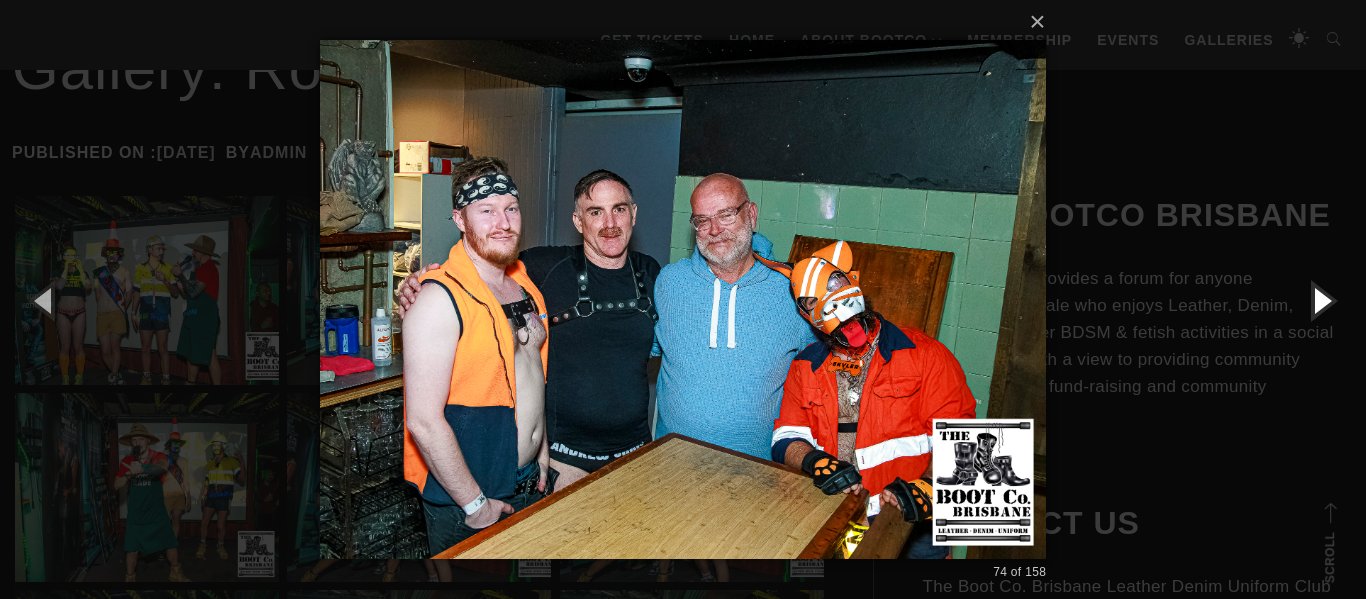 click at bounding box center (1321, 300) 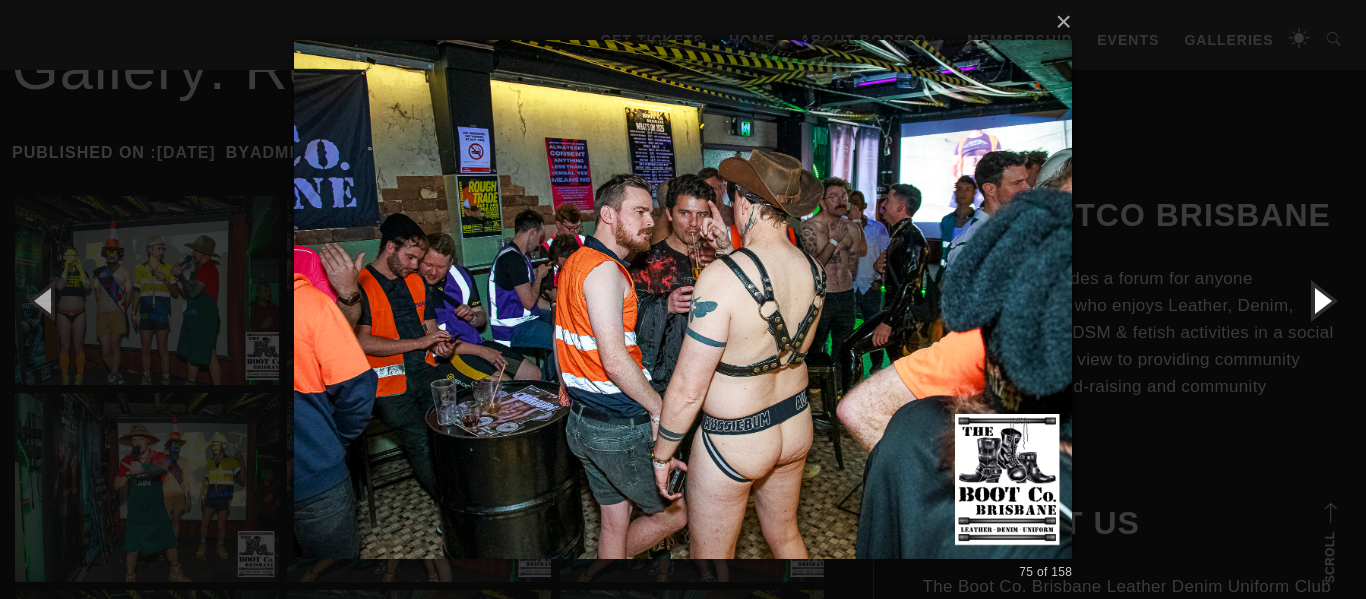 click at bounding box center (1321, 300) 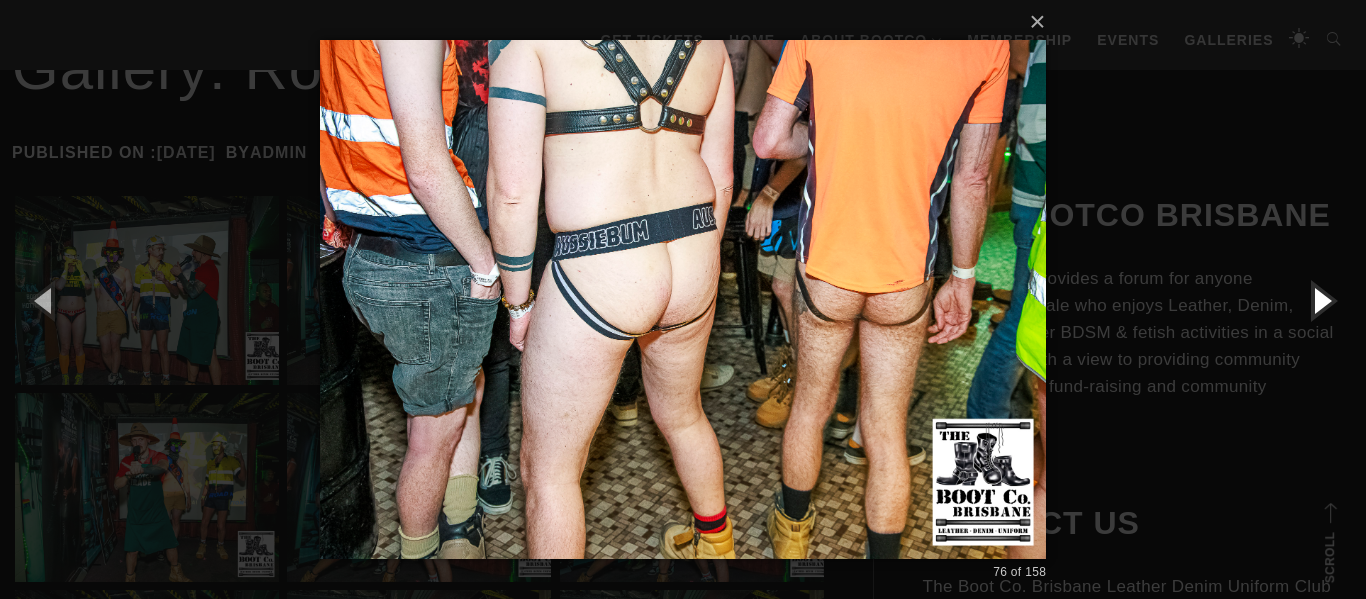 click at bounding box center (1321, 300) 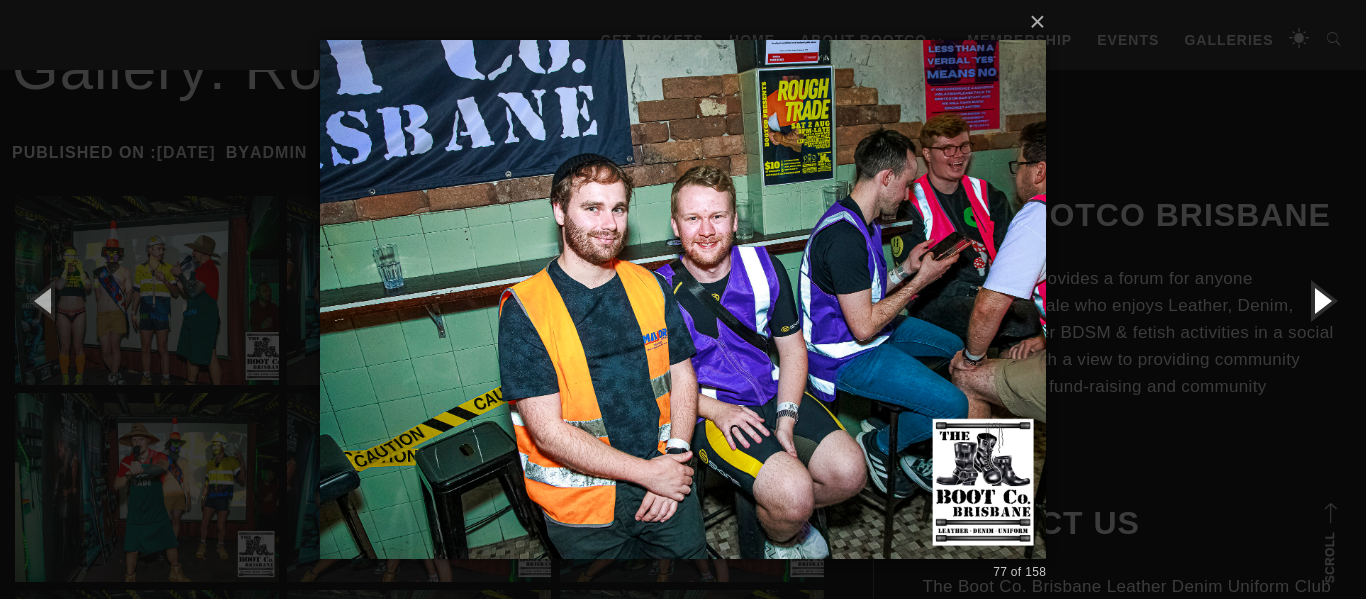 click at bounding box center (1321, 300) 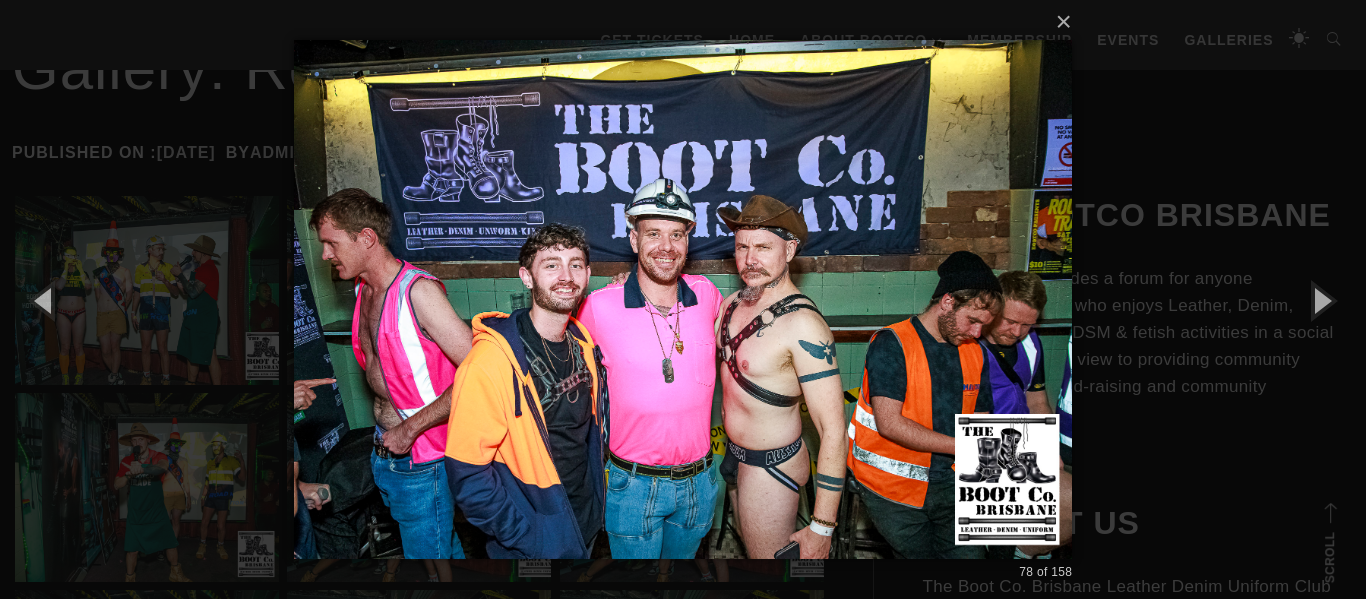 click at bounding box center (683, 299) 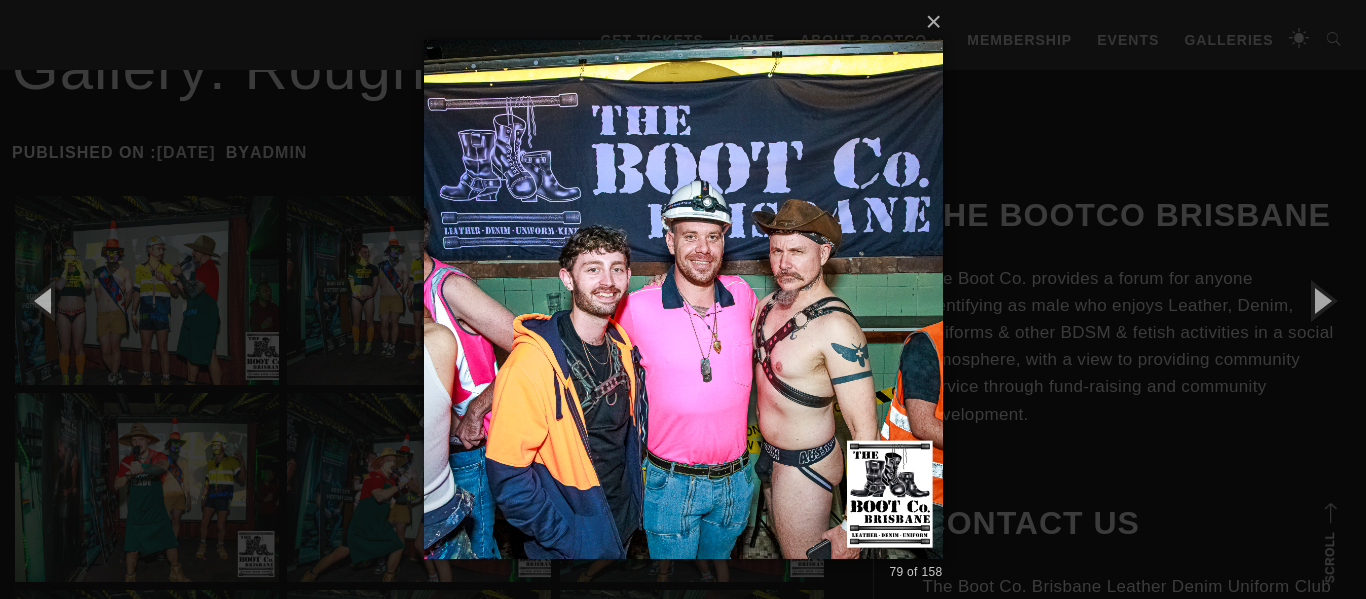click at bounding box center [683, 299] 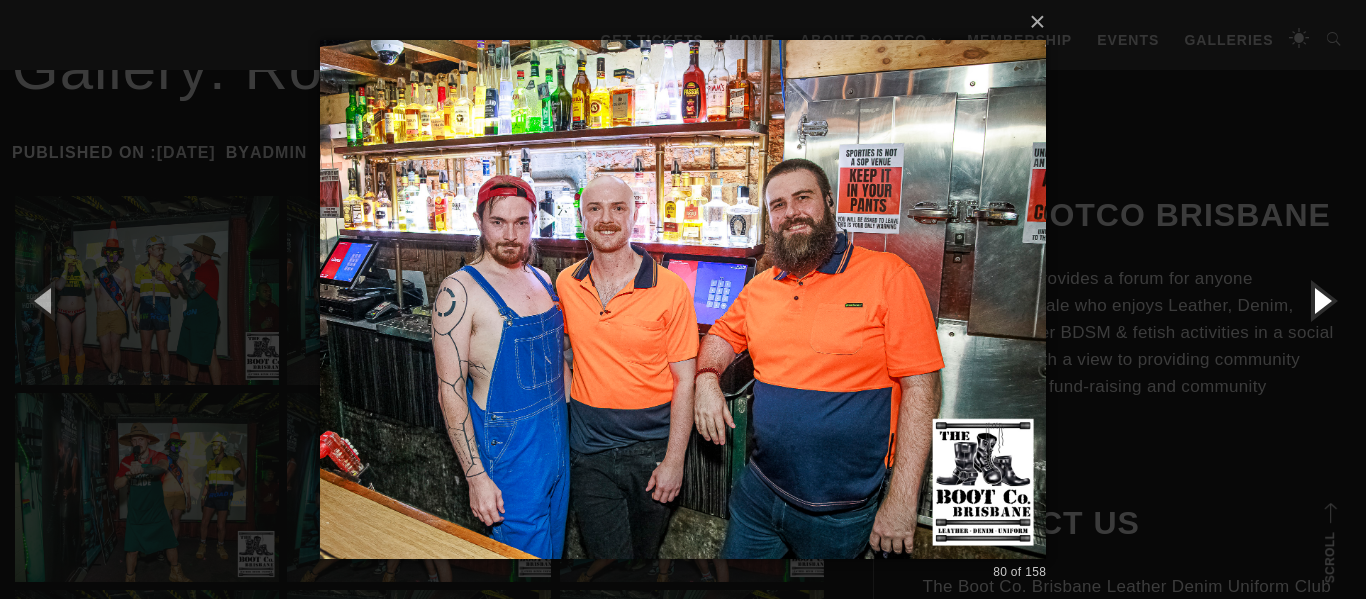 click at bounding box center [1321, 300] 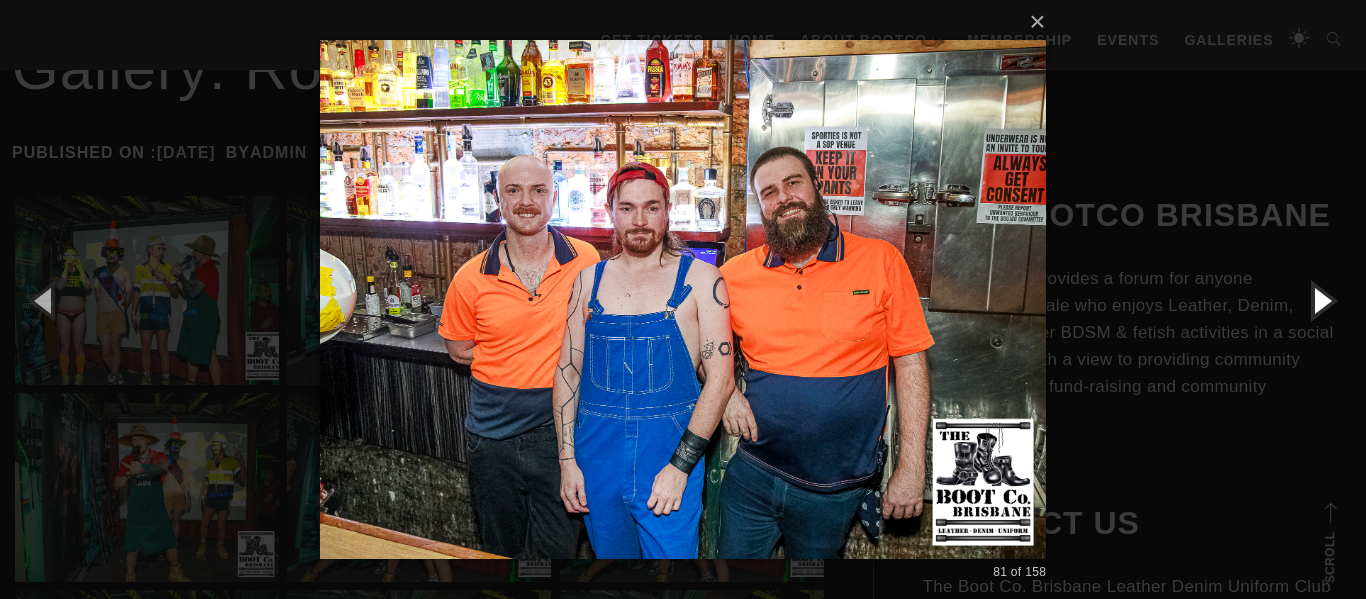 click at bounding box center (1321, 300) 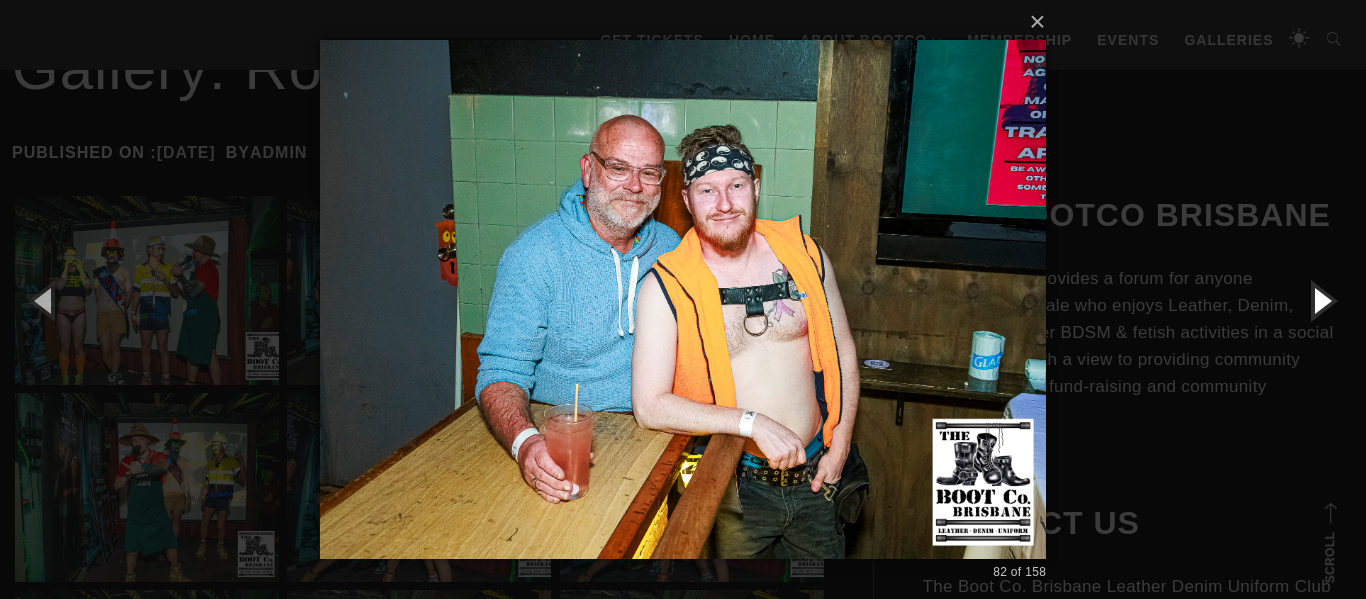 click at bounding box center [1321, 300] 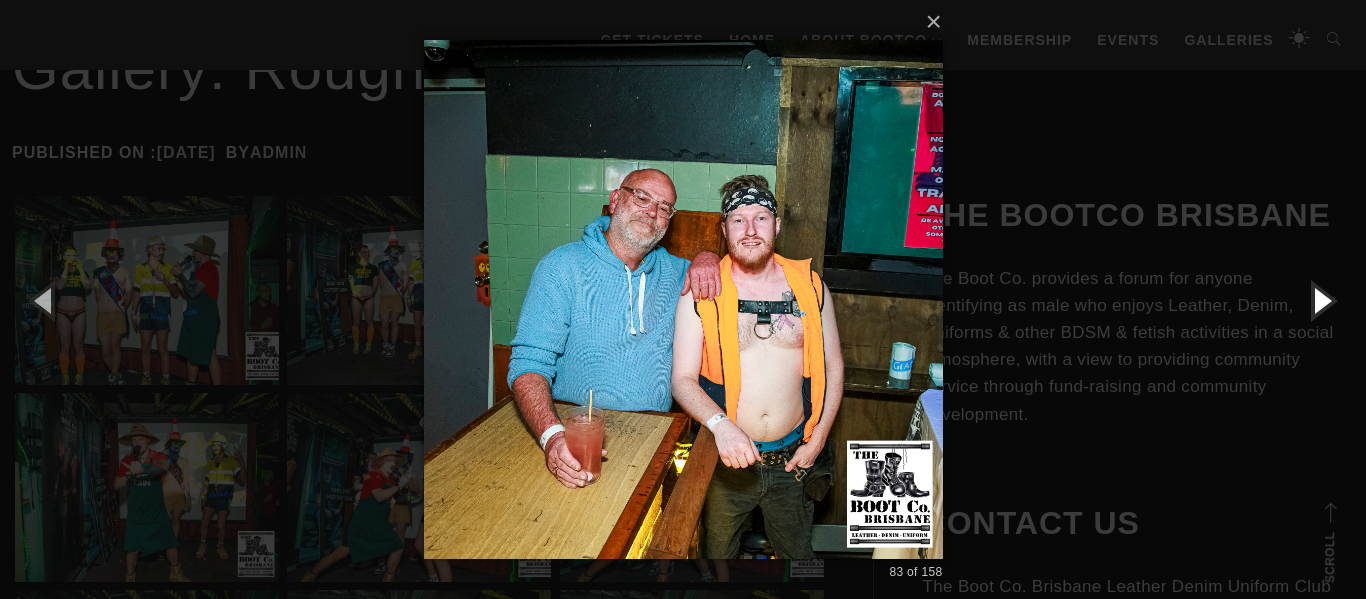 click at bounding box center [1321, 300] 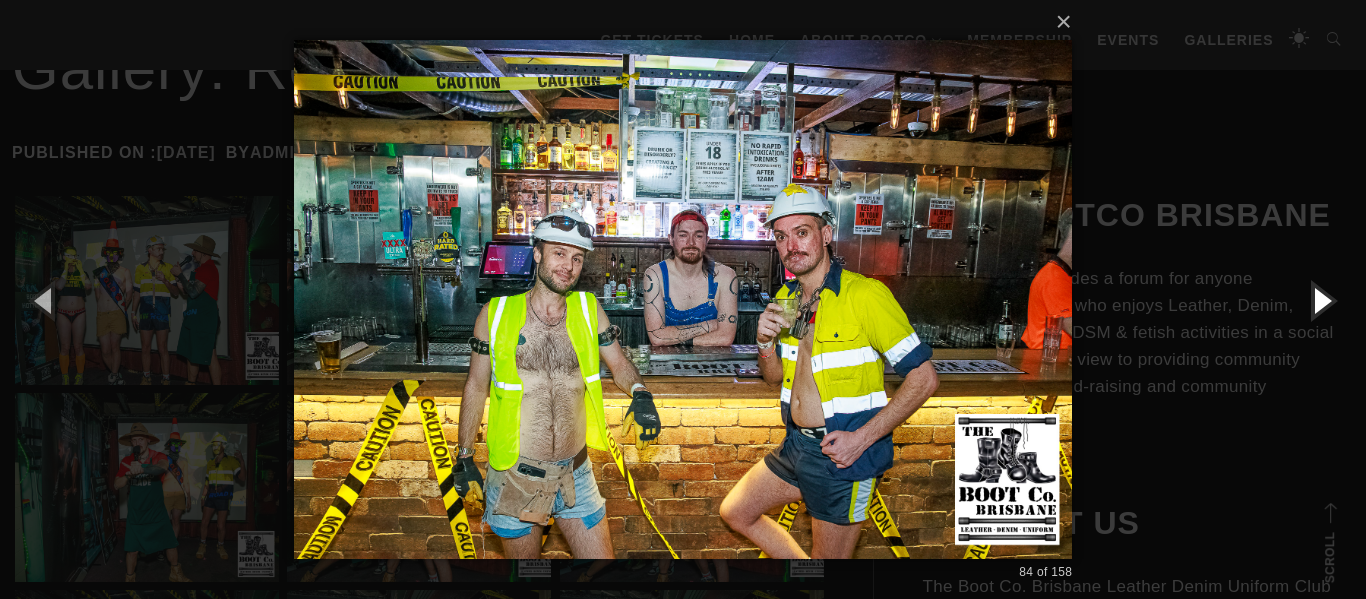 click at bounding box center (1321, 300) 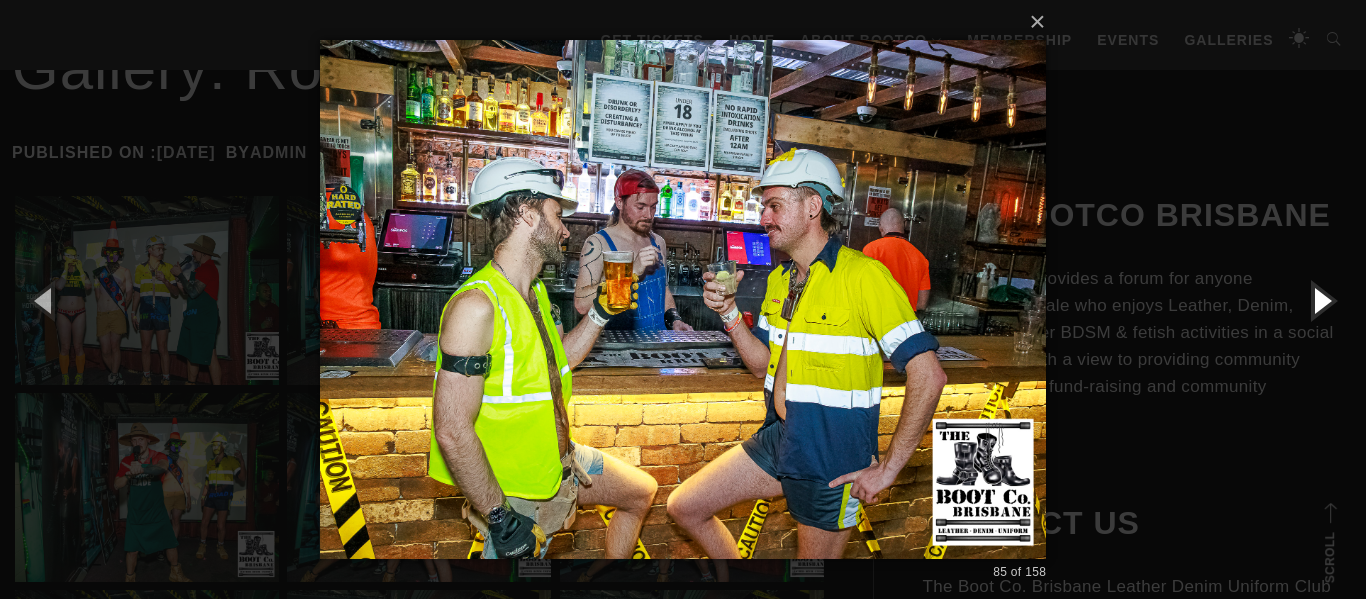 click at bounding box center [1321, 300] 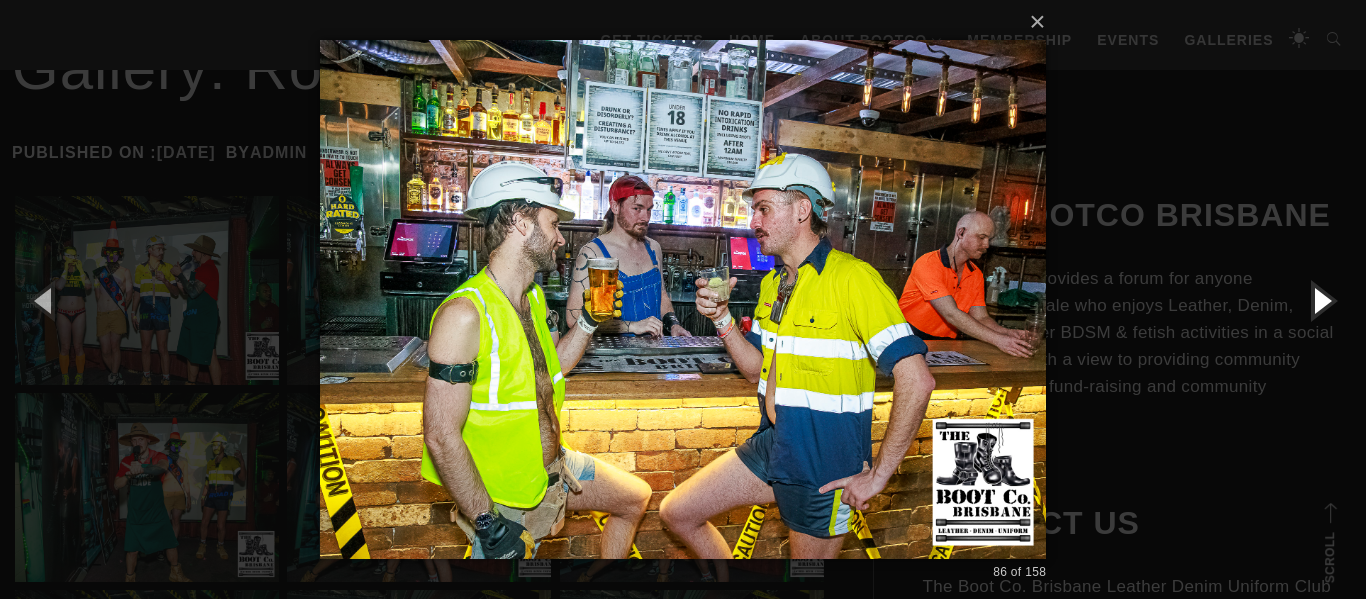 click at bounding box center [1321, 300] 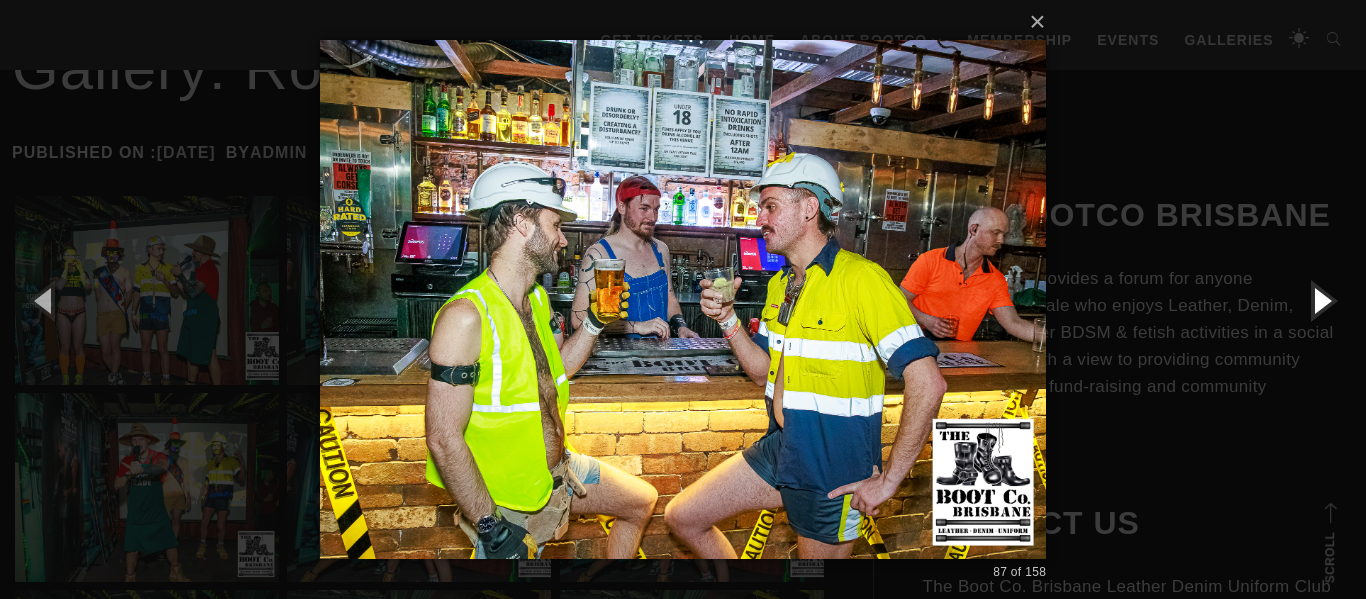 click at bounding box center (1321, 300) 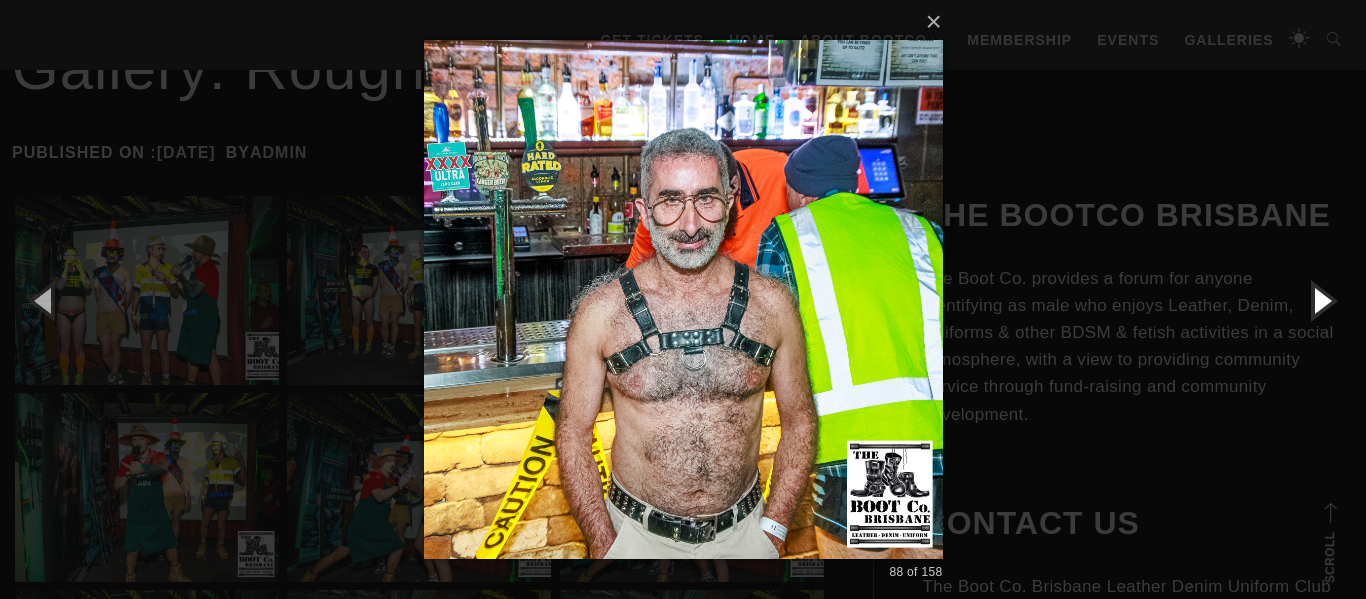 click at bounding box center (1321, 300) 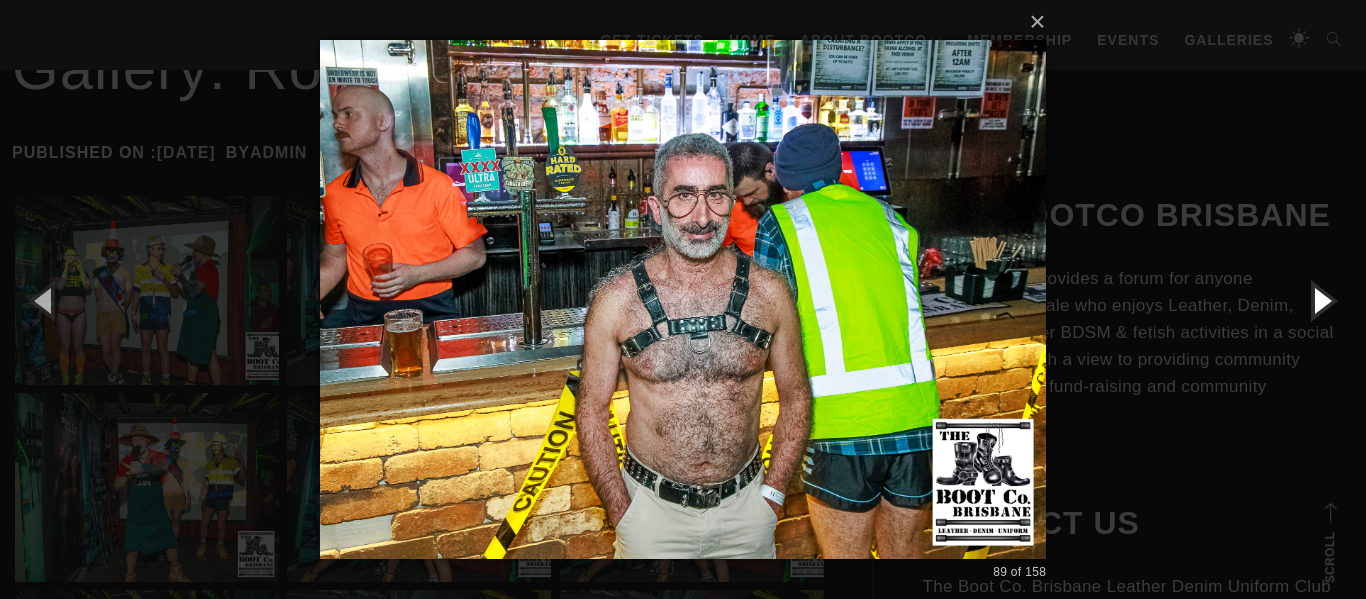 click at bounding box center [1321, 300] 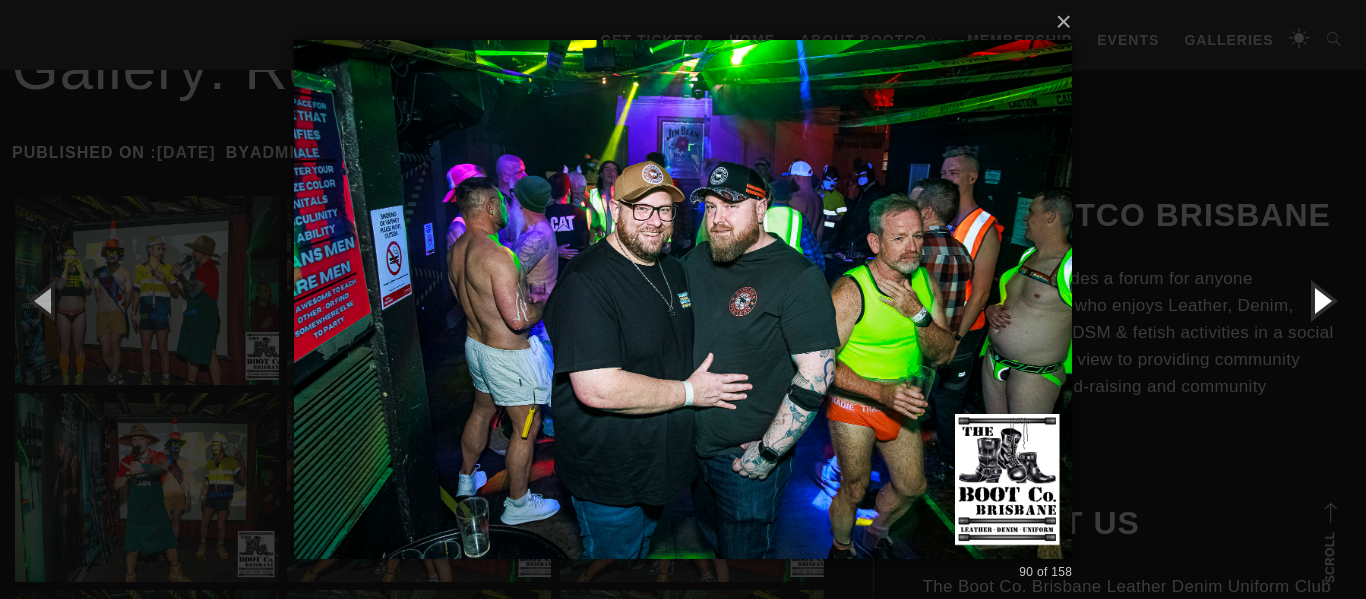 click at bounding box center (1321, 300) 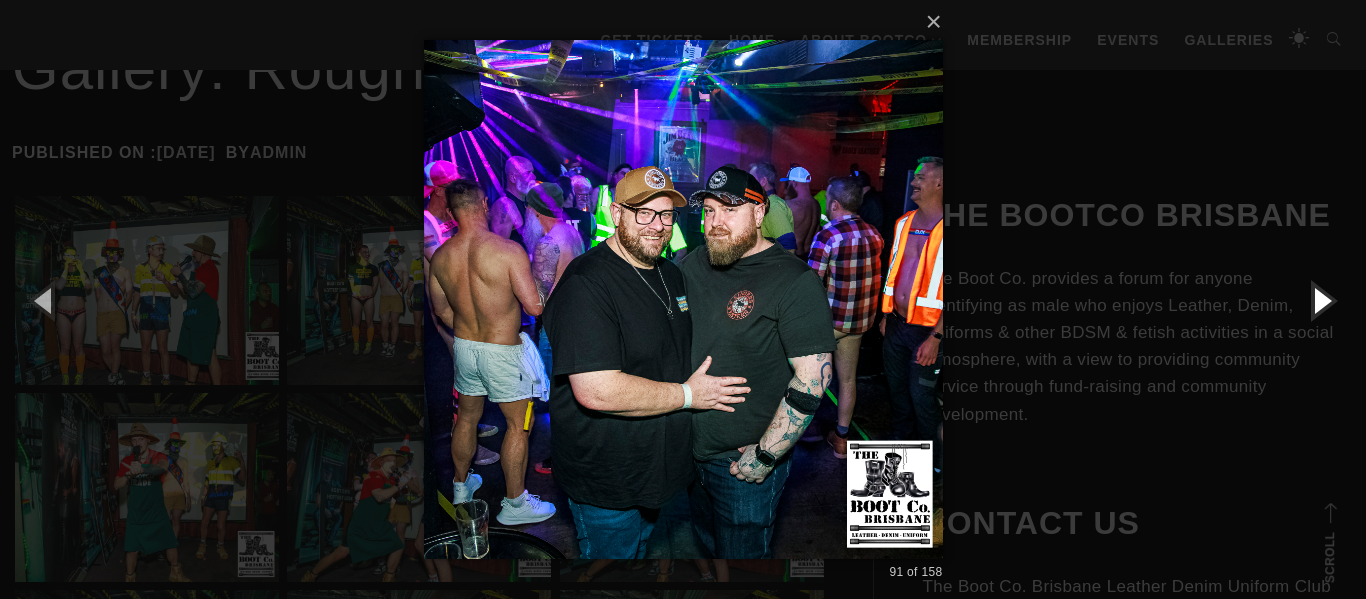 click at bounding box center [1321, 300] 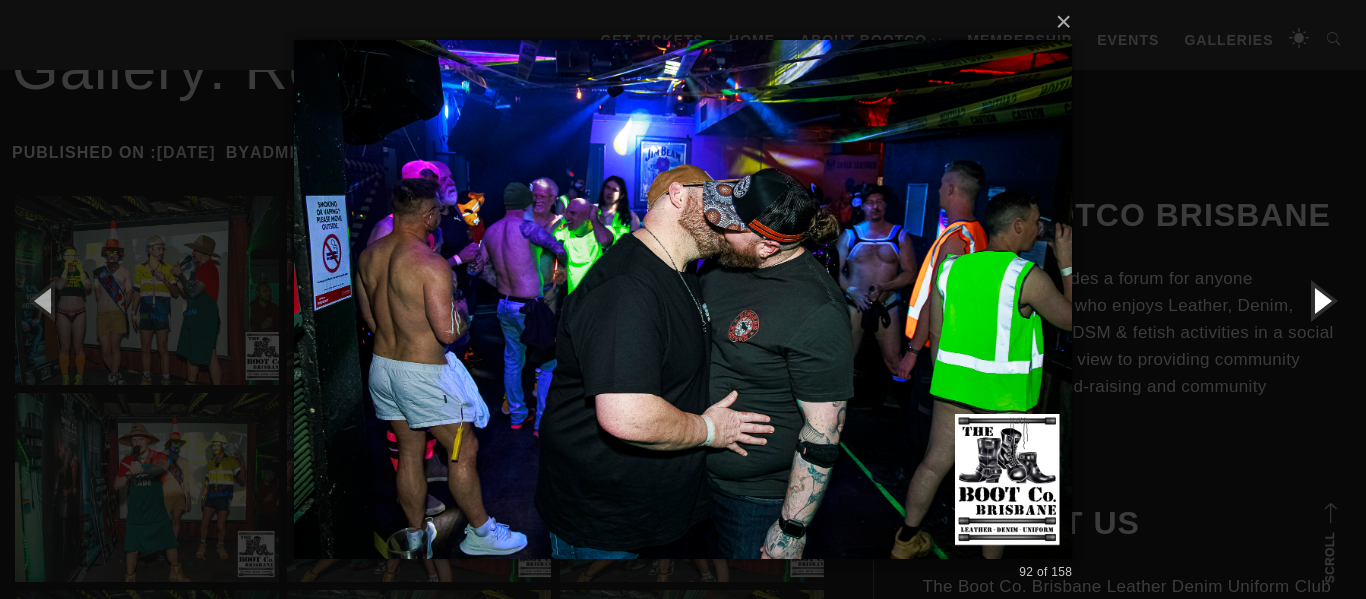 click at bounding box center (1321, 300) 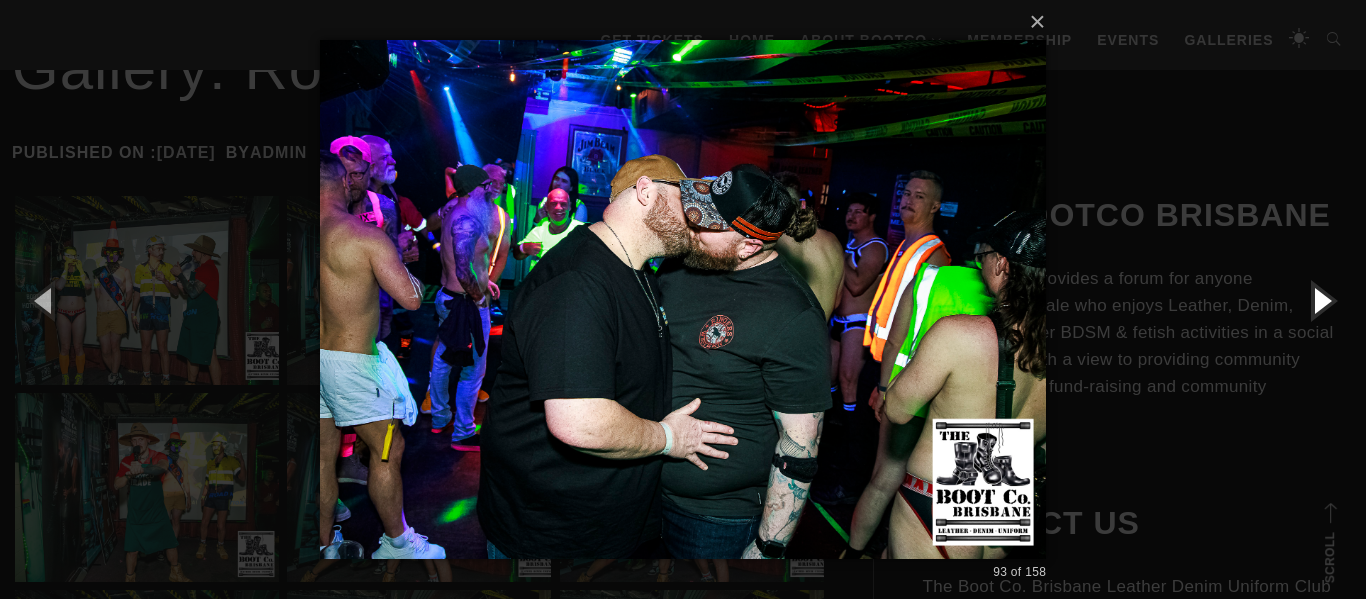 click at bounding box center [1321, 300] 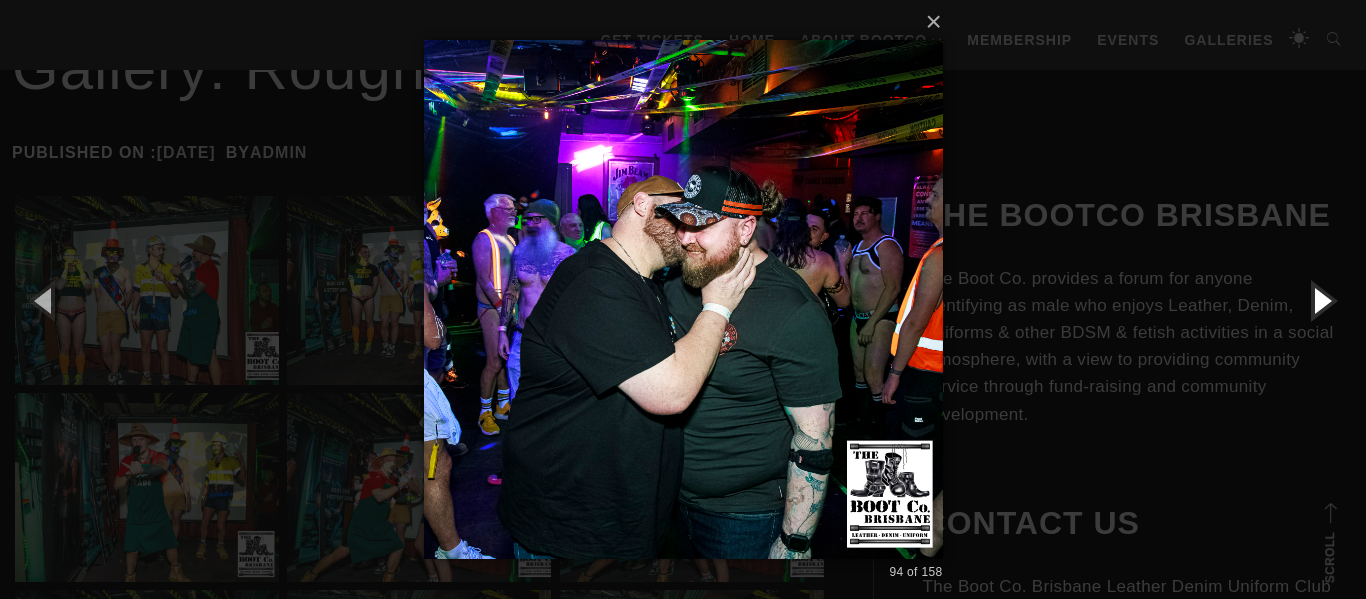 click at bounding box center [1321, 300] 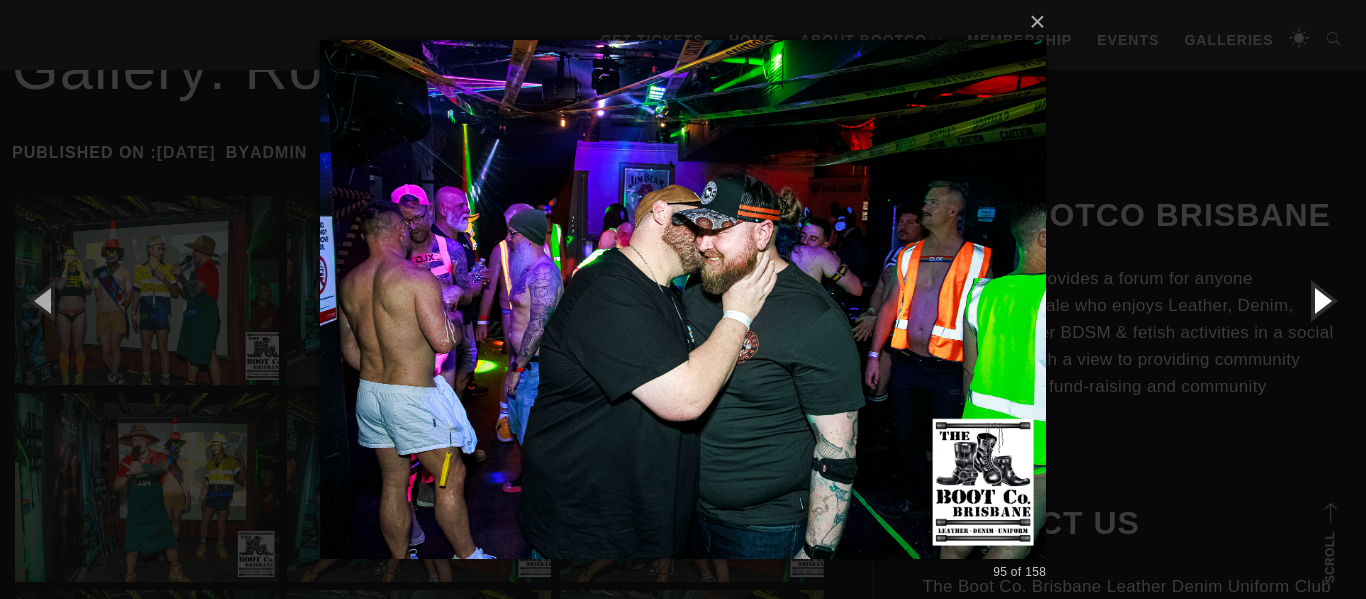click at bounding box center (1321, 300) 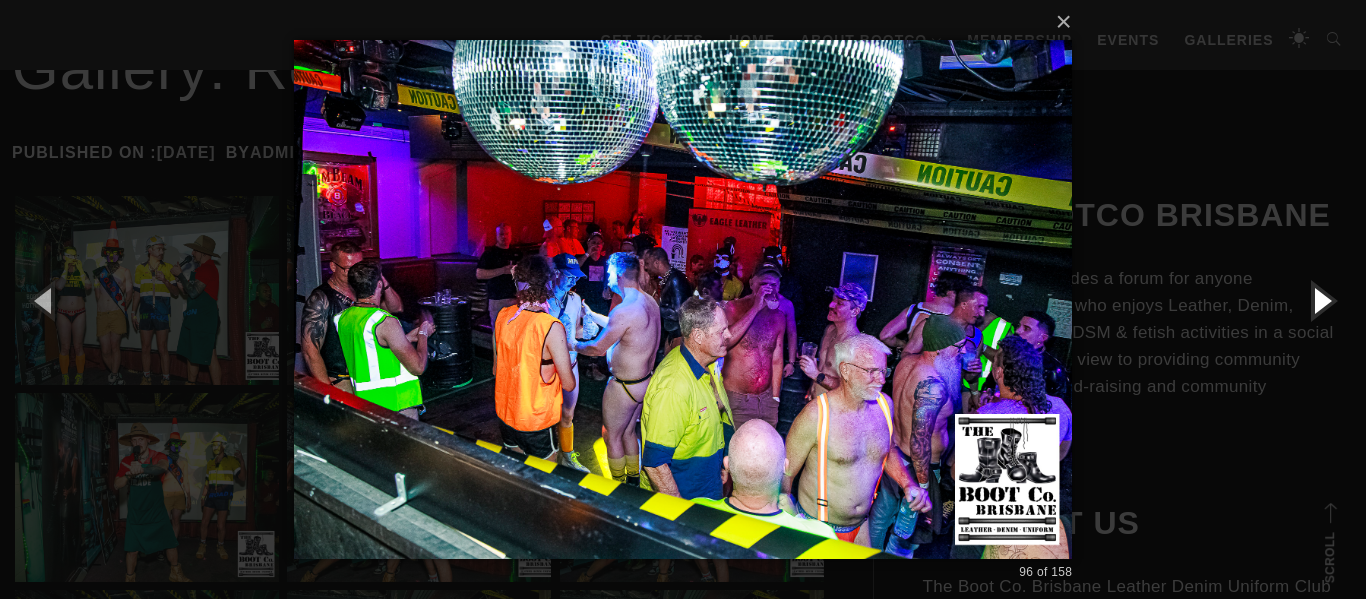 click at bounding box center [1321, 300] 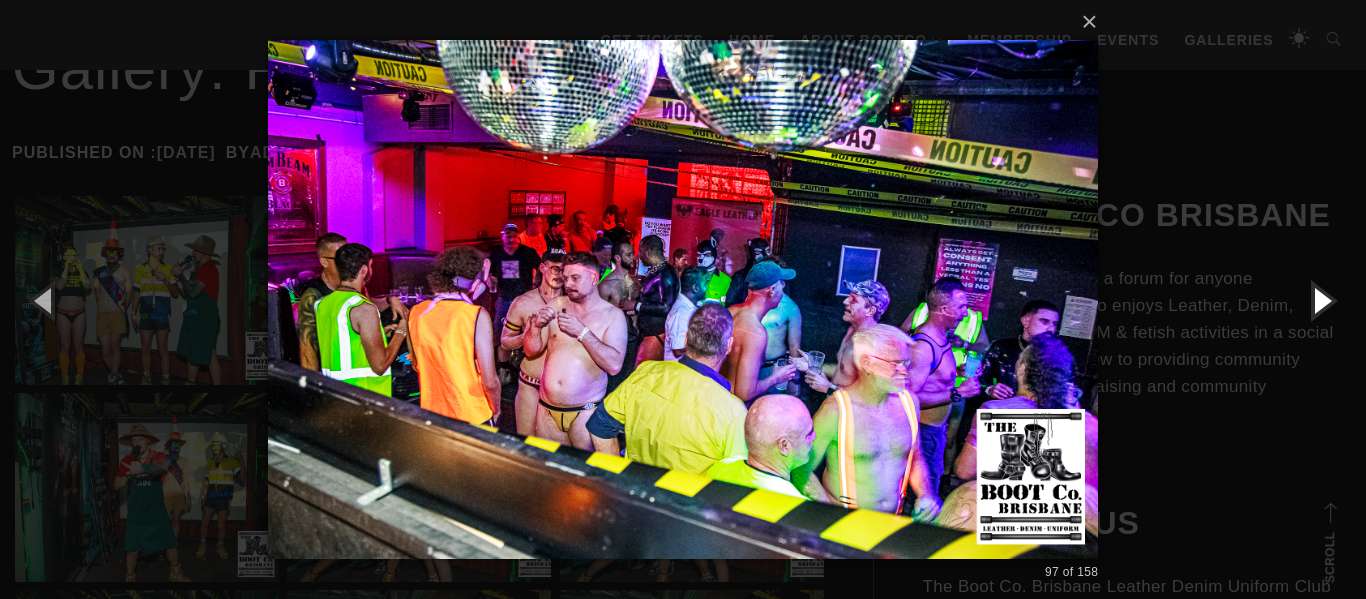 click at bounding box center [1321, 300] 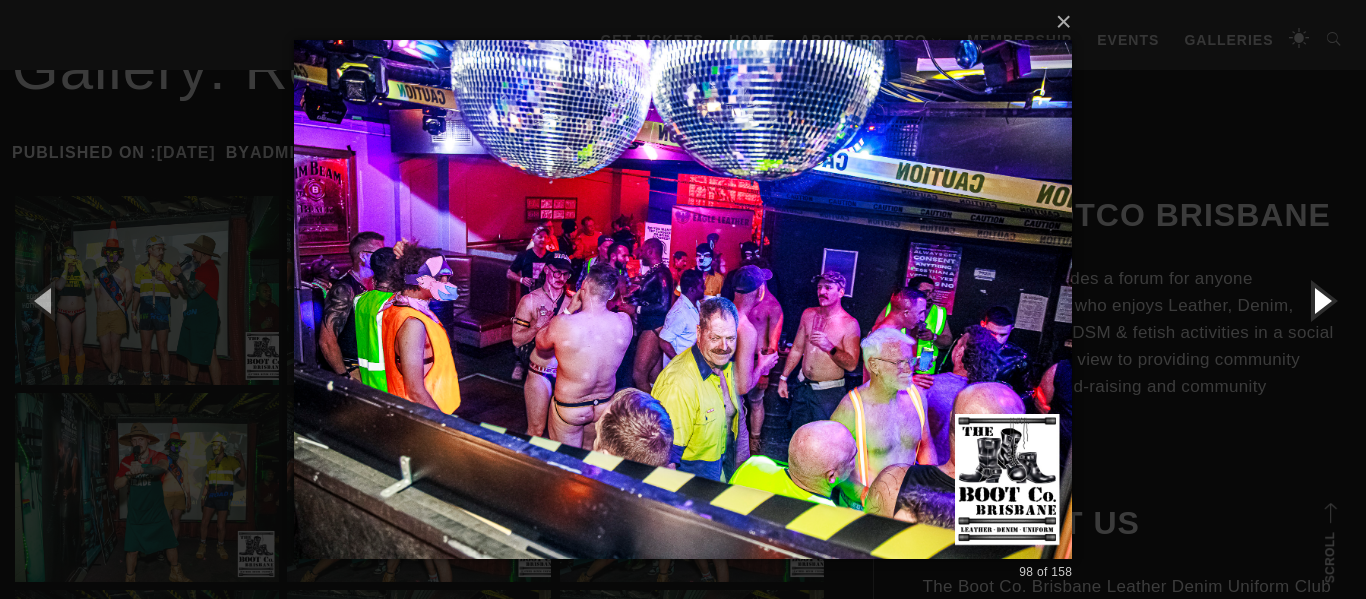 click at bounding box center [1321, 300] 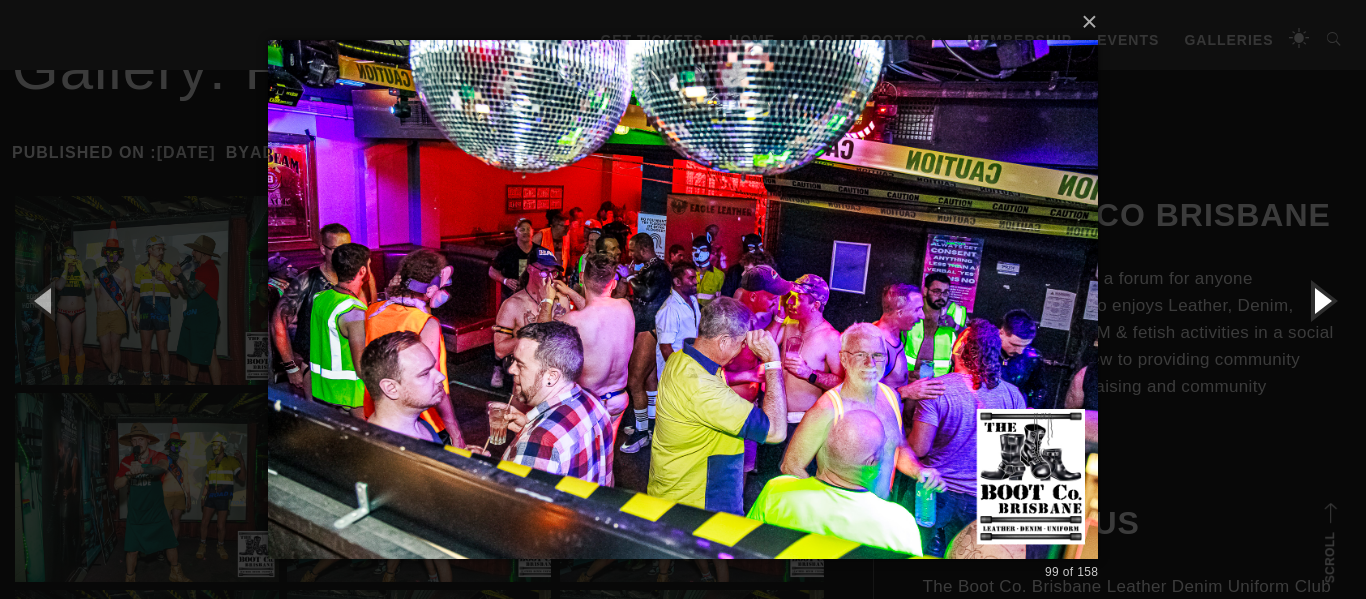click at bounding box center (1321, 300) 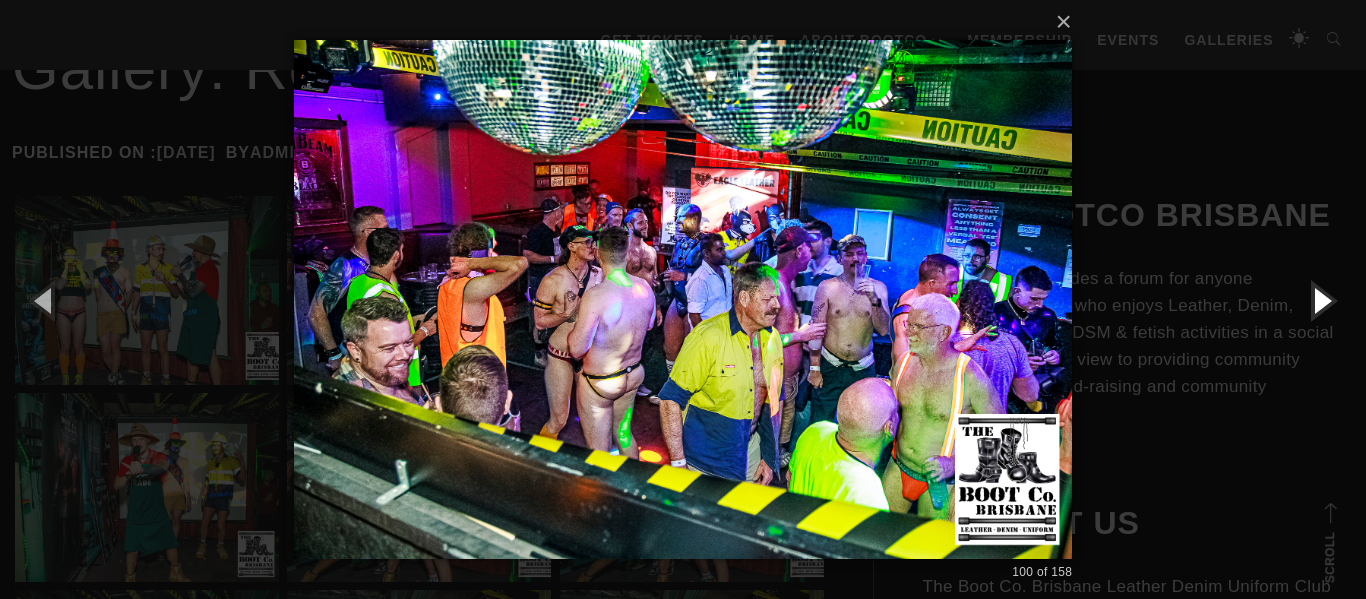click at bounding box center (1321, 300) 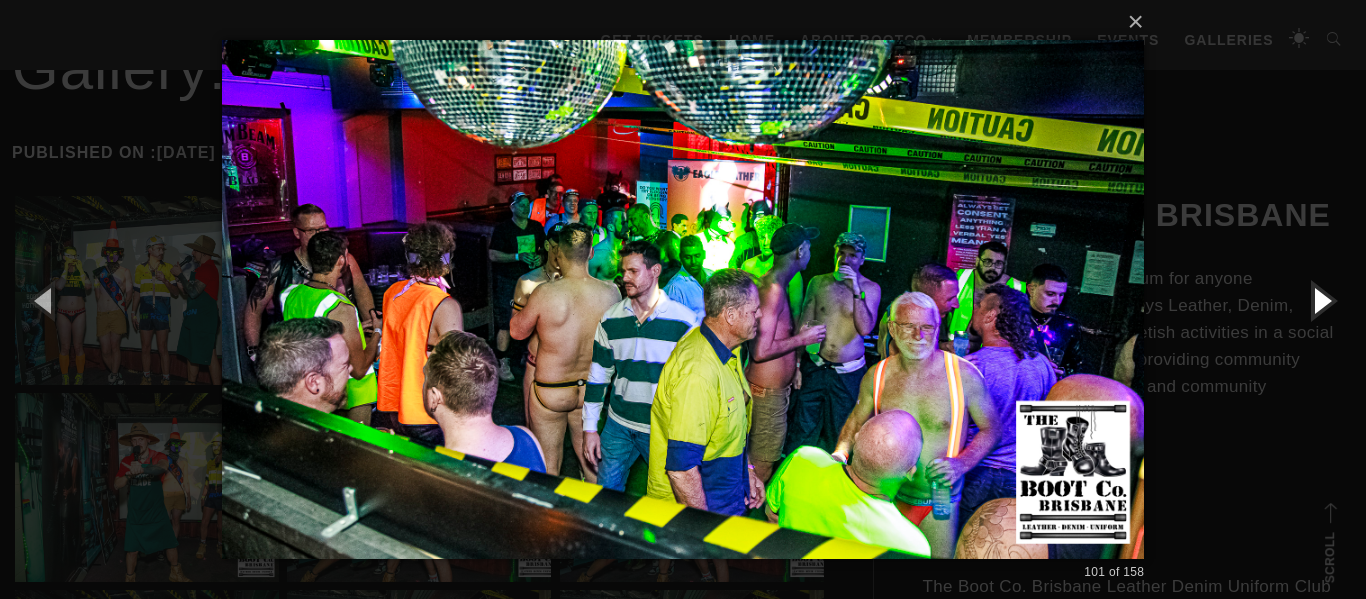 click at bounding box center [1321, 300] 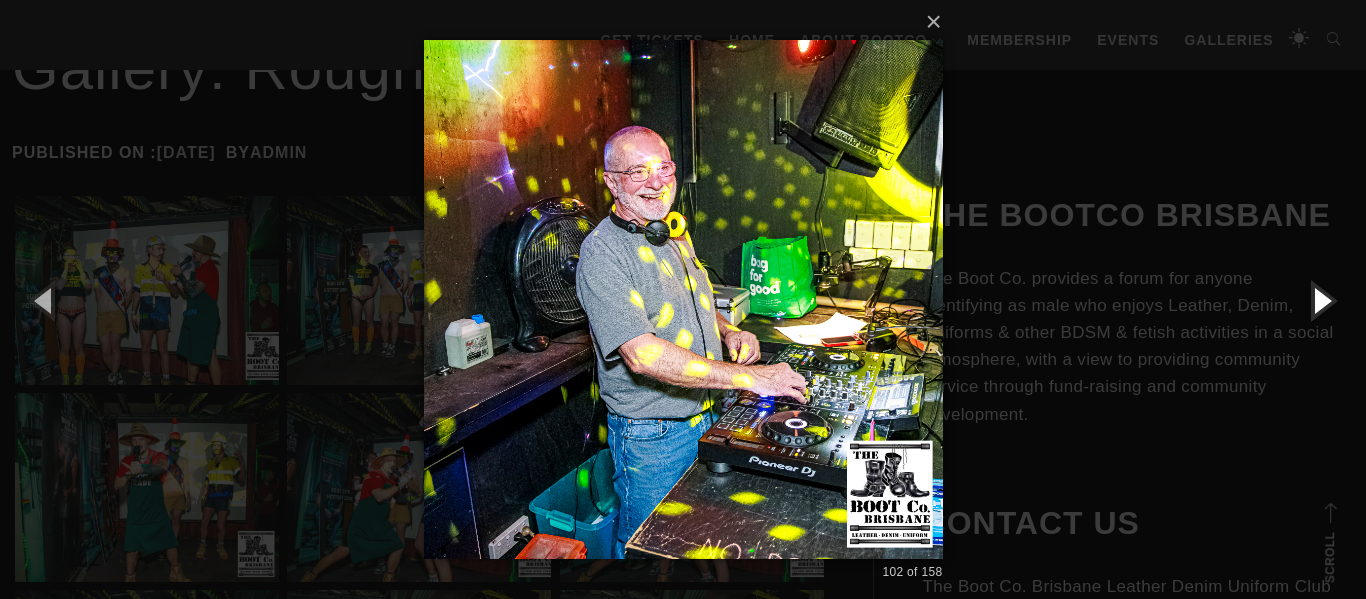 click at bounding box center (1321, 300) 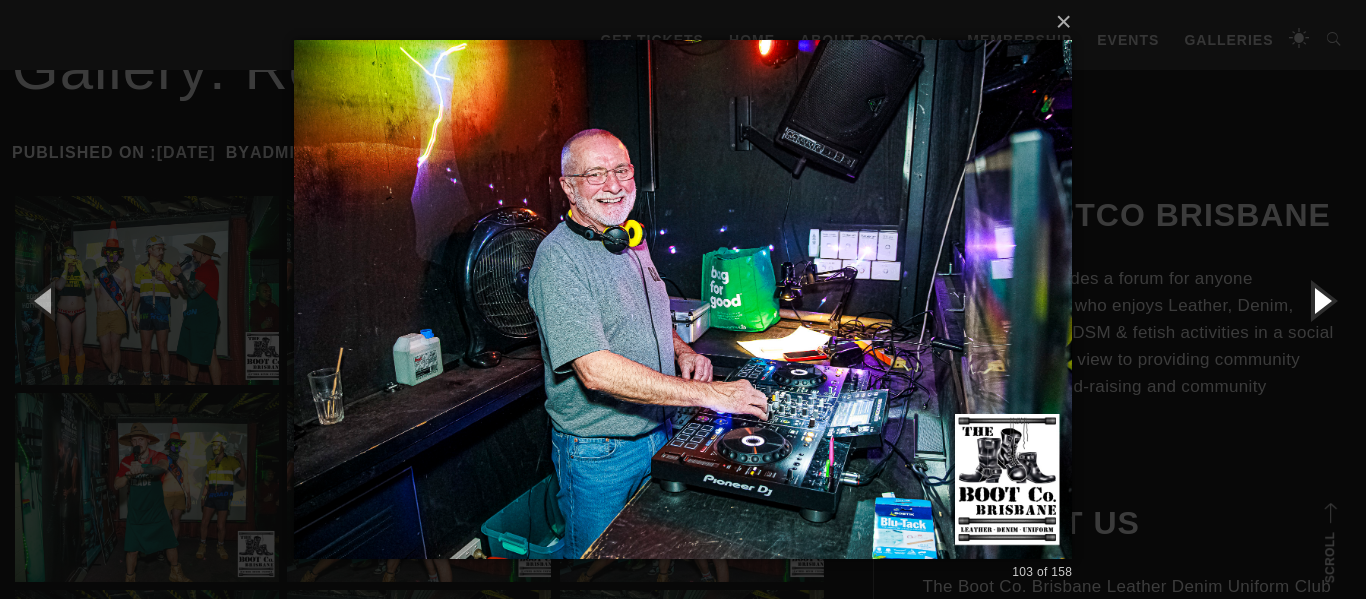 click at bounding box center [1321, 300] 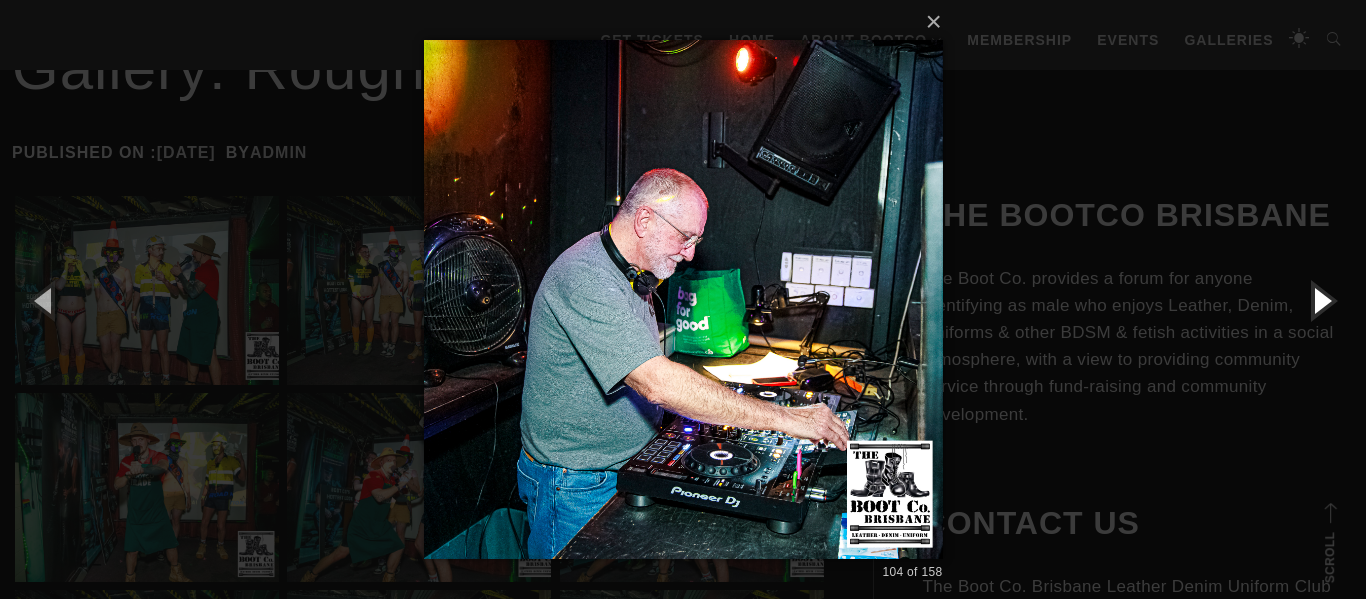 click at bounding box center [1321, 300] 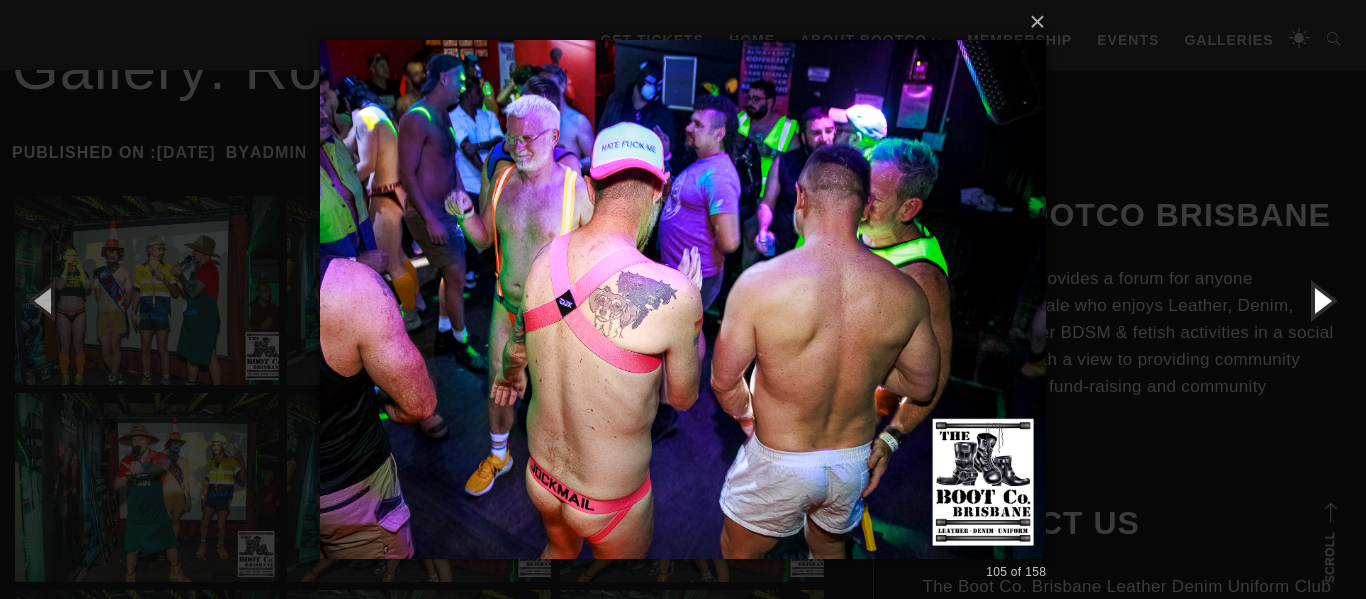 click at bounding box center [1321, 300] 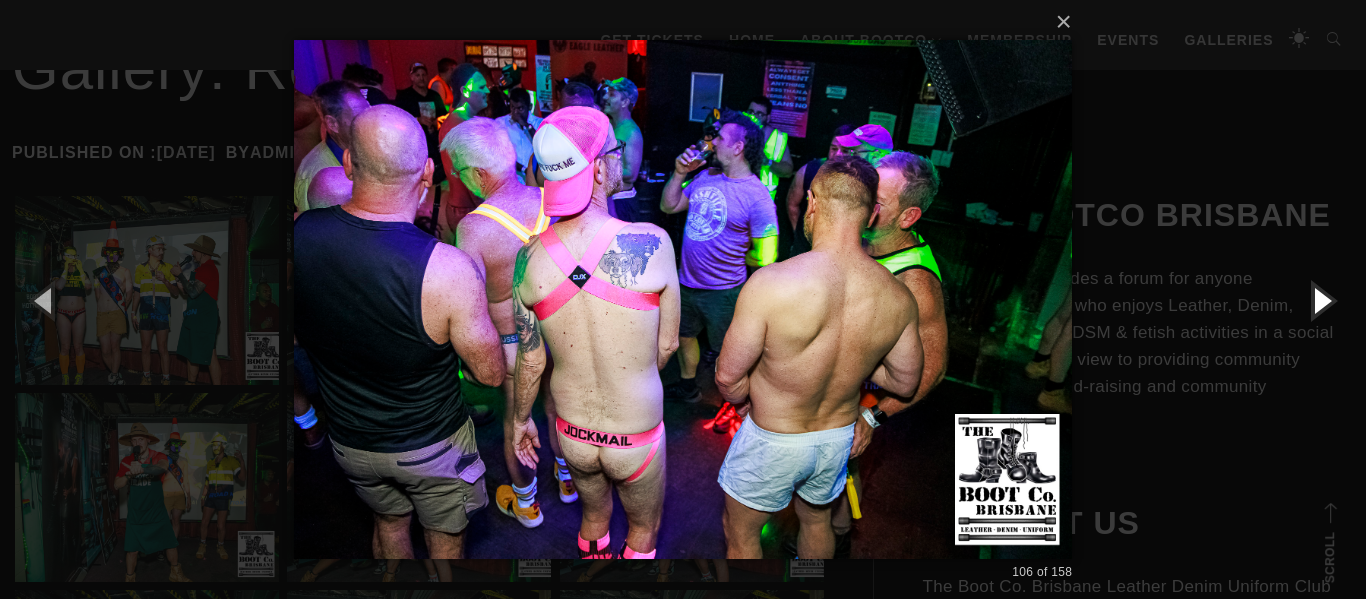 click at bounding box center [1321, 300] 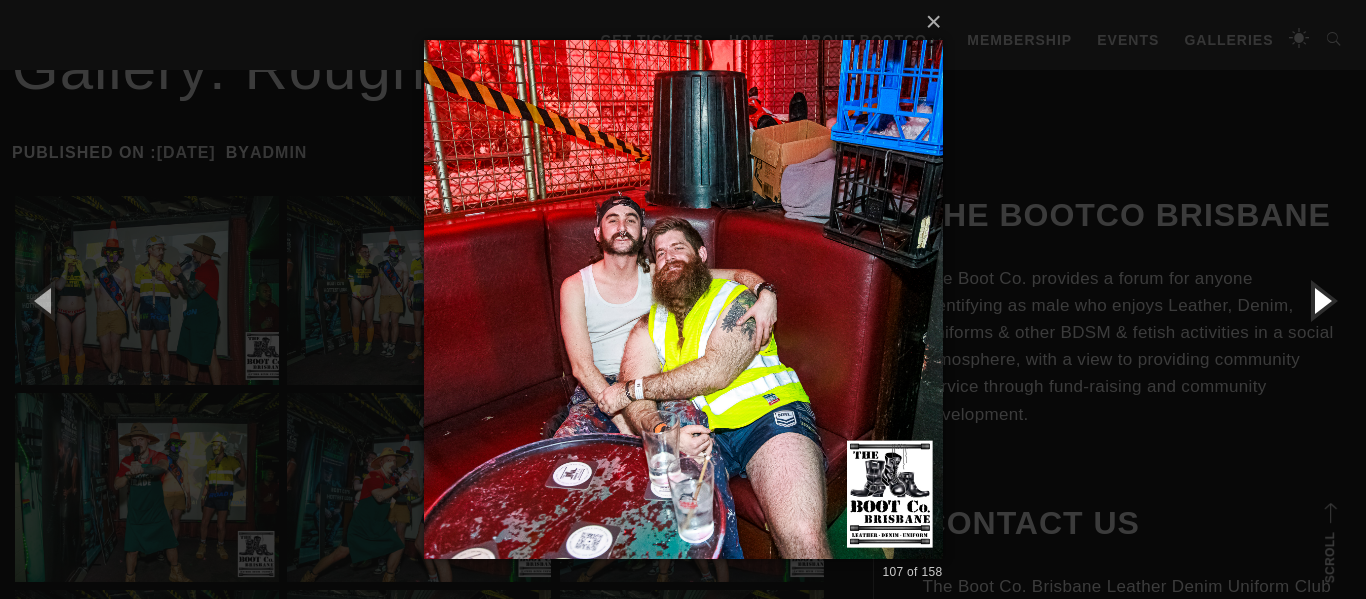 click at bounding box center (1321, 300) 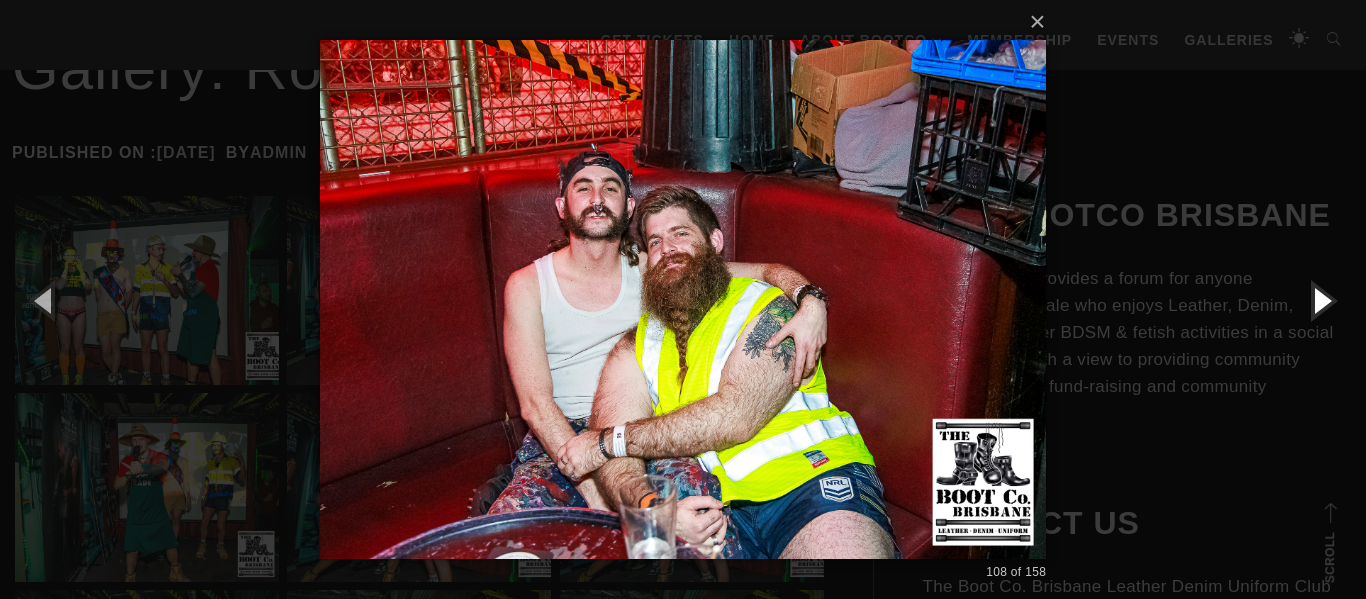 click at bounding box center [1321, 300] 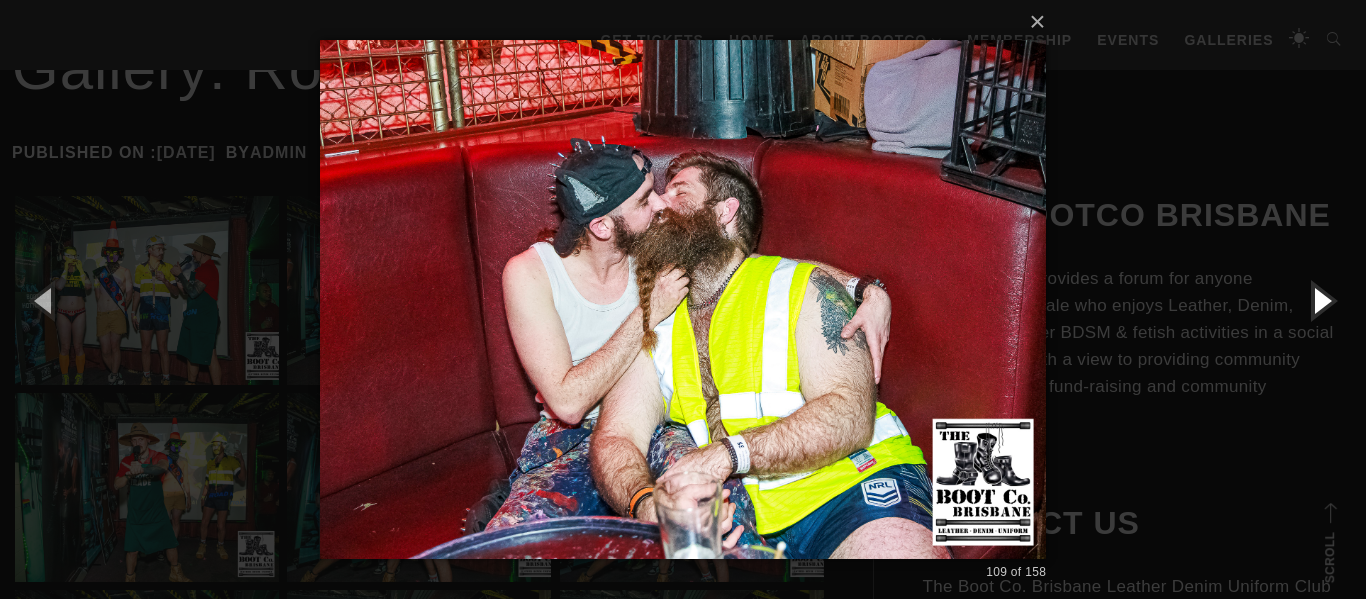 click at bounding box center (1321, 300) 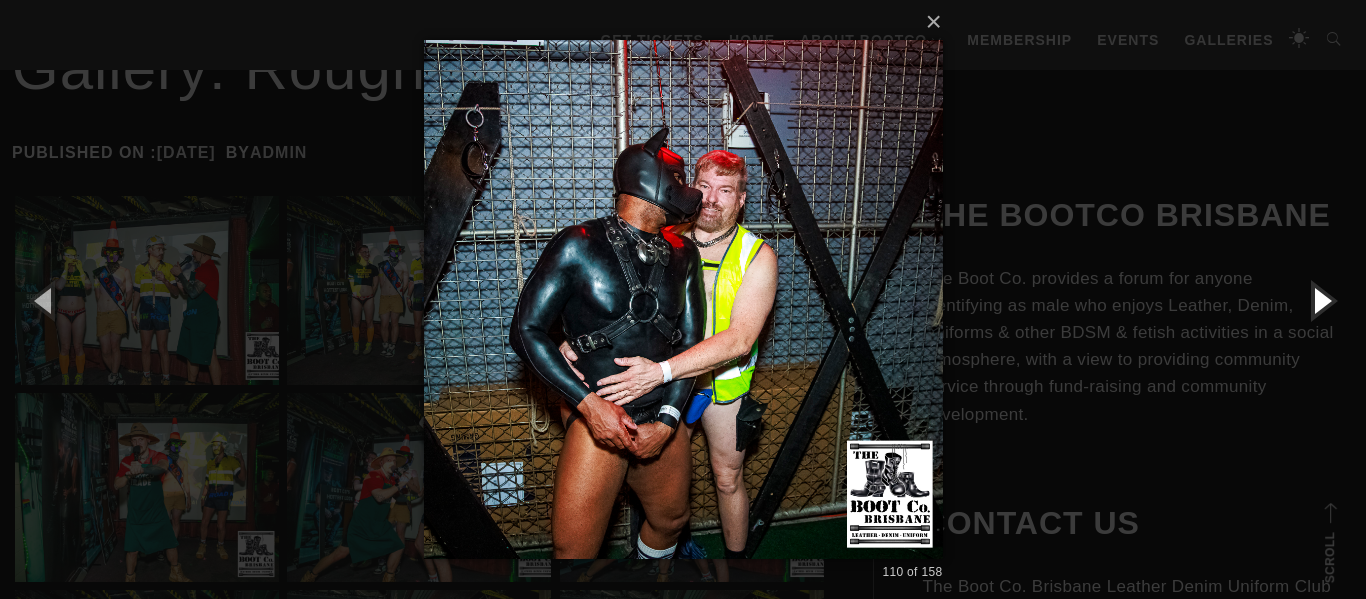 click at bounding box center [1321, 300] 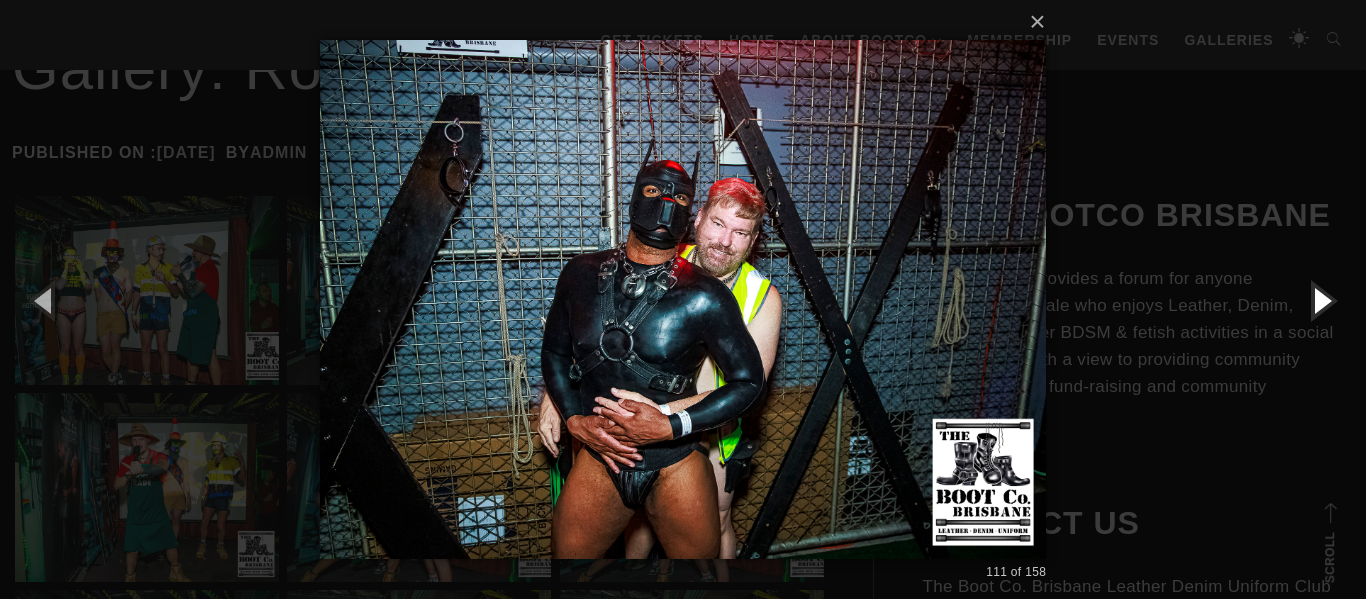 click at bounding box center [1321, 300] 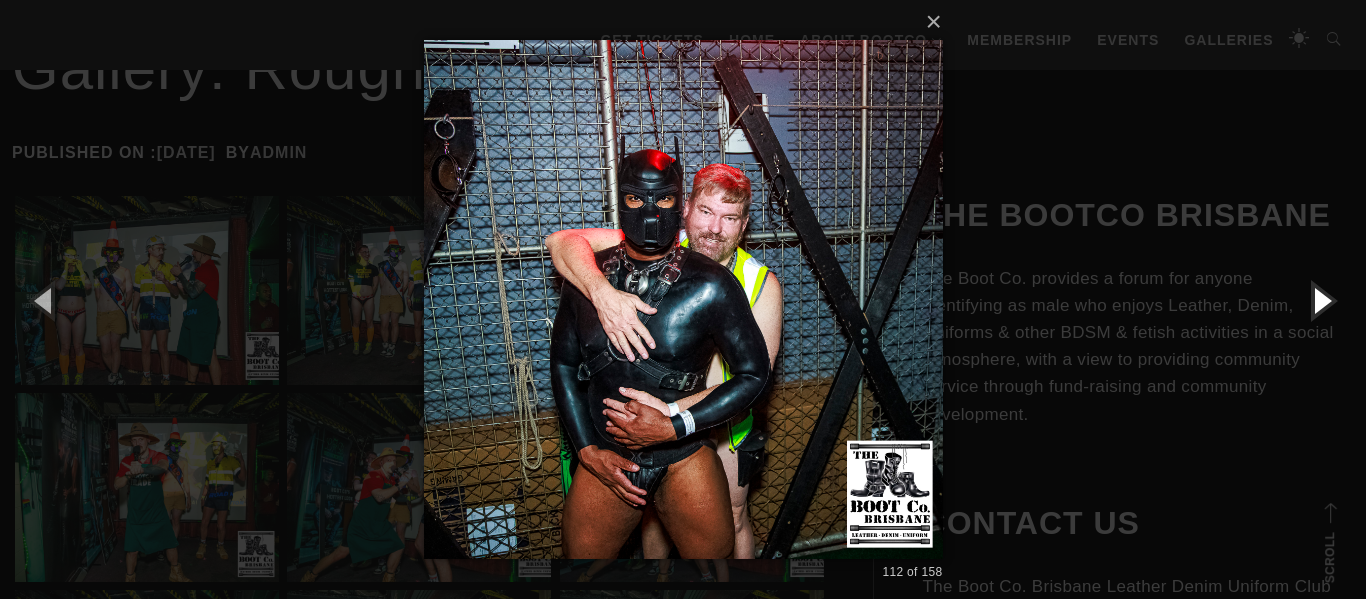 click at bounding box center [1321, 300] 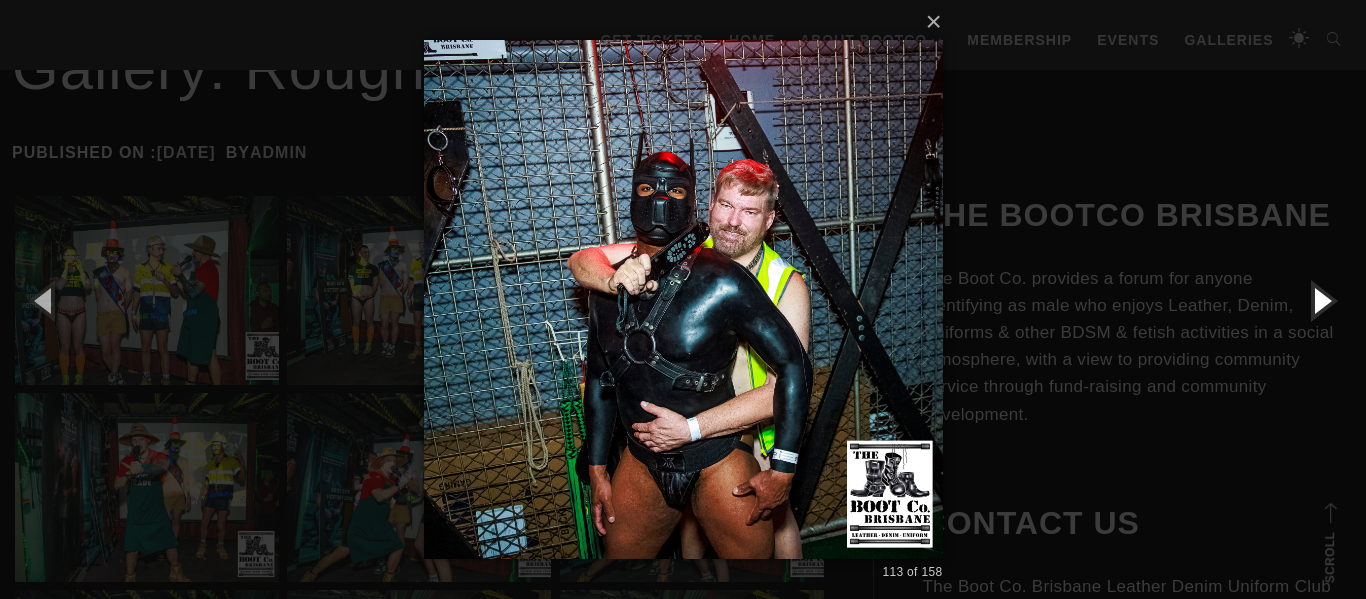 click at bounding box center [1321, 300] 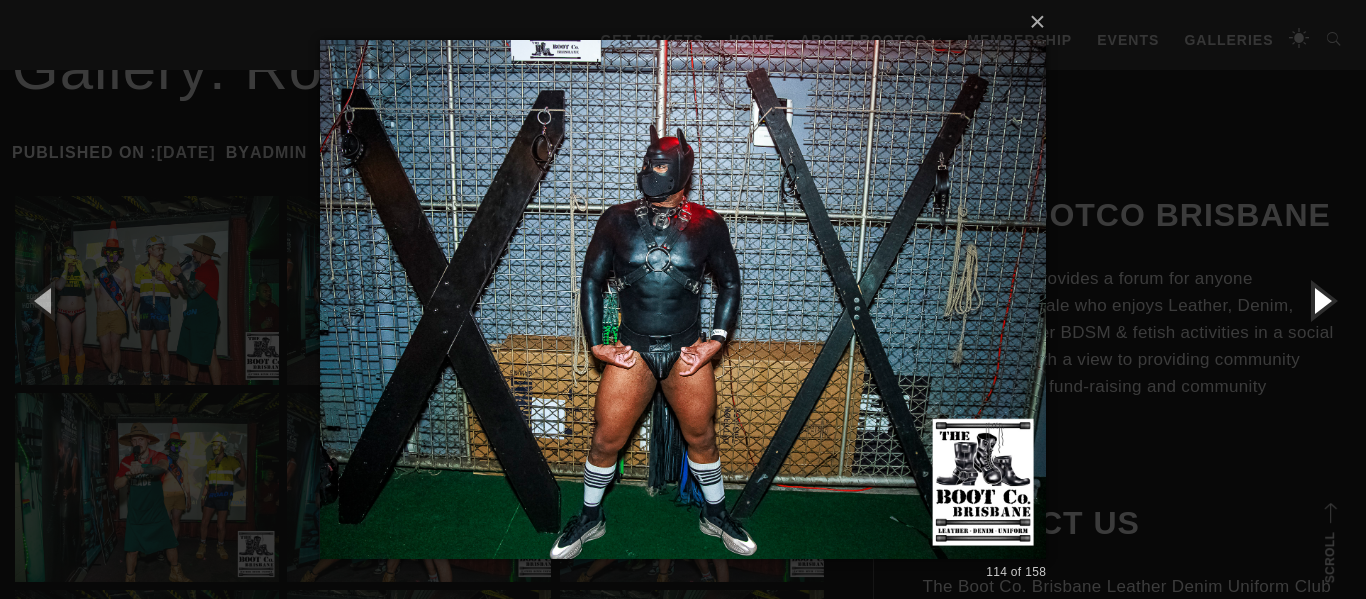 click at bounding box center (1321, 300) 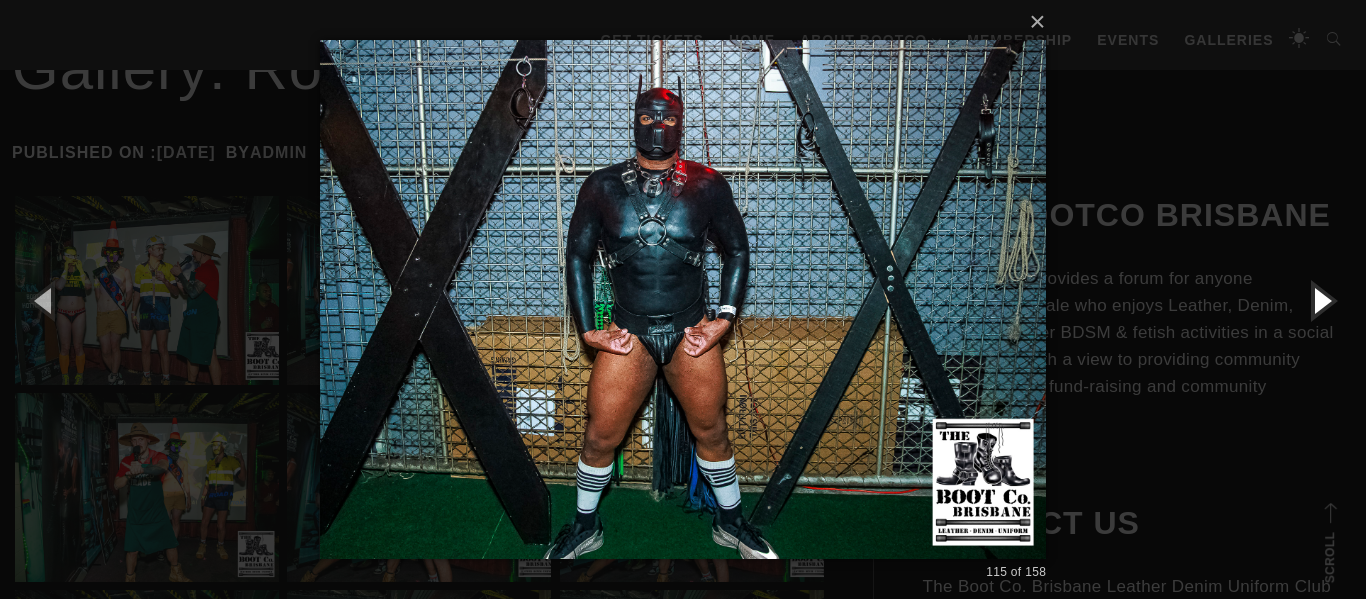 click at bounding box center (1321, 300) 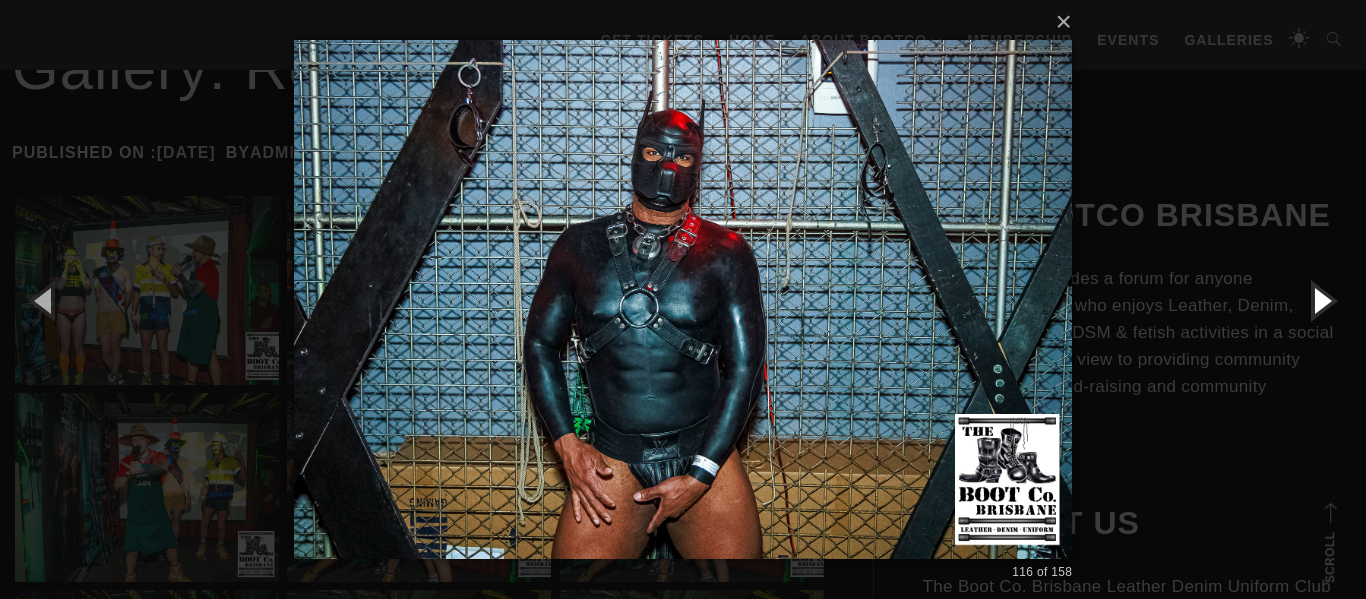 click at bounding box center [1321, 300] 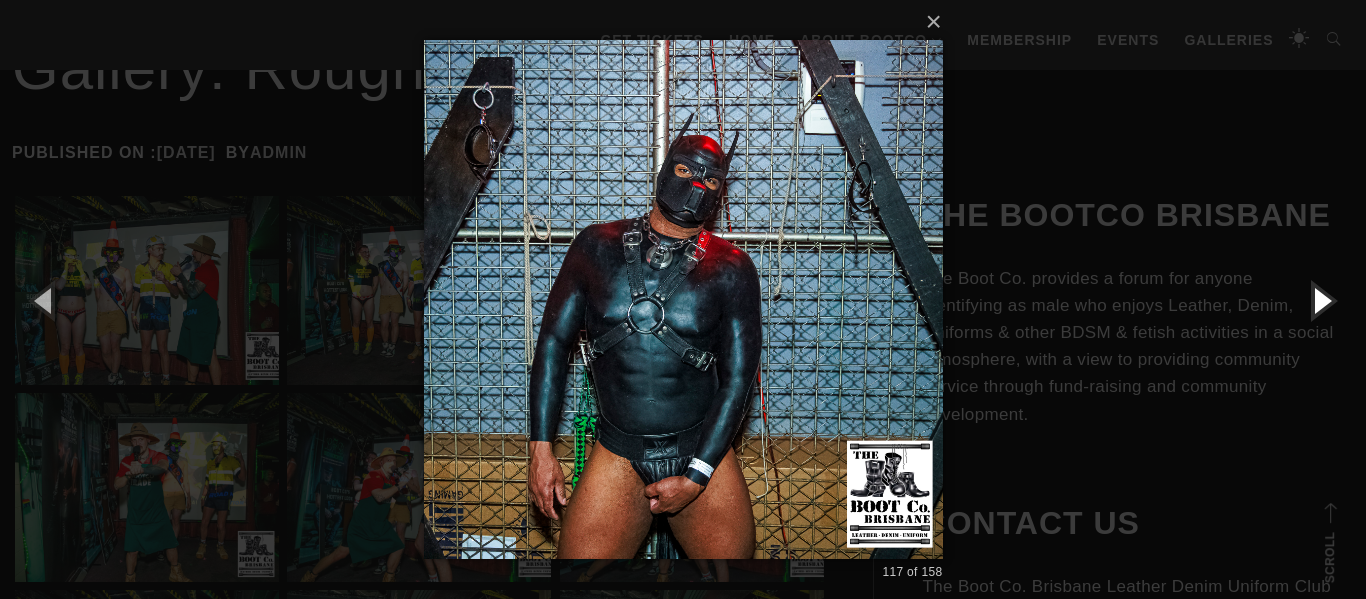 click at bounding box center (1321, 300) 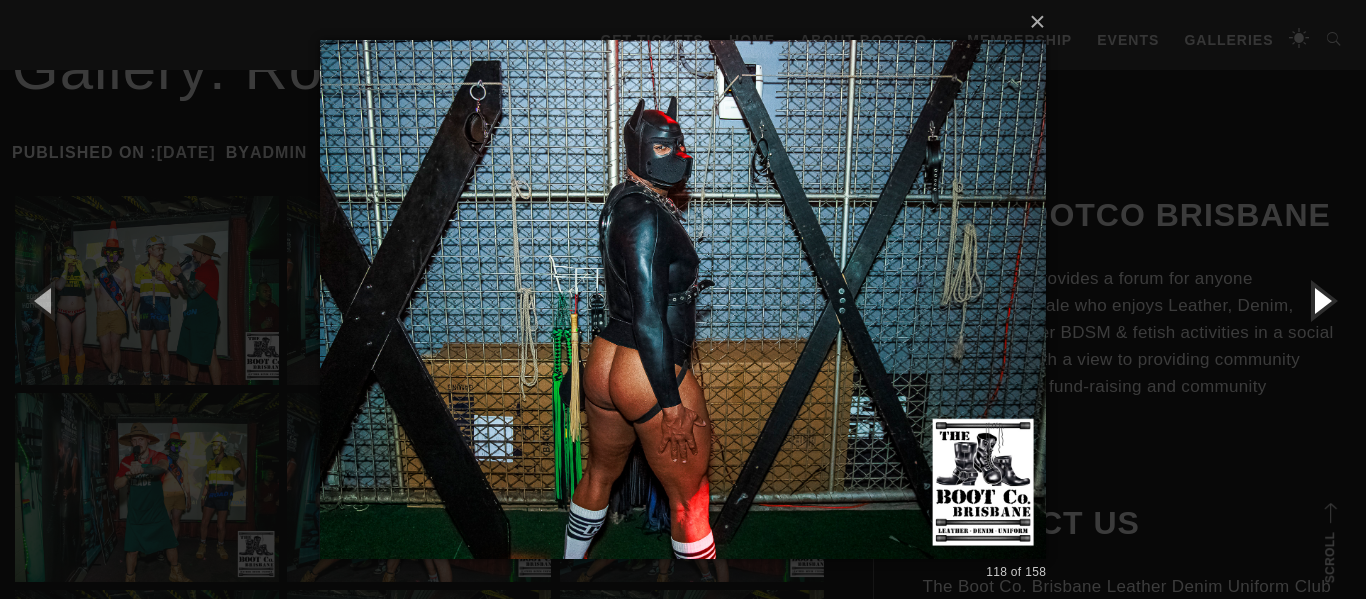 click at bounding box center (1321, 300) 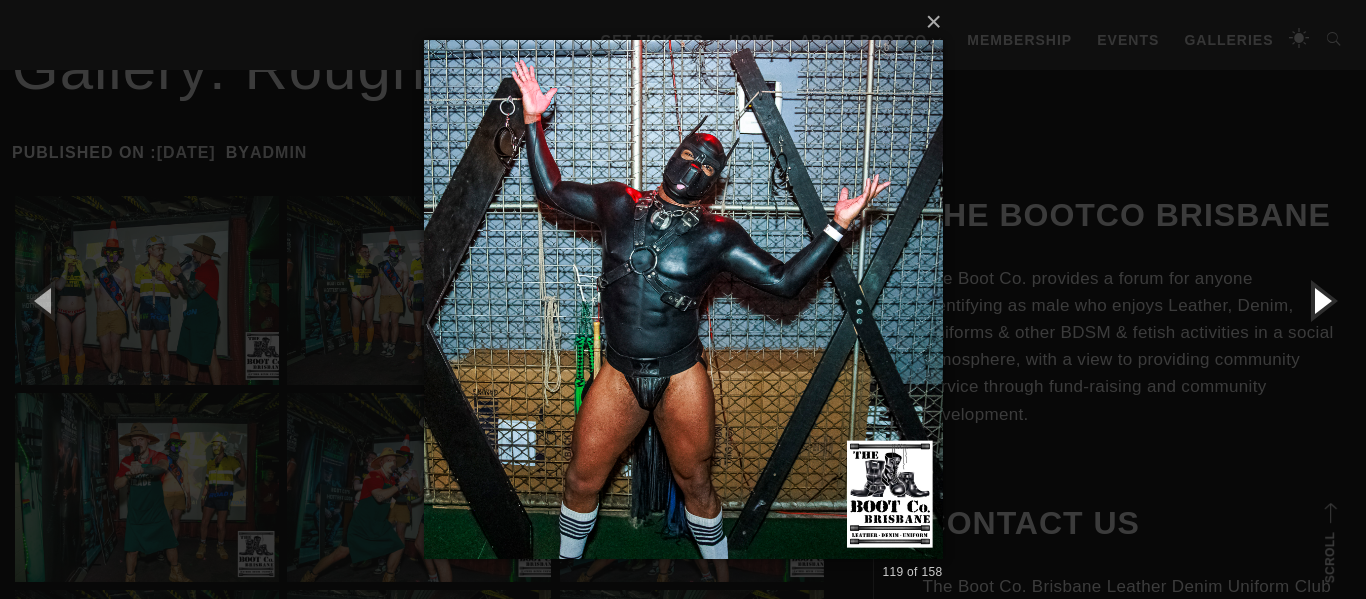 click at bounding box center (1321, 300) 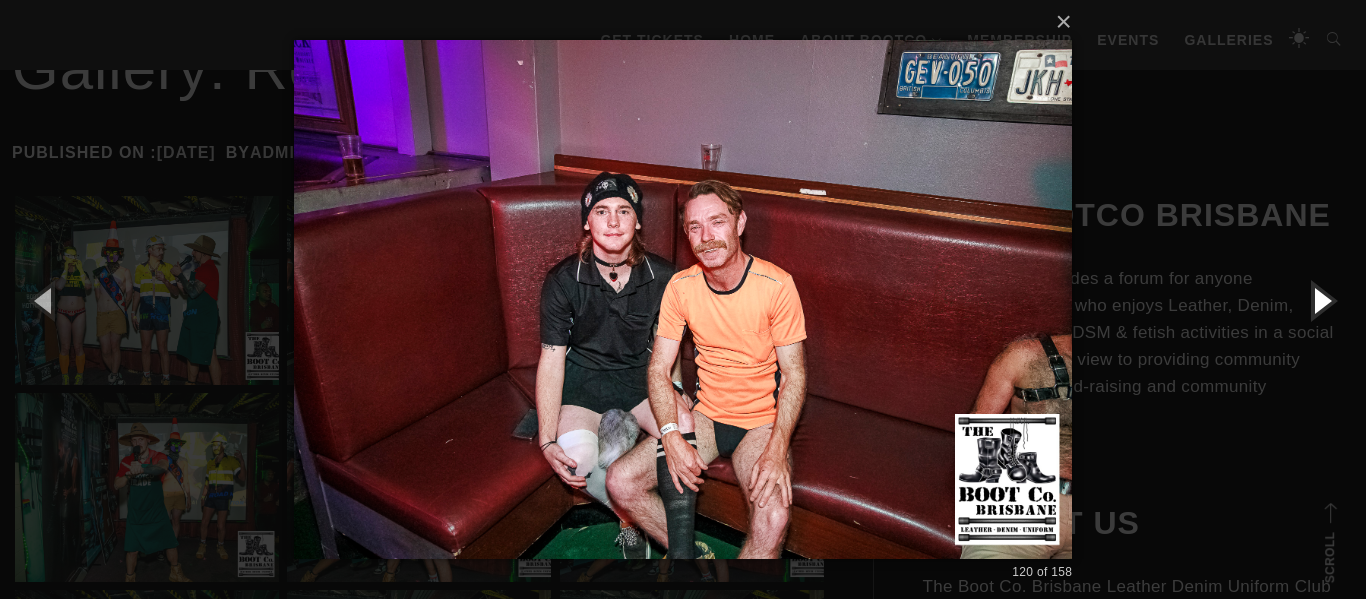 click at bounding box center (1321, 300) 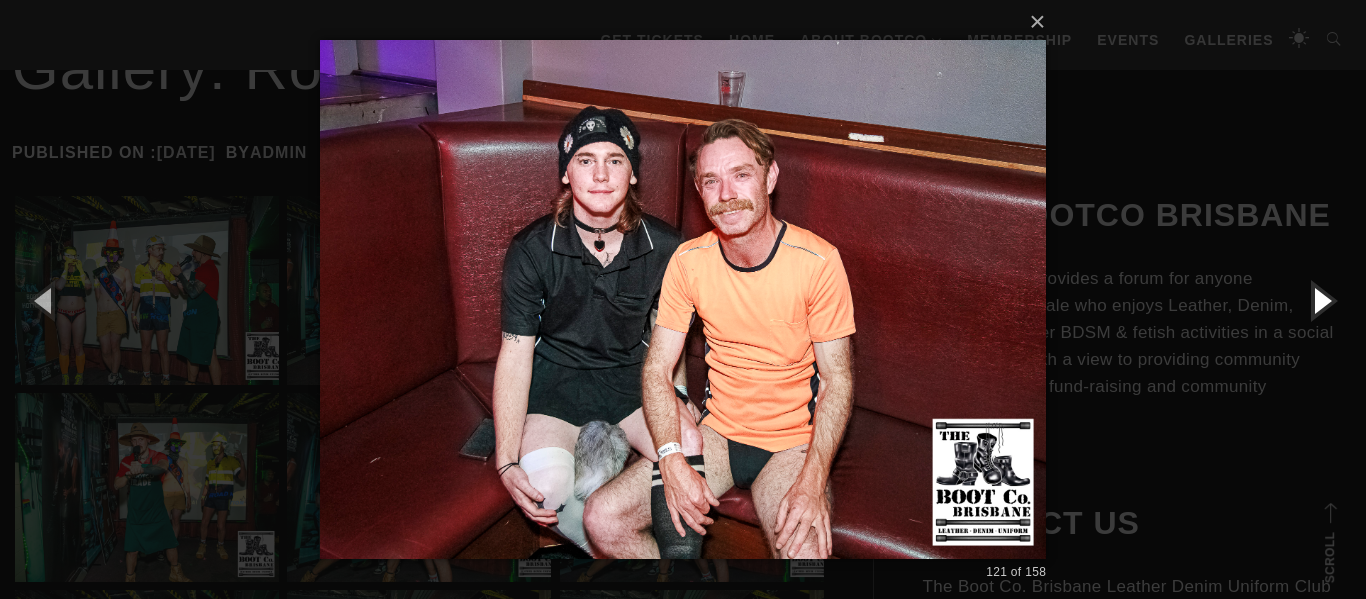 click at bounding box center [1321, 300] 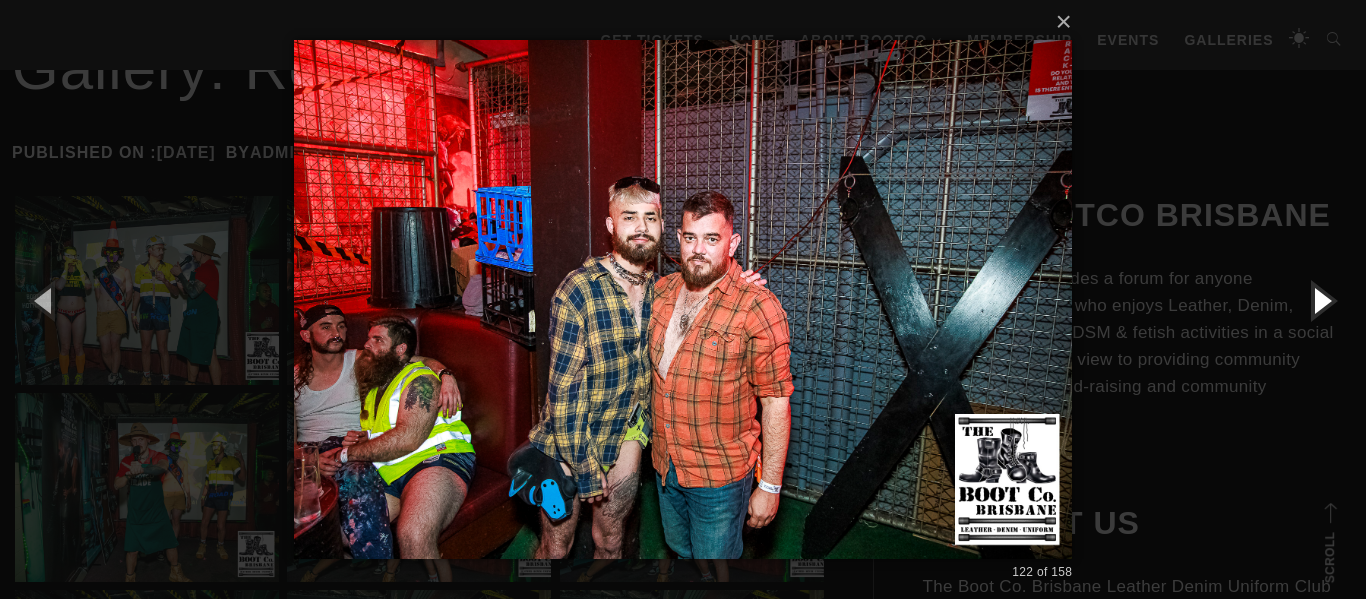 click at bounding box center (1321, 300) 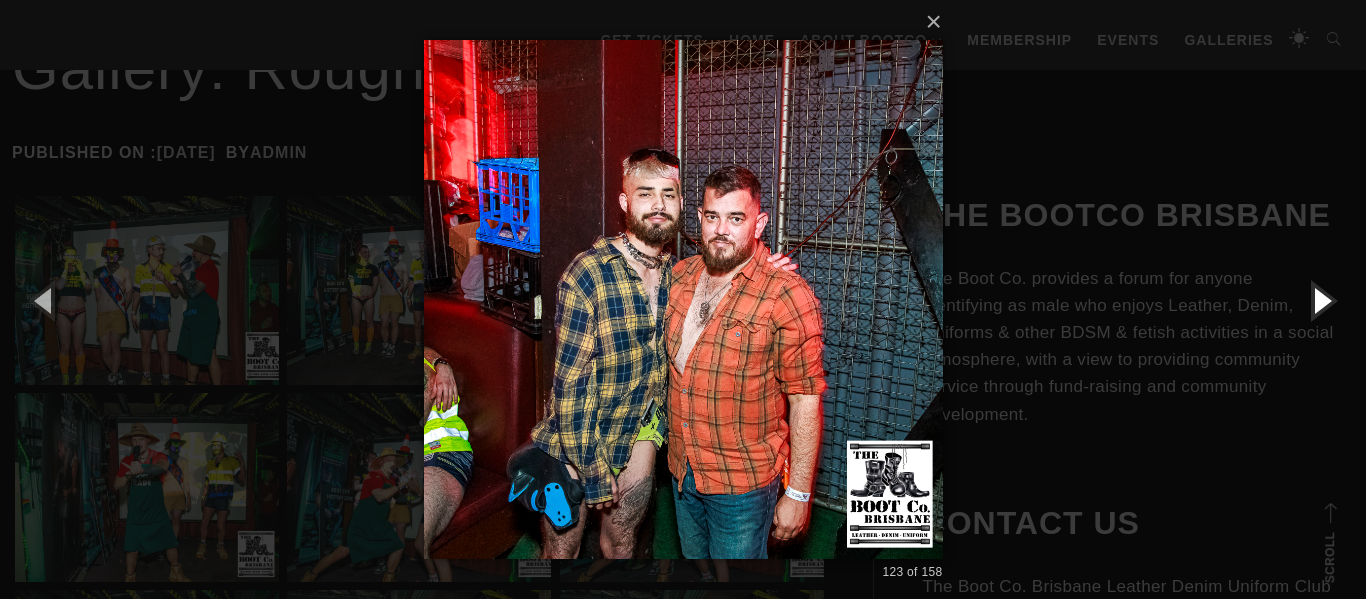 click at bounding box center [1321, 300] 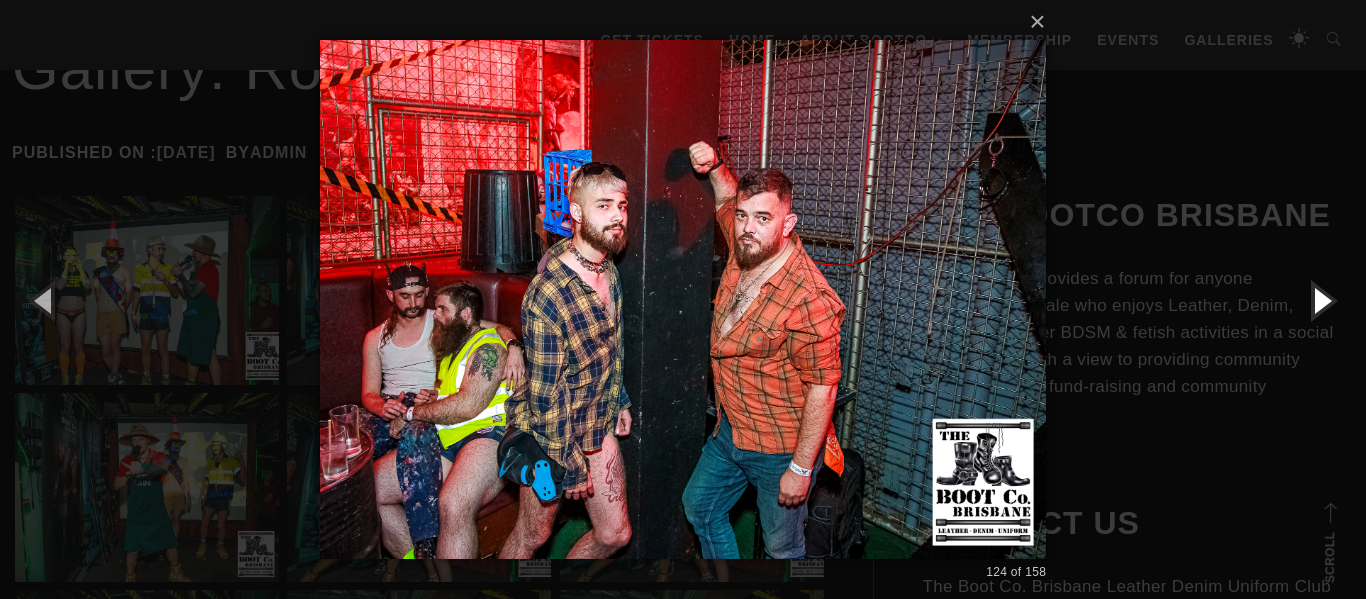 click at bounding box center [1321, 300] 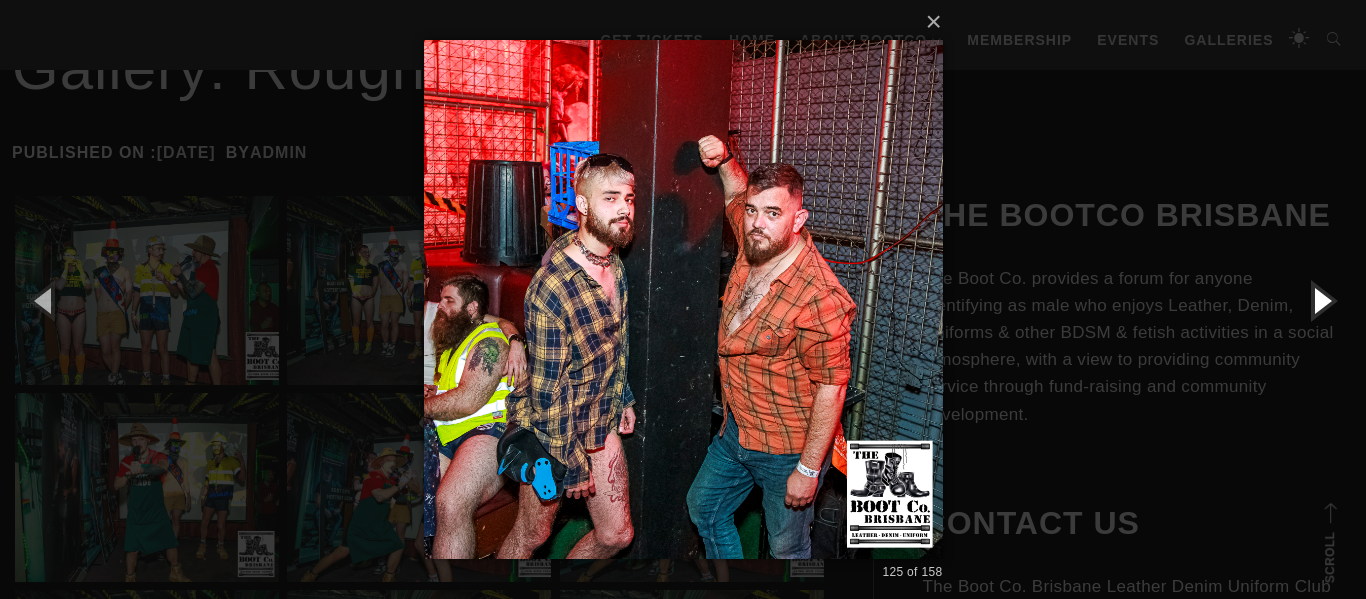 click at bounding box center [1321, 300] 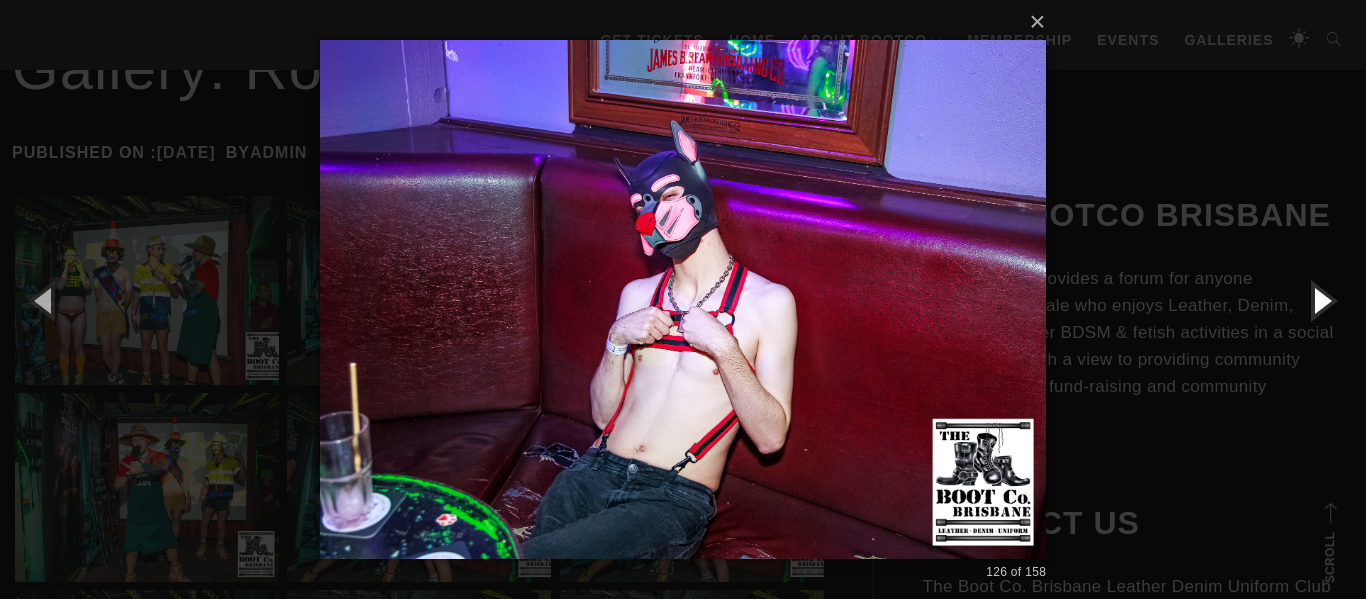 click at bounding box center [1321, 300] 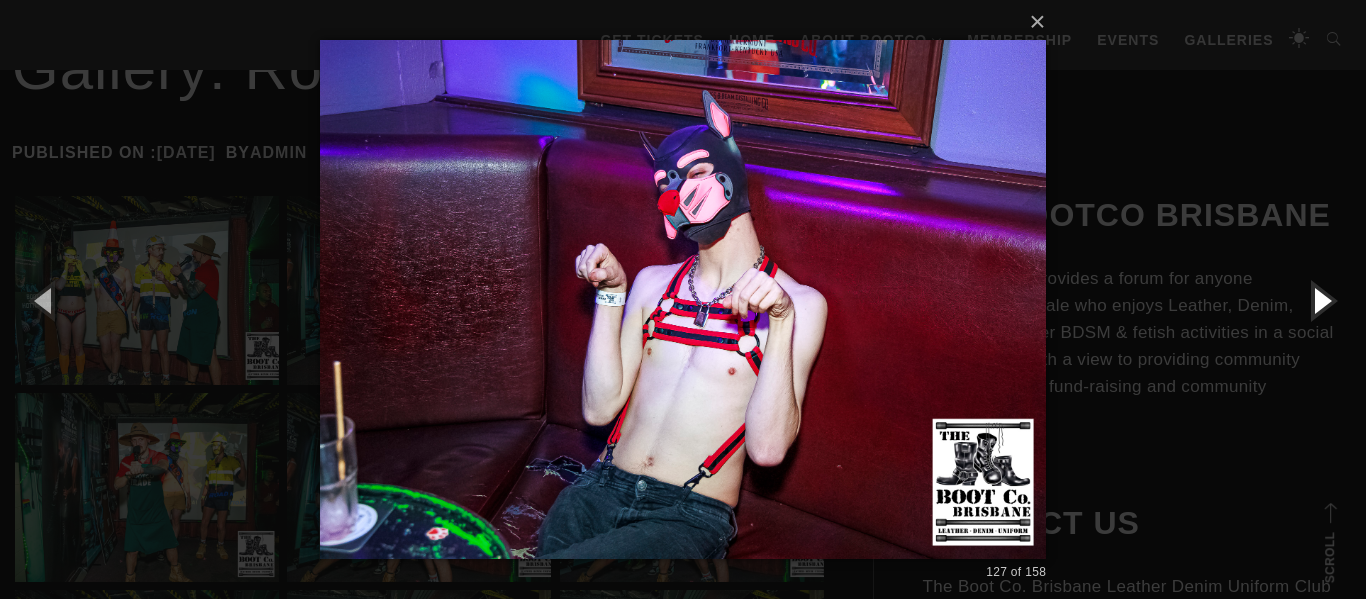click at bounding box center [1321, 300] 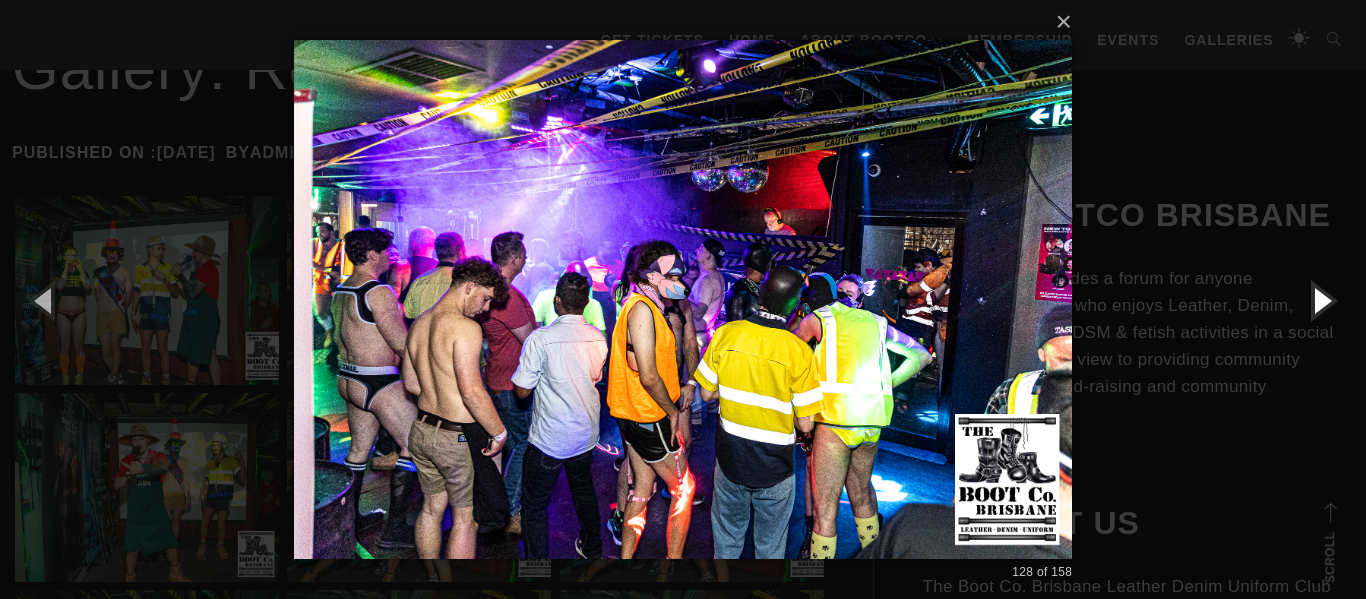 click at bounding box center [1321, 300] 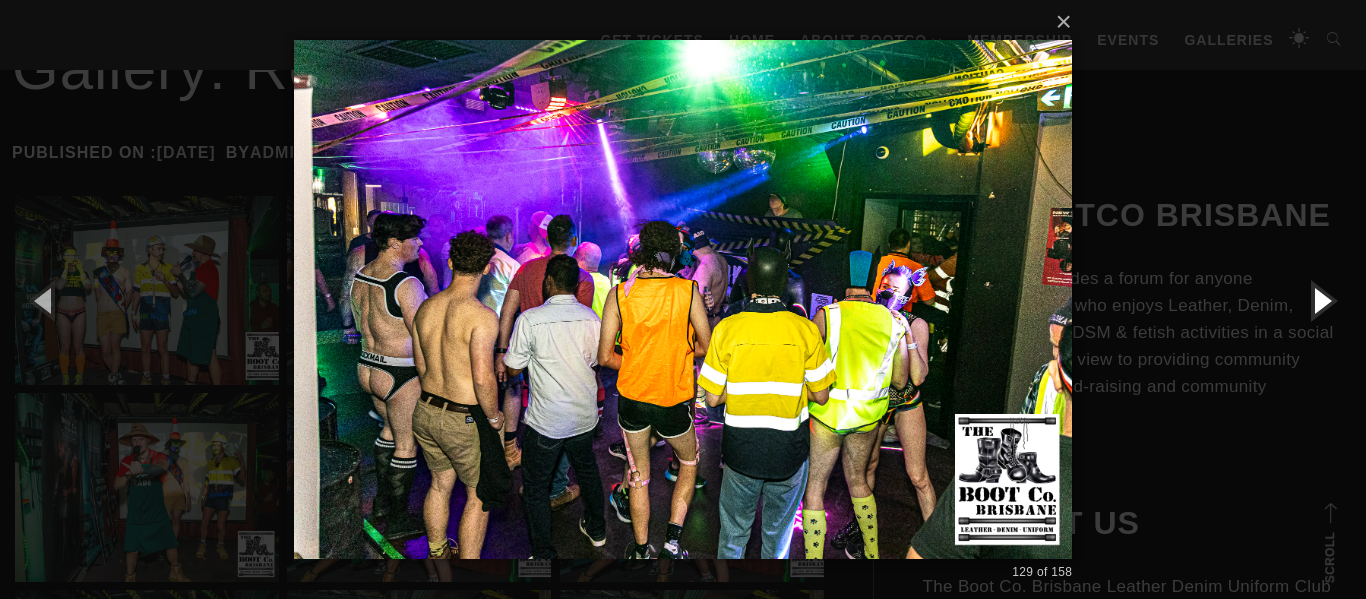 click at bounding box center (1321, 300) 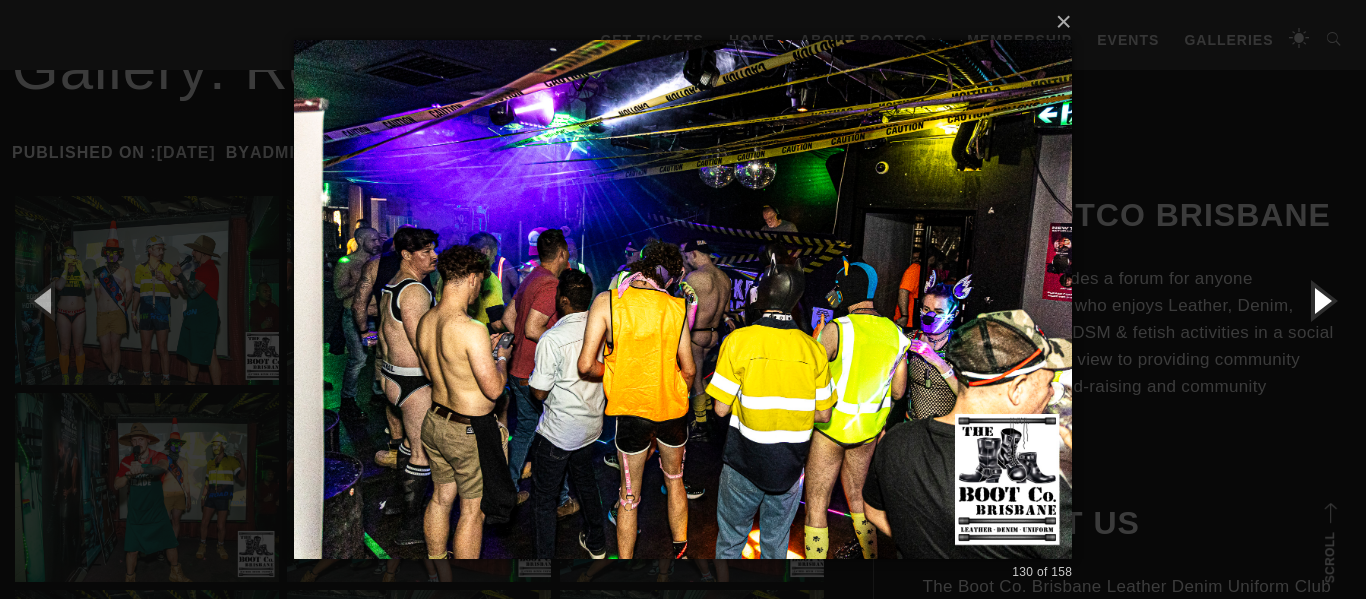 click at bounding box center (1321, 300) 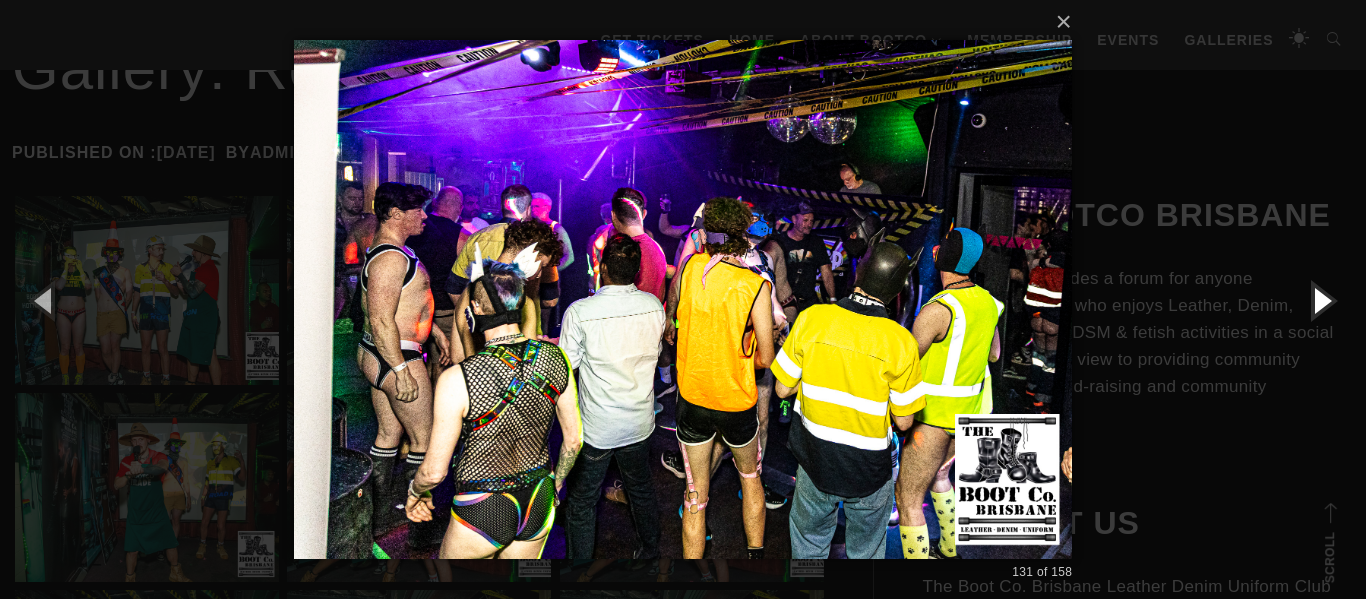 click at bounding box center [1321, 300] 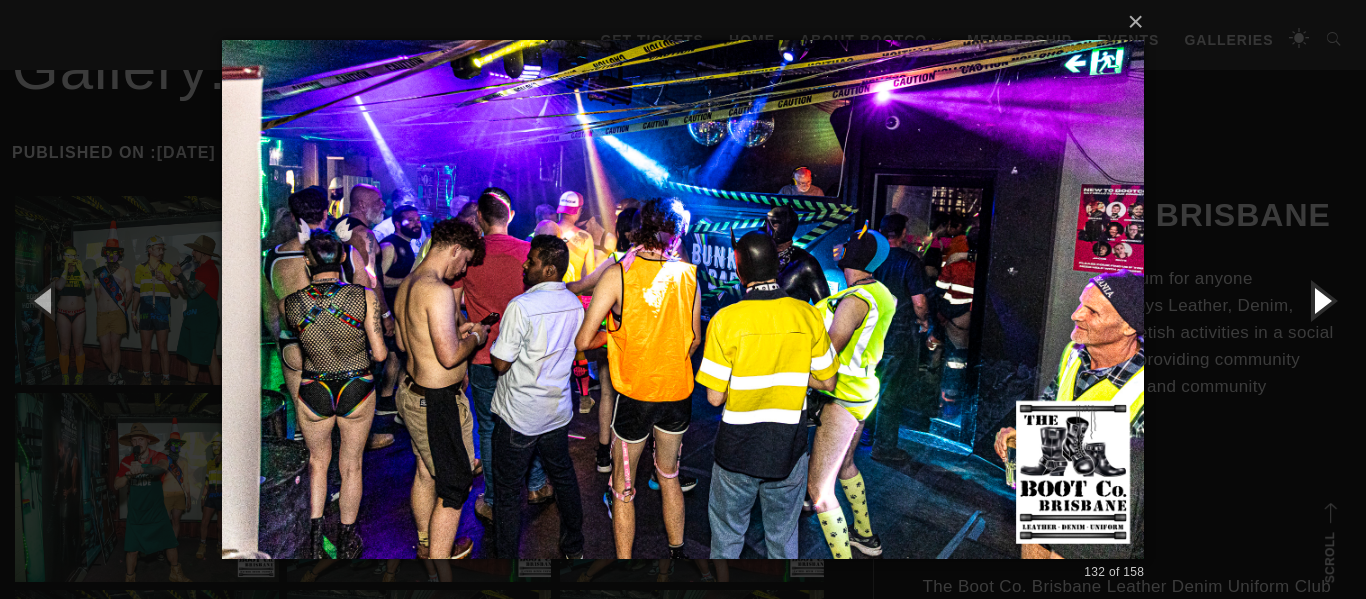 click at bounding box center (1321, 300) 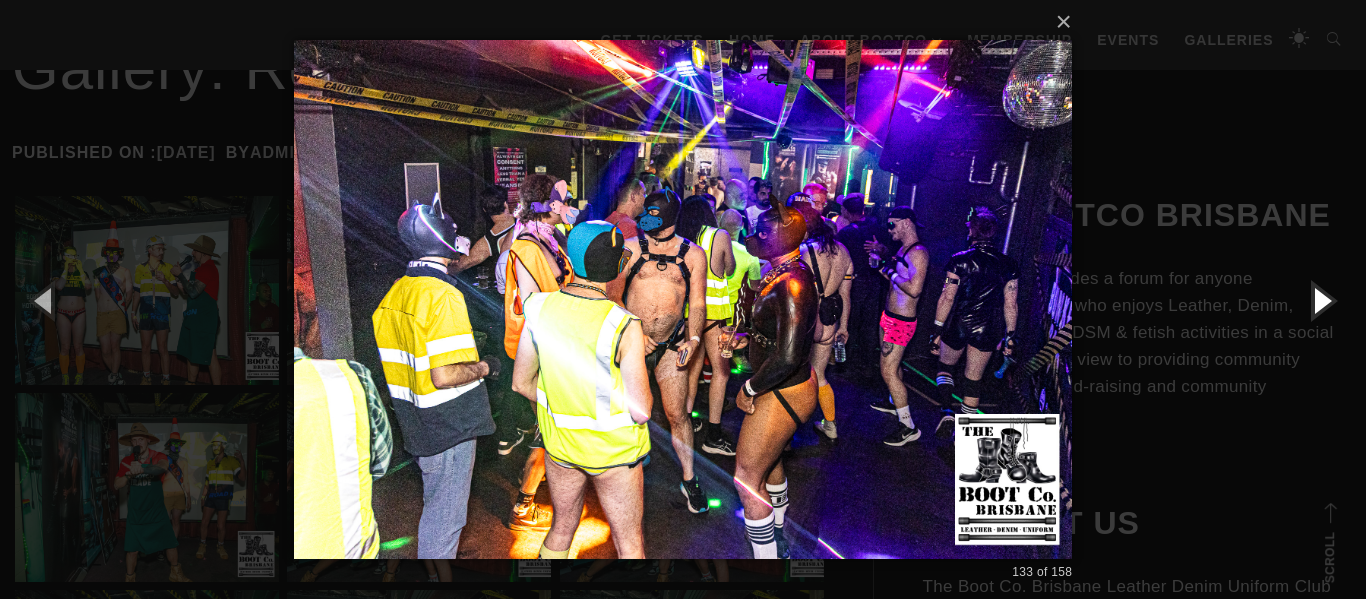 click at bounding box center (1321, 300) 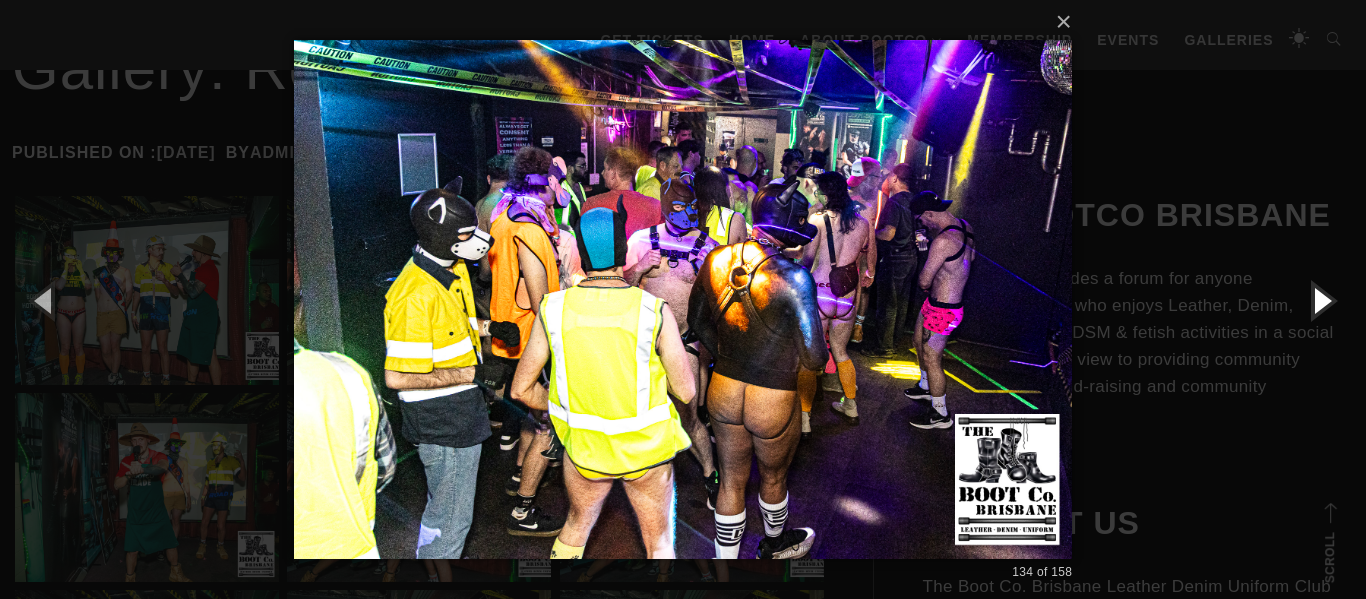 click at bounding box center (1321, 300) 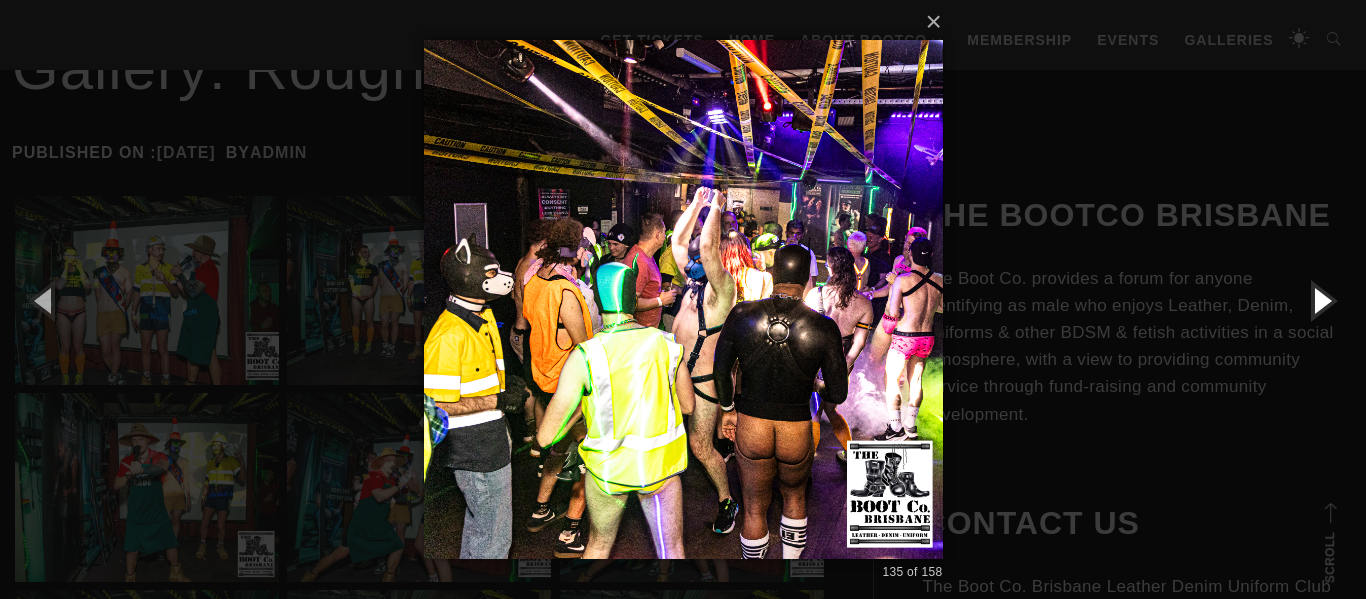 click at bounding box center [1321, 300] 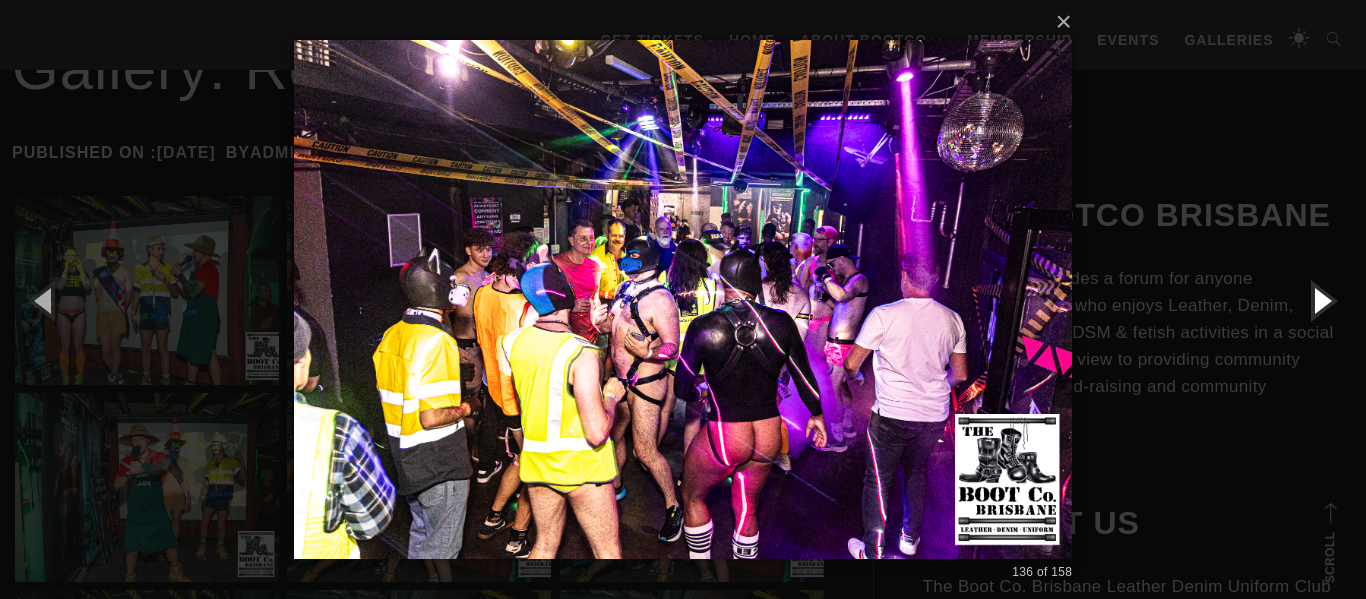 click at bounding box center (1321, 300) 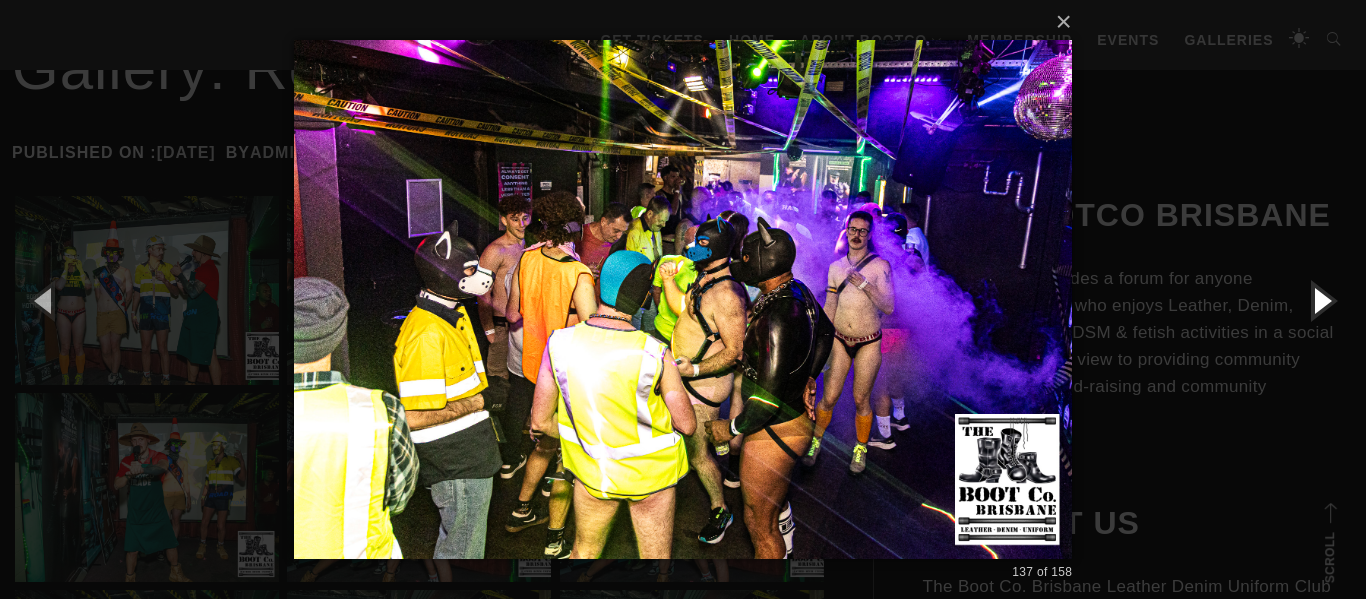 click at bounding box center [1321, 300] 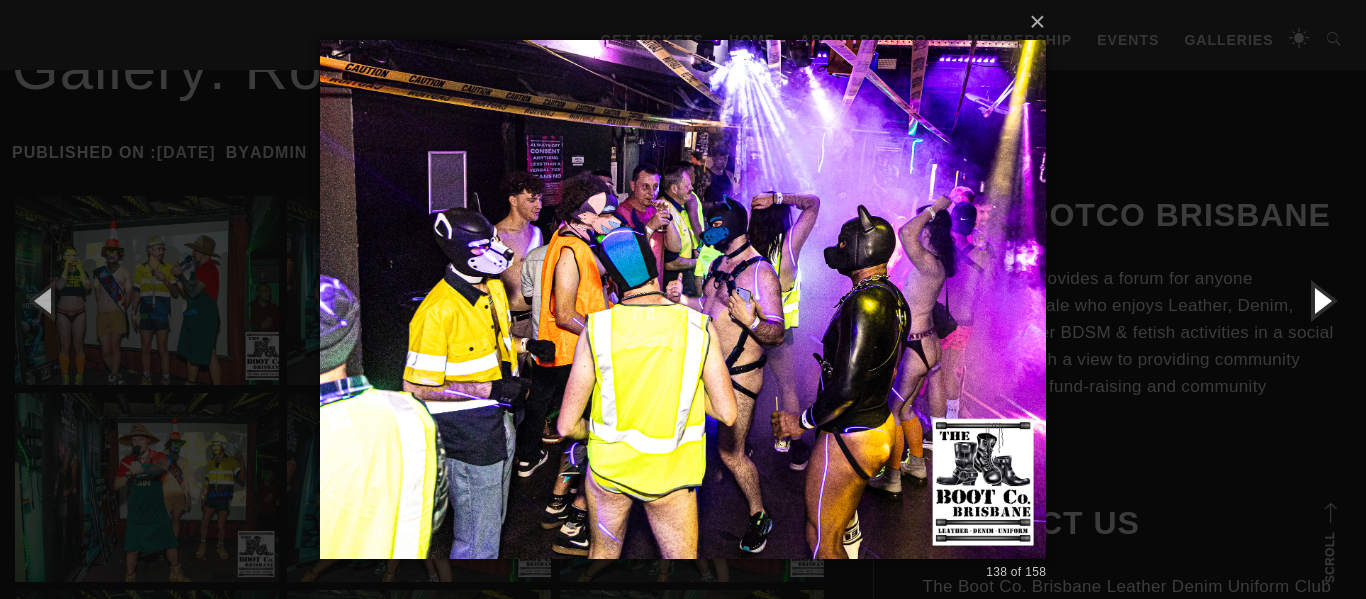 click at bounding box center [1321, 300] 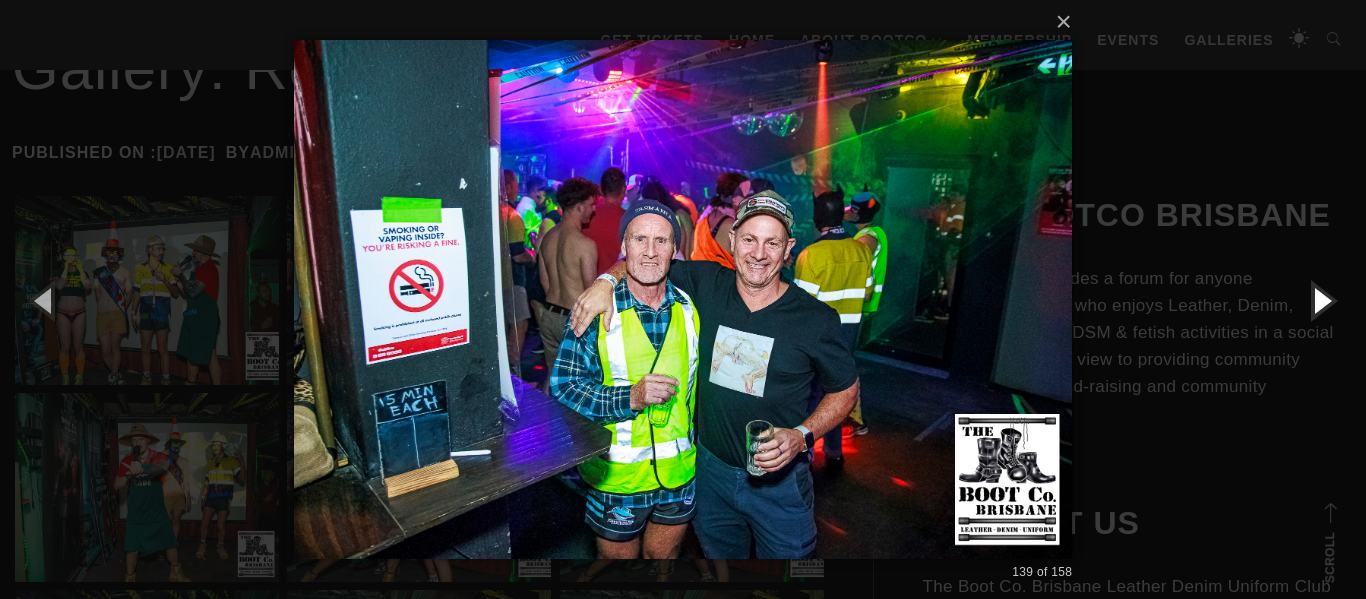 click at bounding box center (1321, 300) 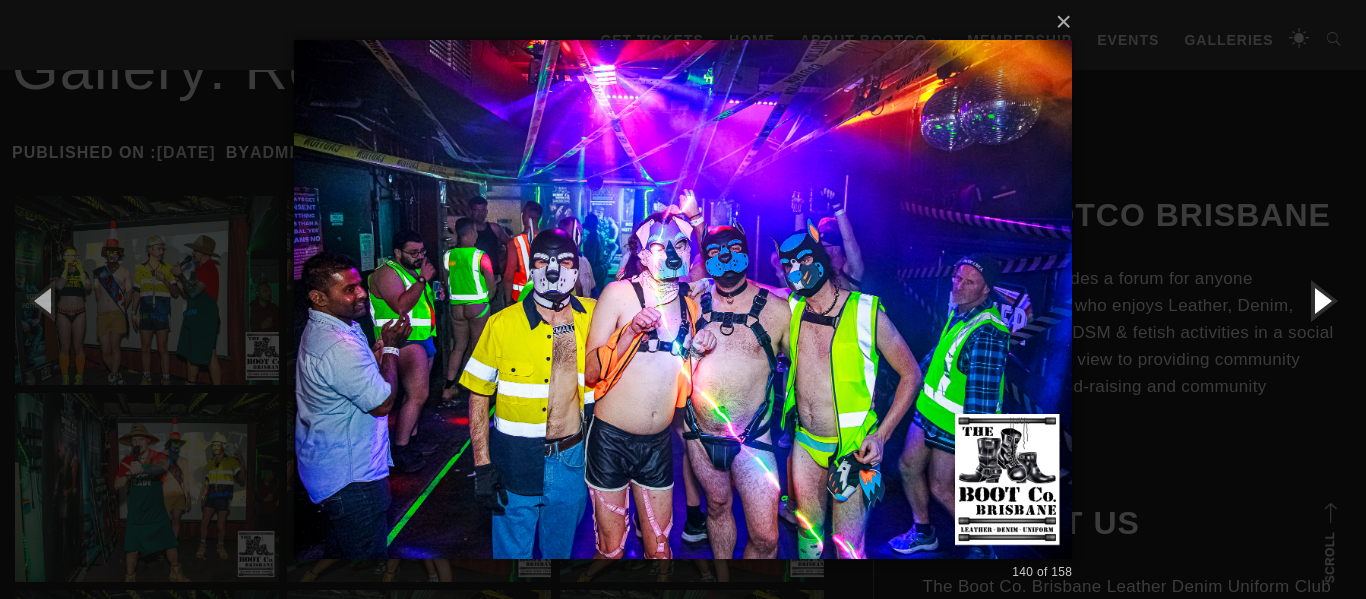click at bounding box center [1321, 300] 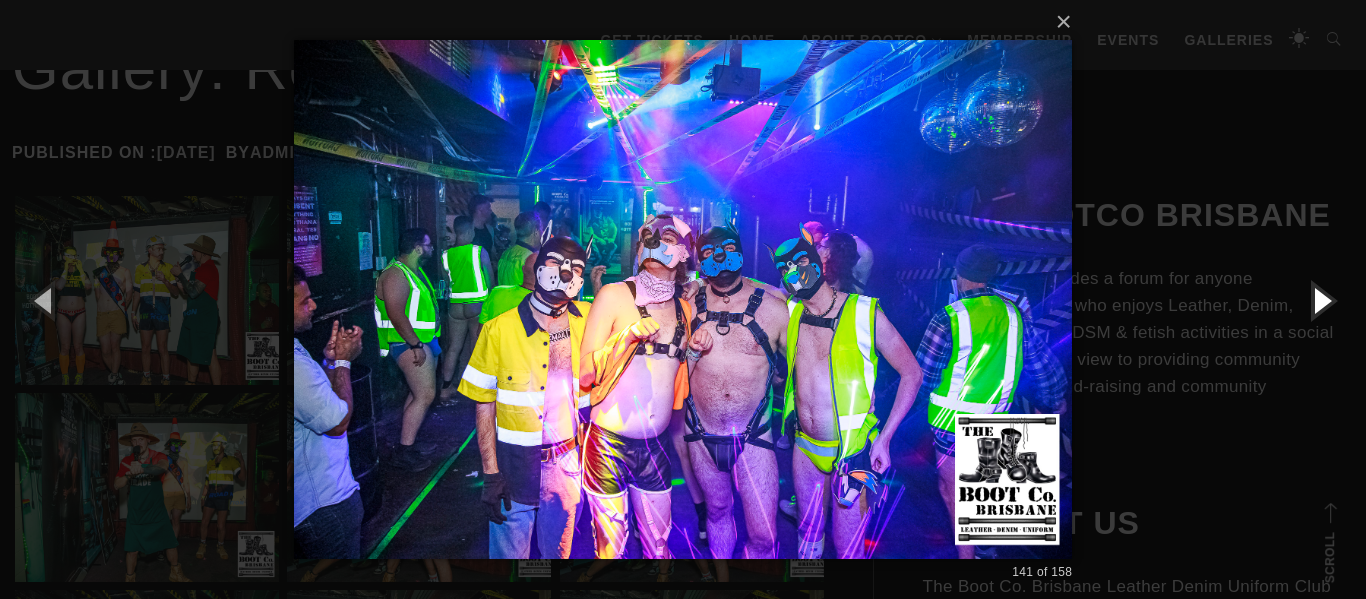 click at bounding box center [1321, 300] 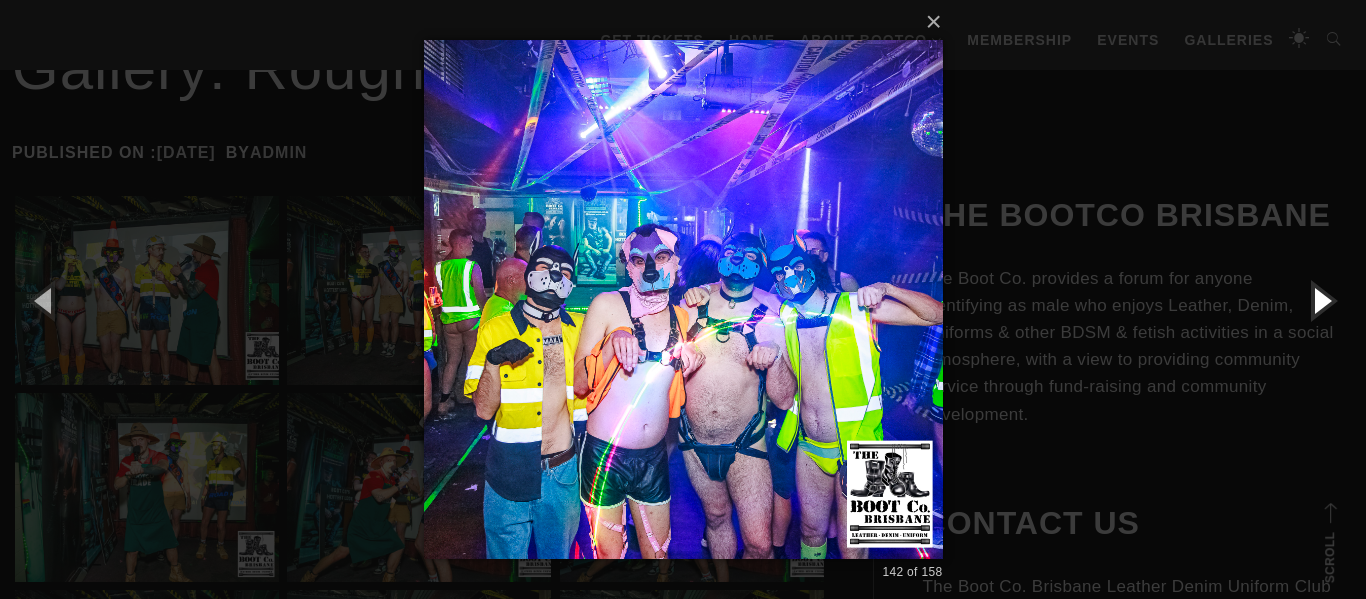 click at bounding box center [1321, 300] 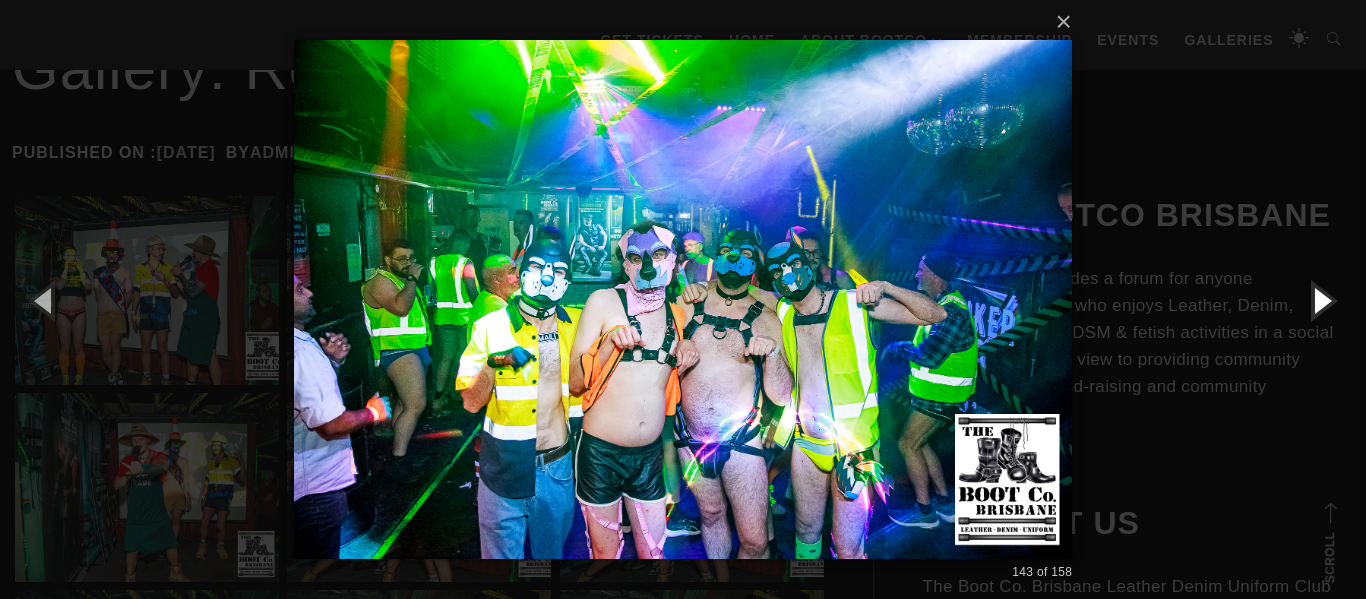 click at bounding box center [1321, 300] 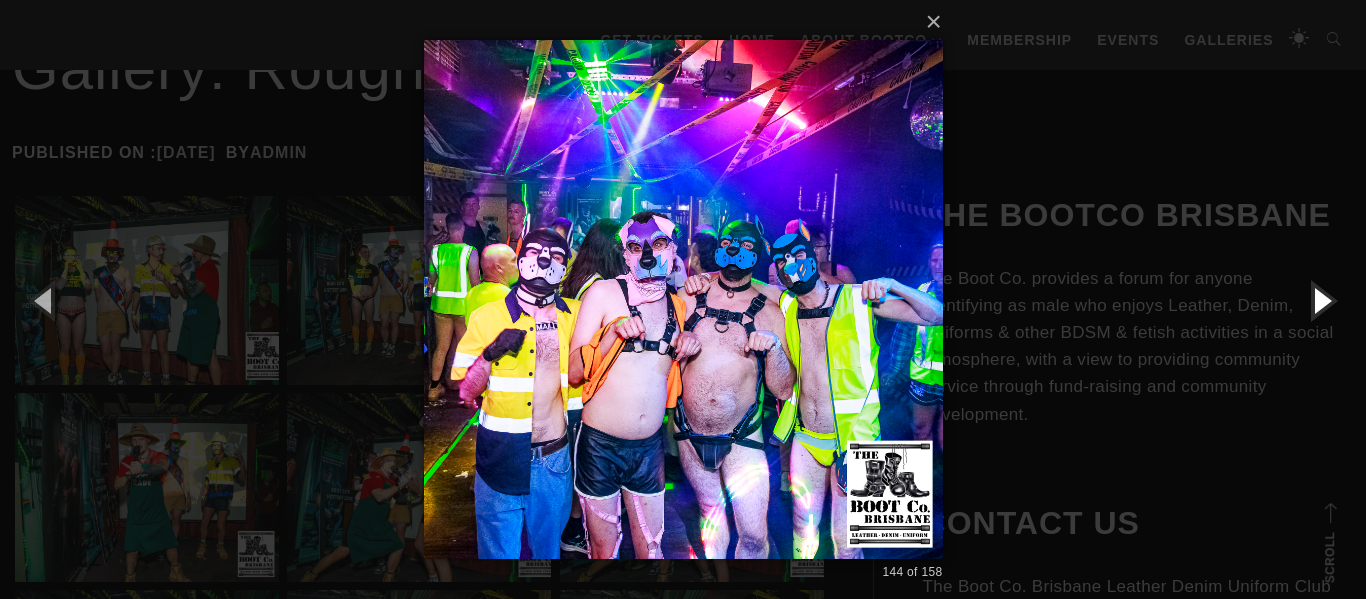 click at bounding box center [1321, 300] 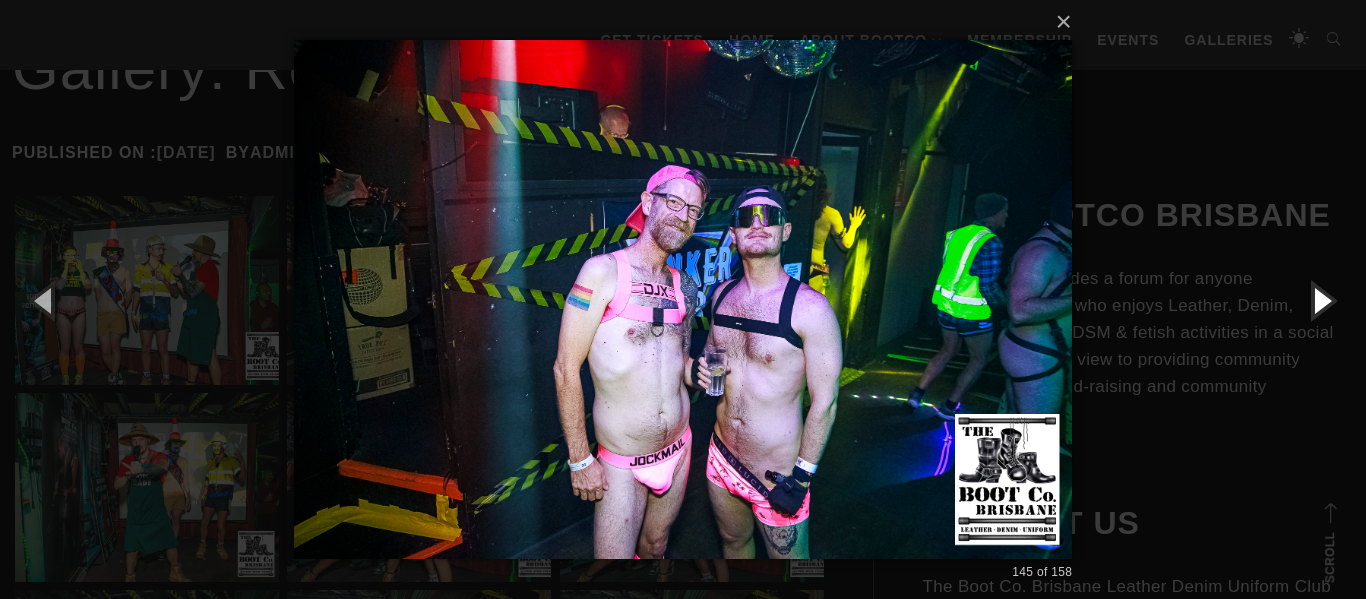 click at bounding box center (1321, 300) 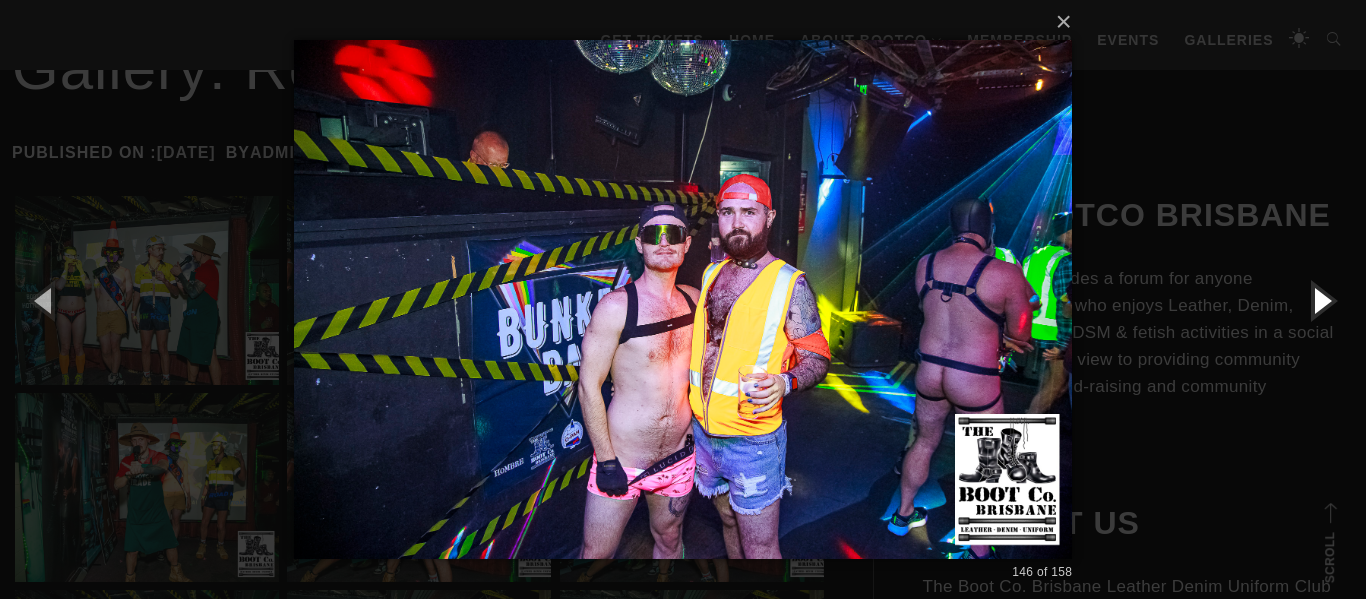 click at bounding box center [1321, 300] 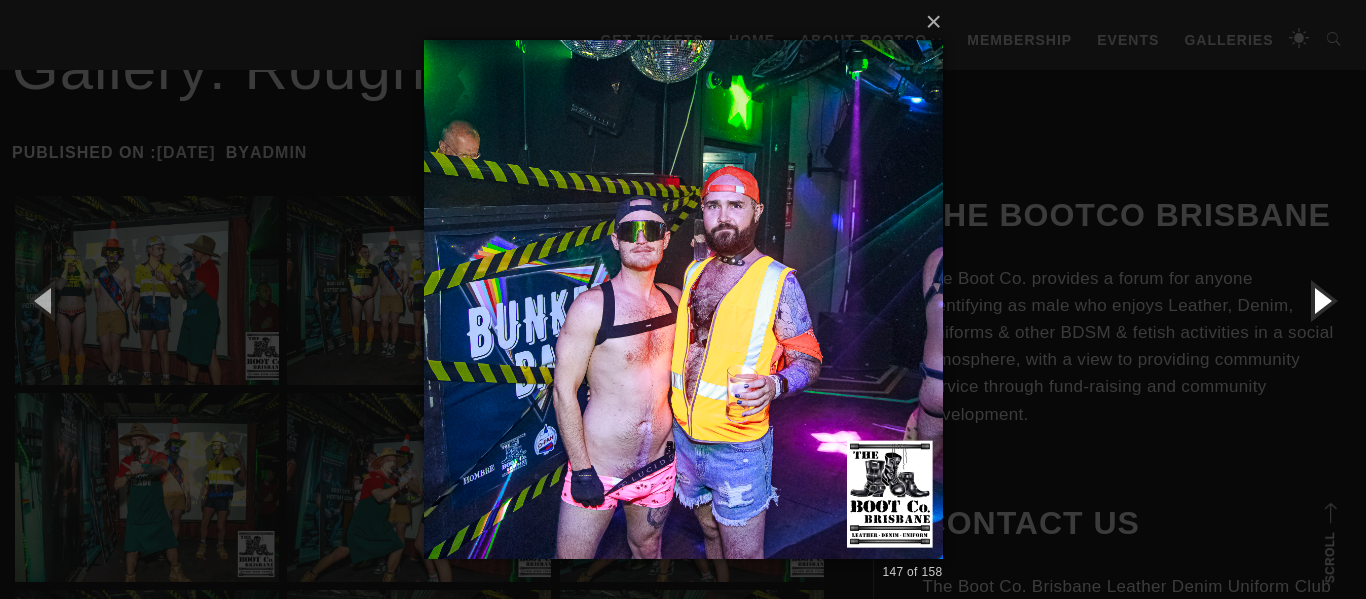 click at bounding box center (1321, 300) 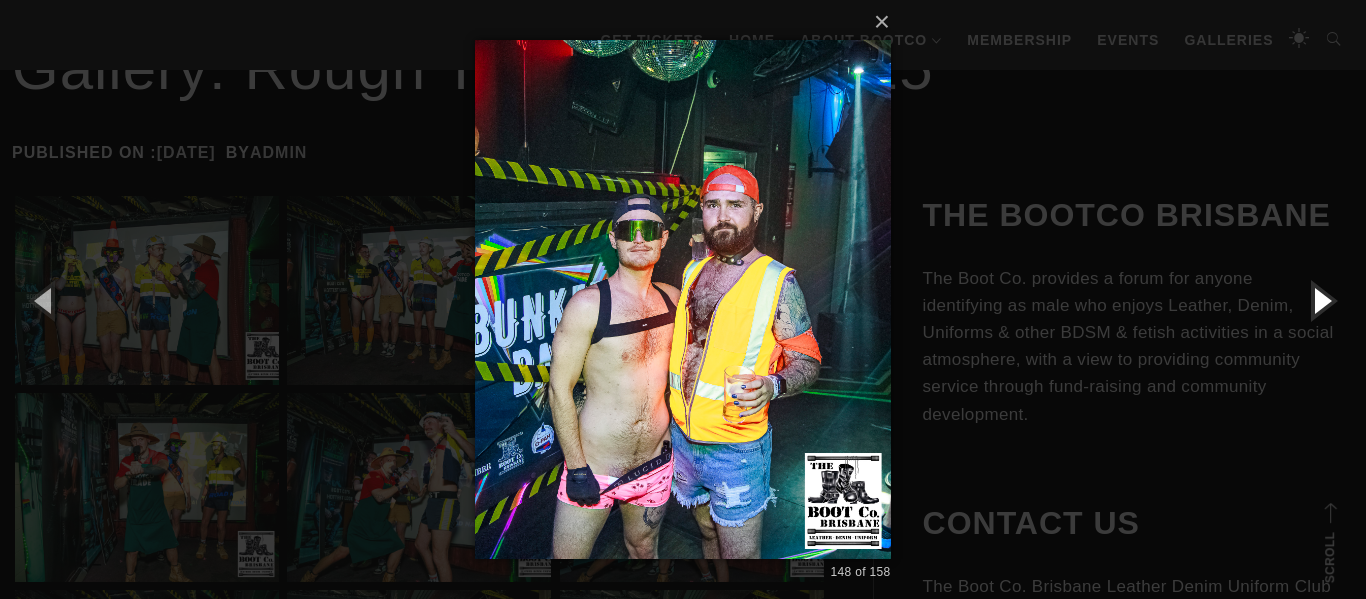 click at bounding box center (1321, 300) 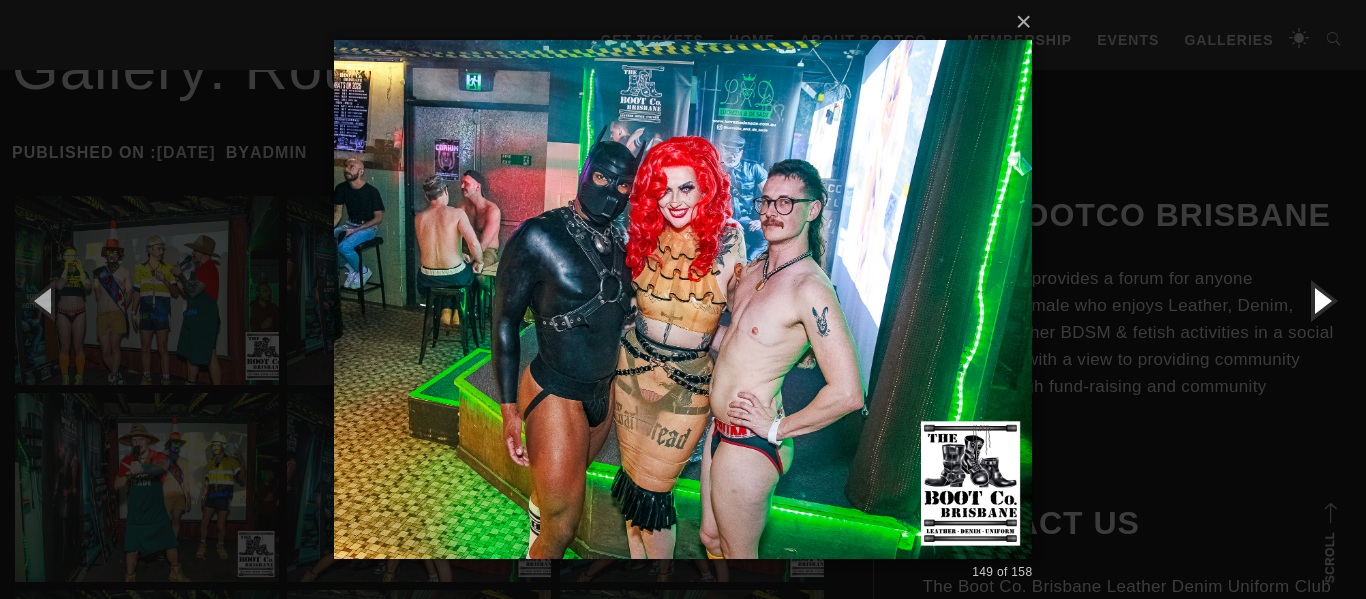 click at bounding box center [1321, 300] 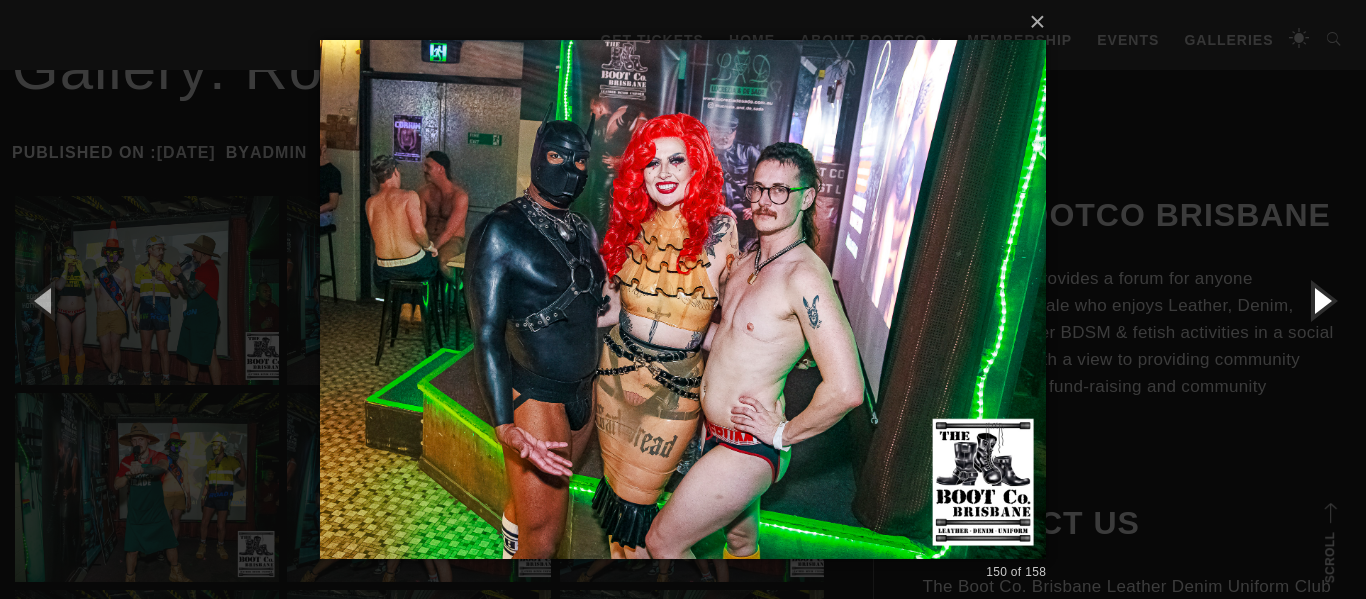 click at bounding box center [1321, 300] 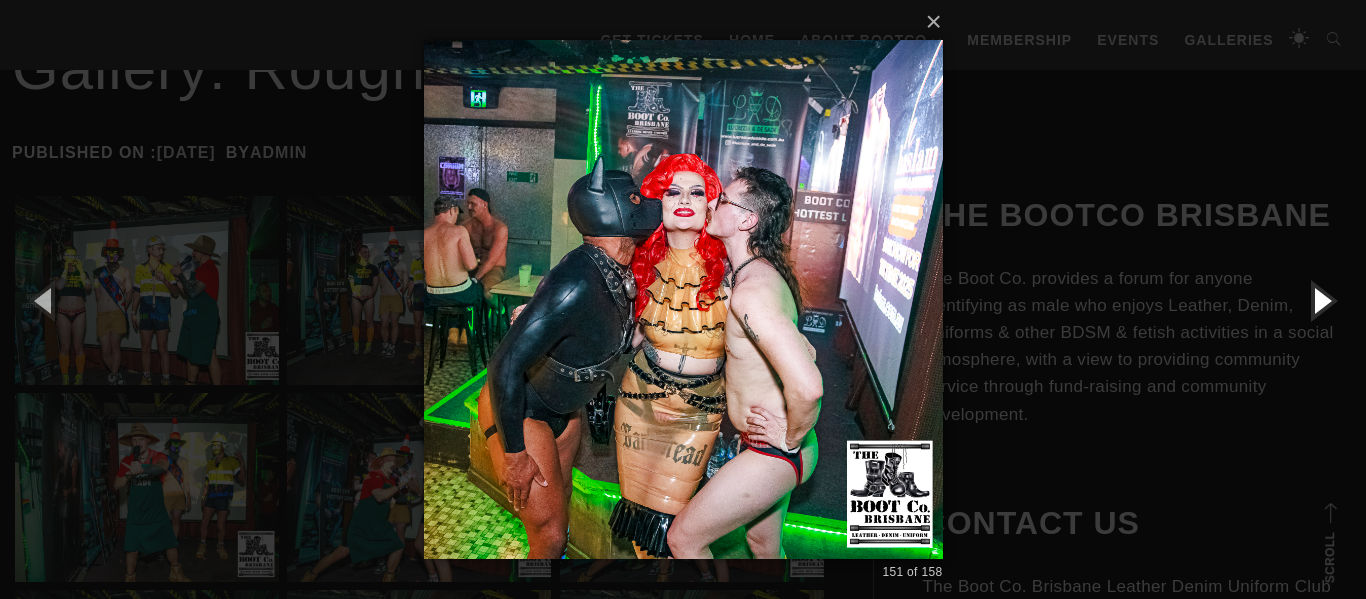 click at bounding box center [1321, 300] 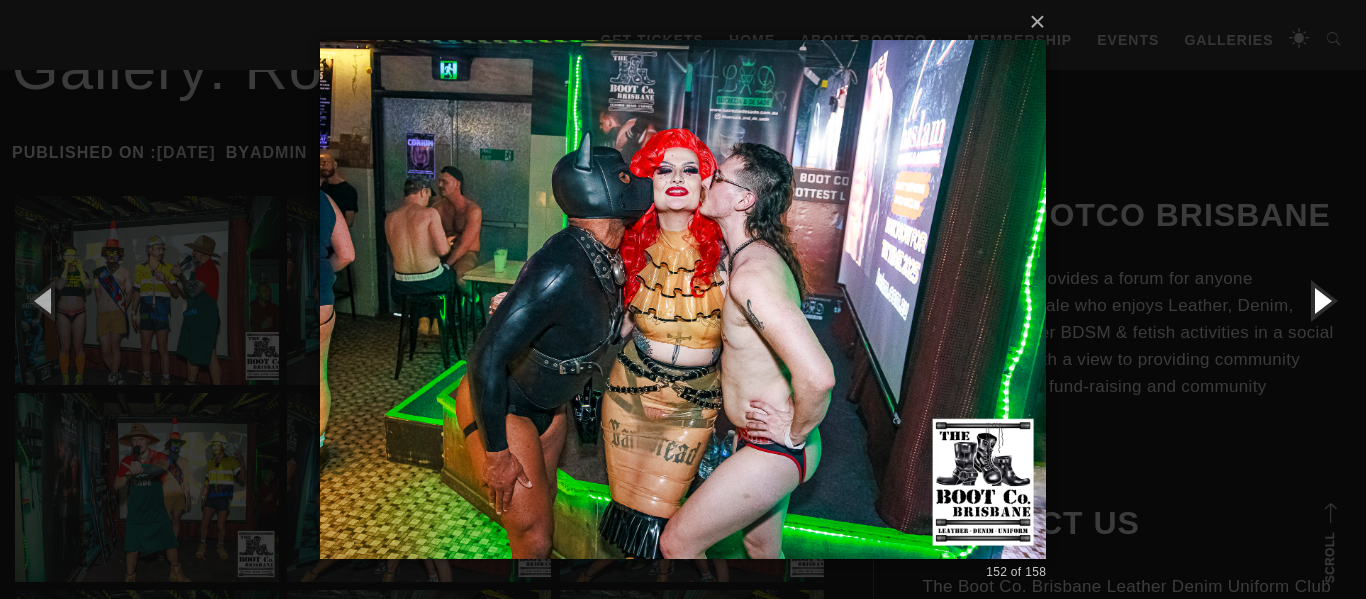click at bounding box center (1321, 300) 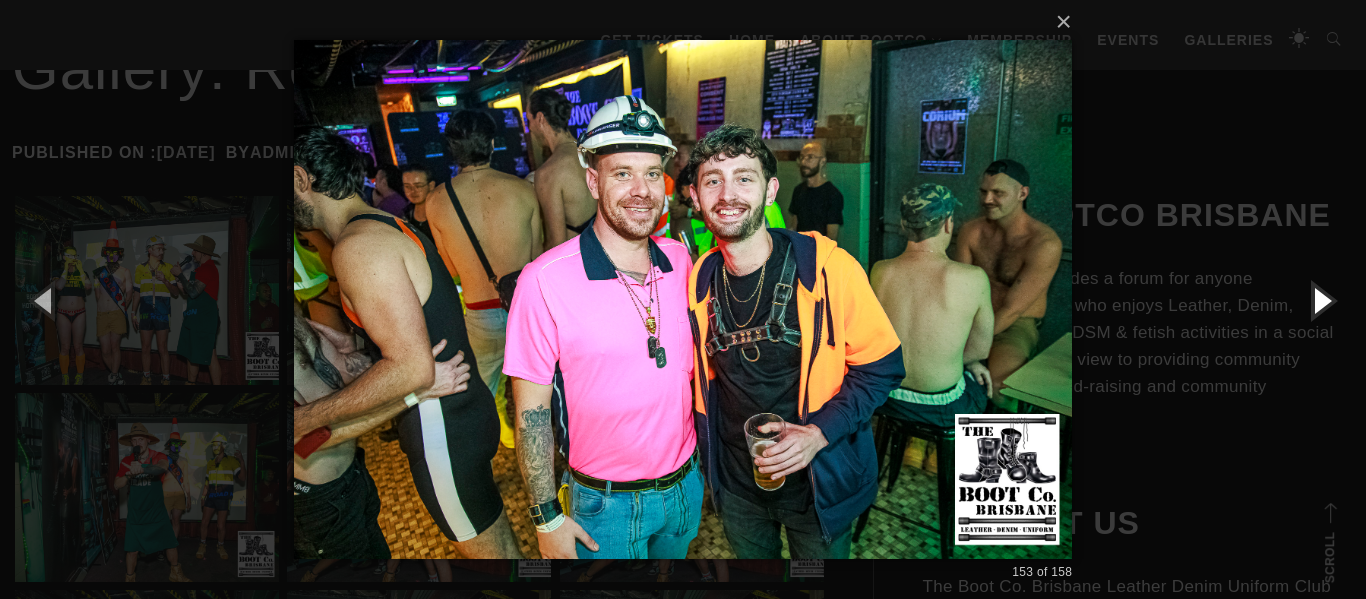 click at bounding box center [1321, 300] 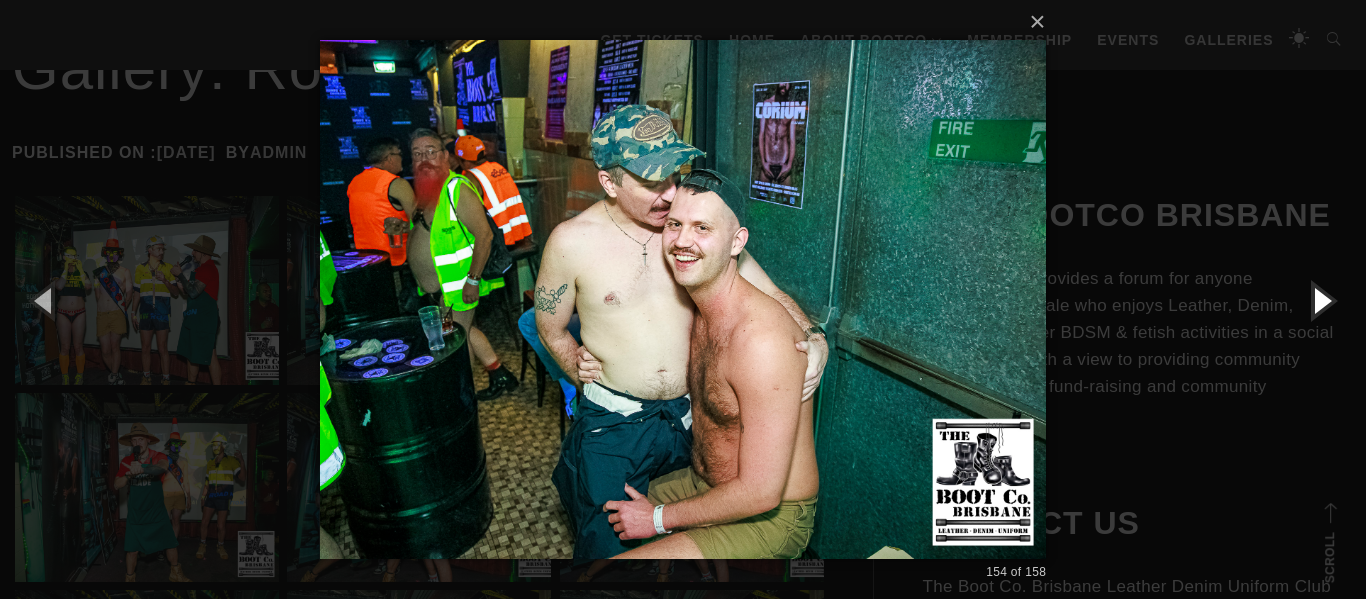 click at bounding box center [1321, 300] 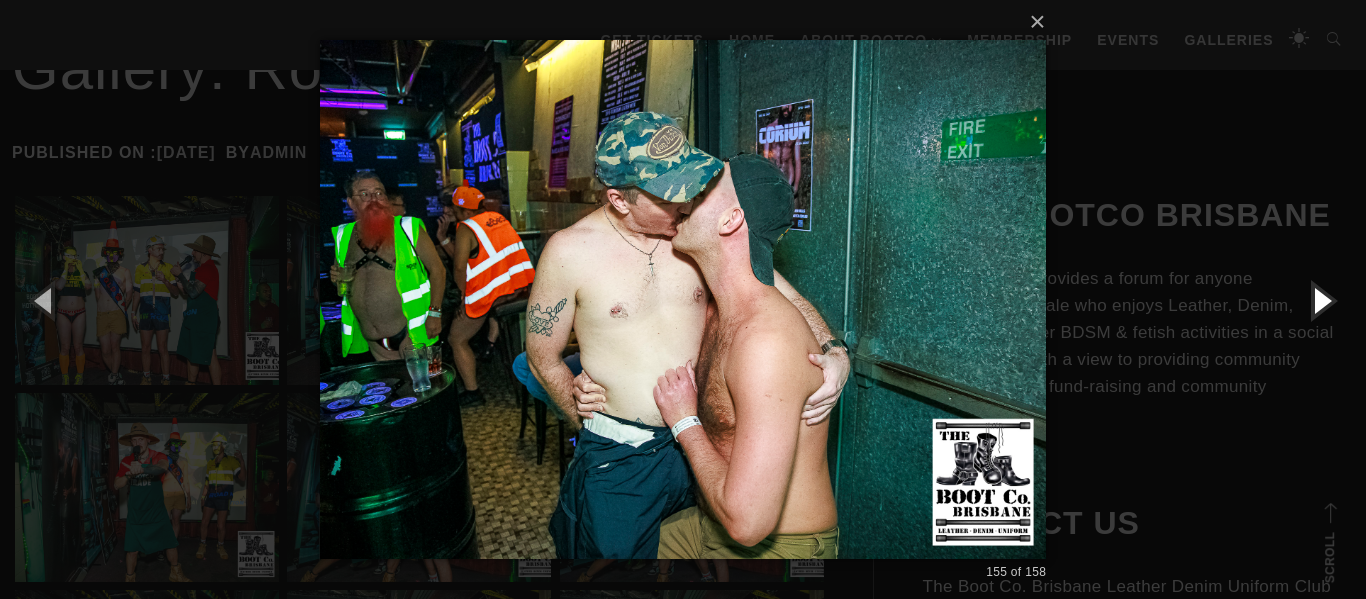 click at bounding box center (1321, 300) 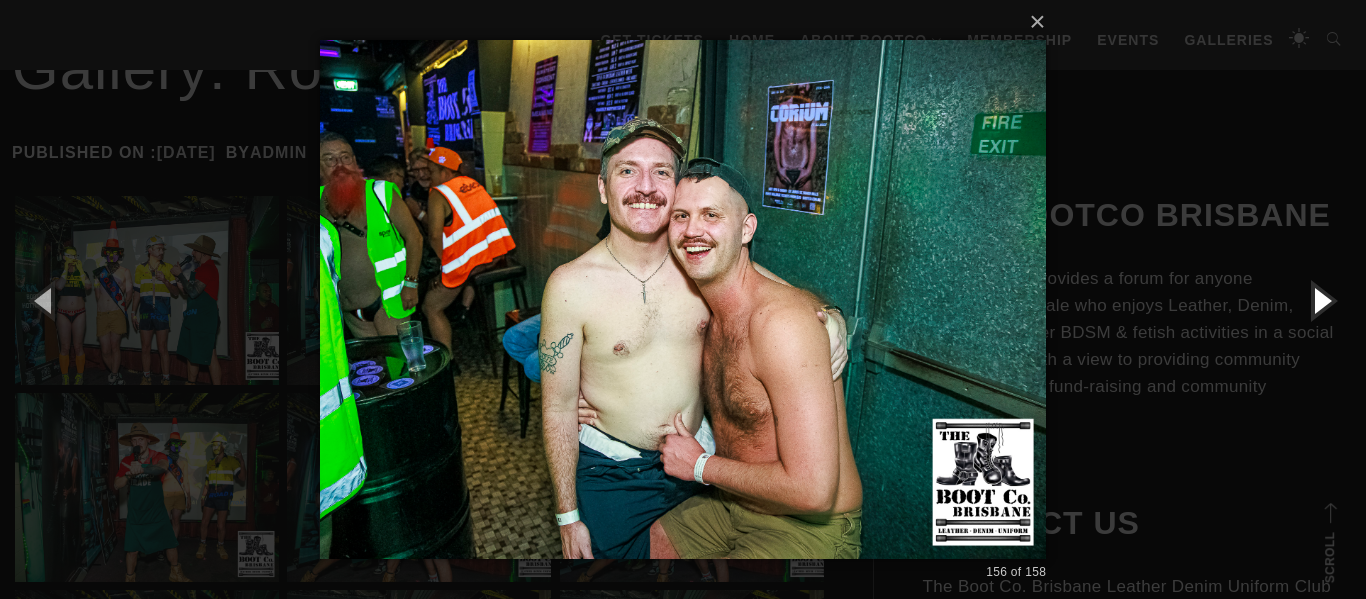 click at bounding box center [1321, 300] 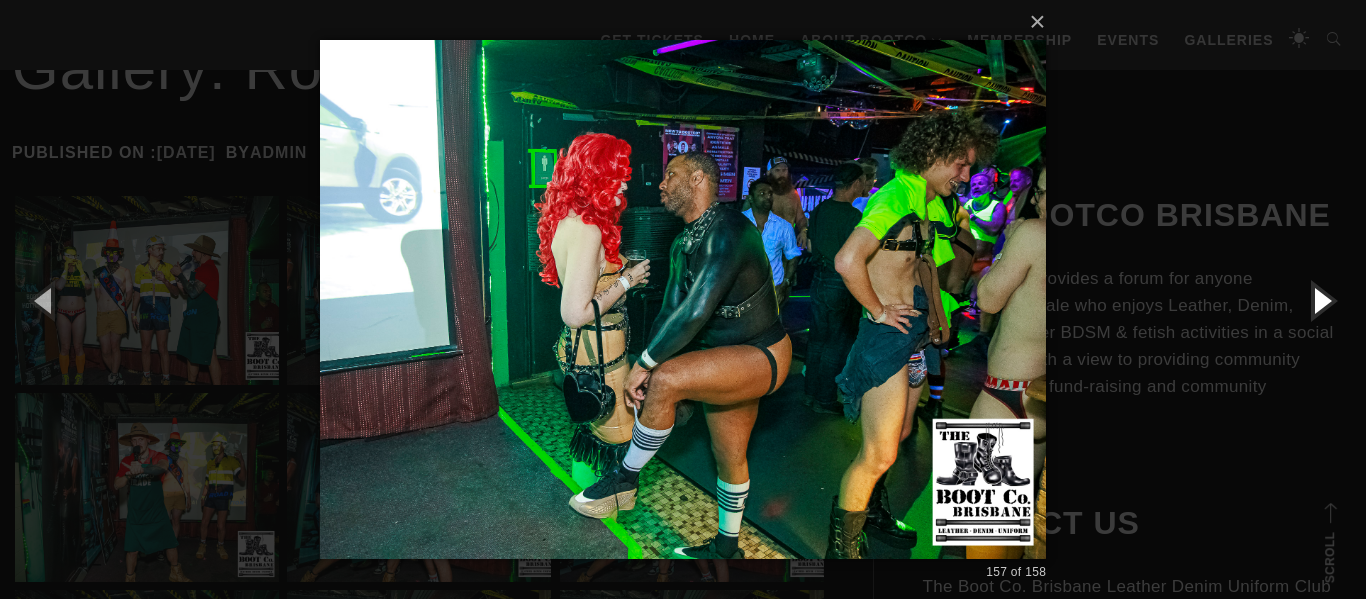 click at bounding box center [1321, 300] 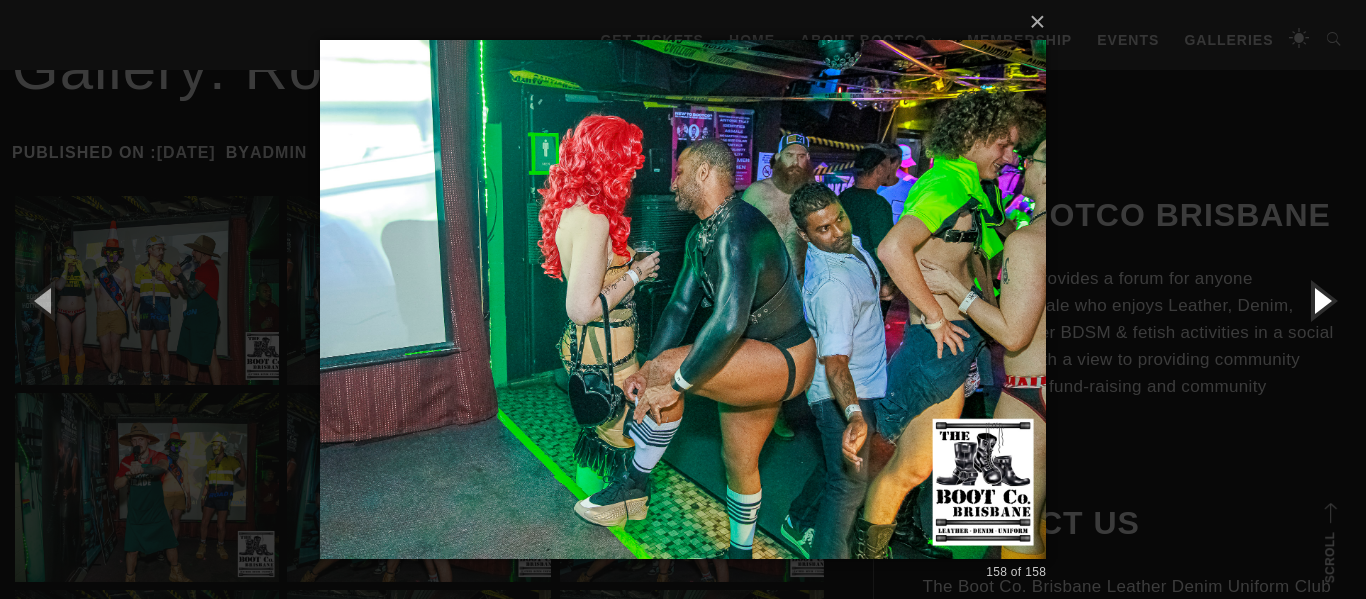 click at bounding box center [1321, 300] 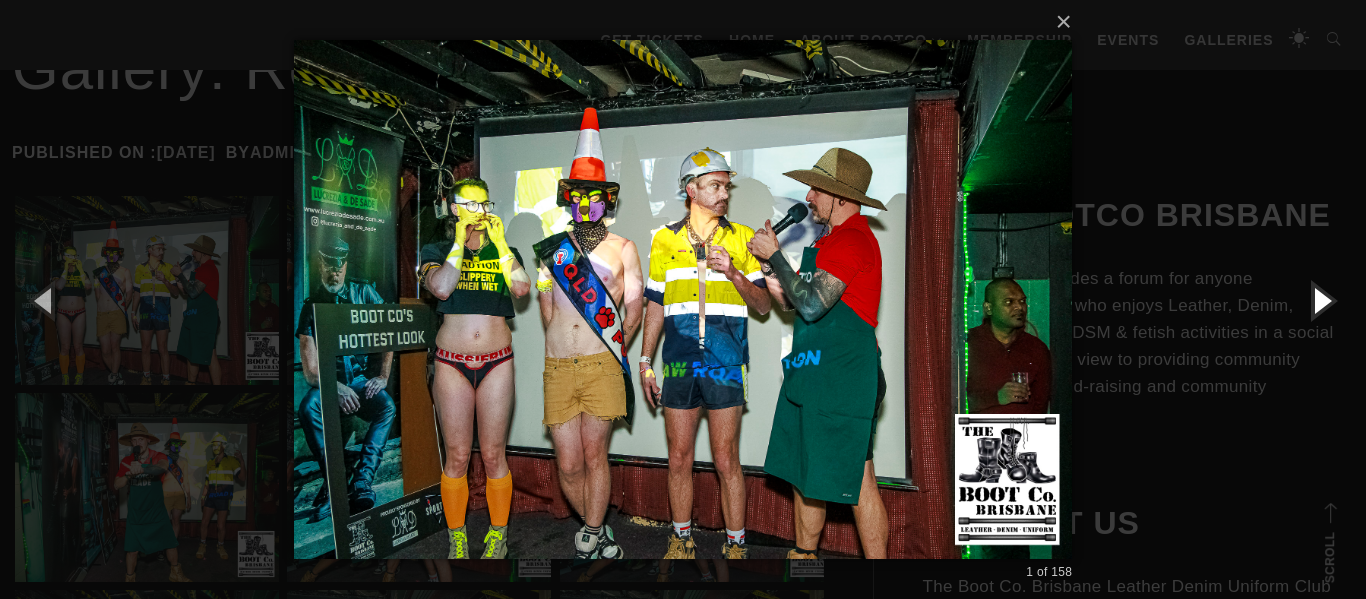 click at bounding box center [1321, 300] 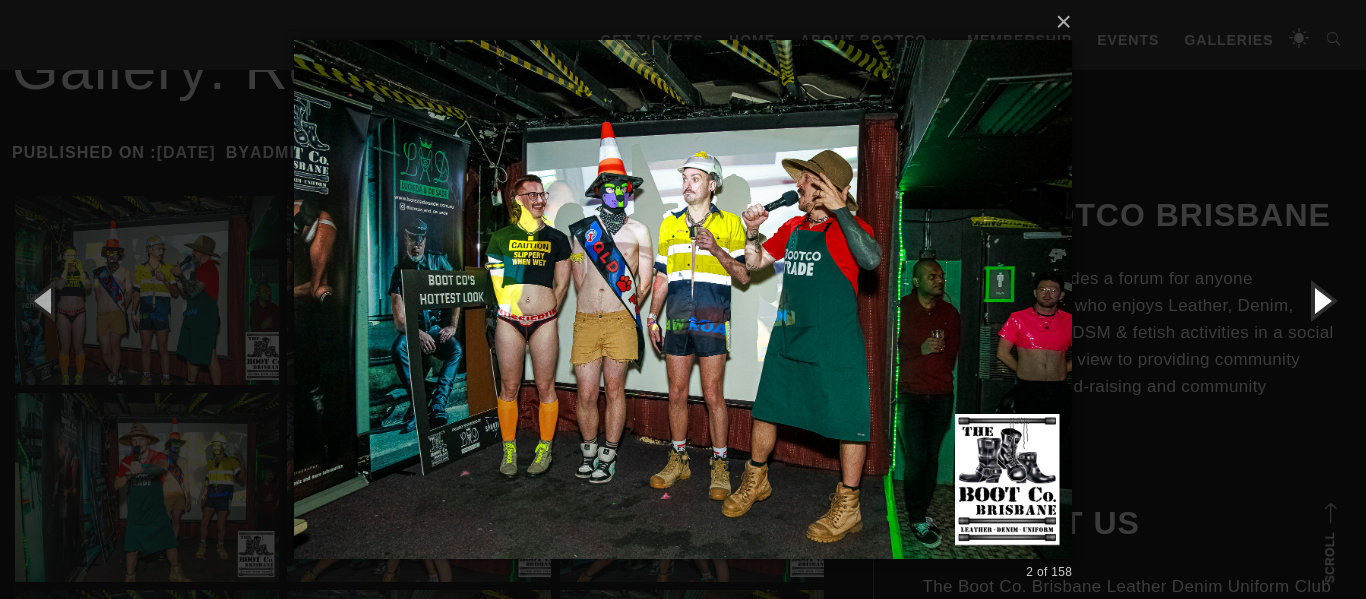 click at bounding box center [1321, 300] 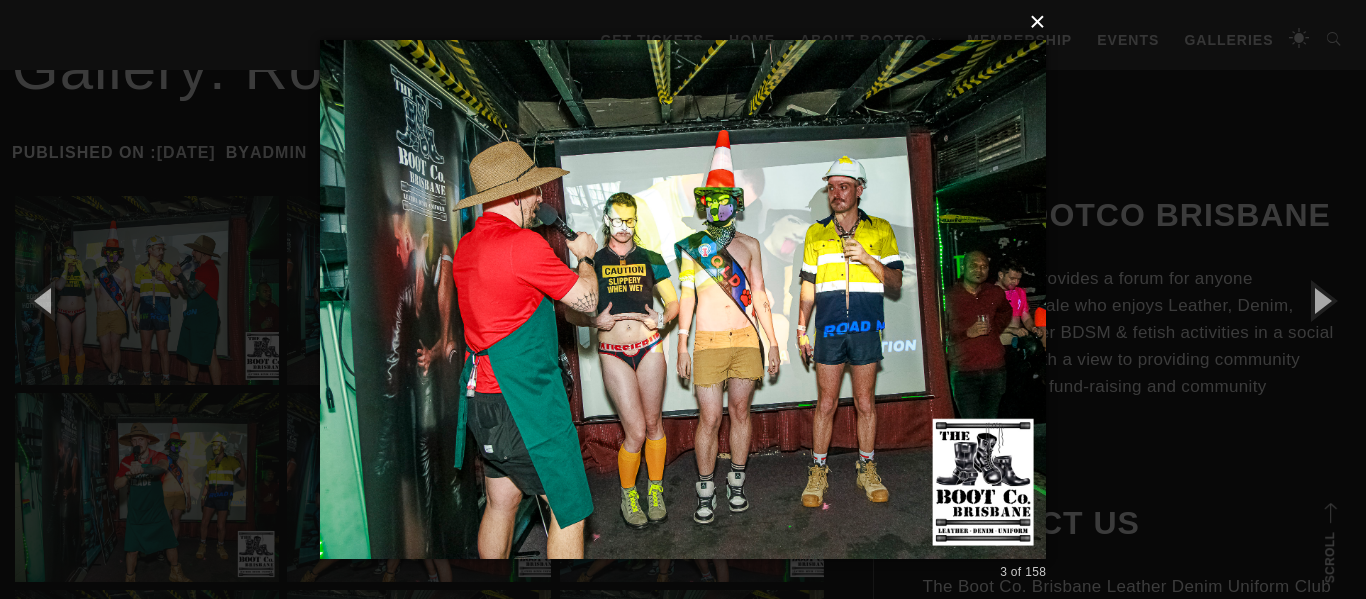 click on "×" at bounding box center [689, 22] 